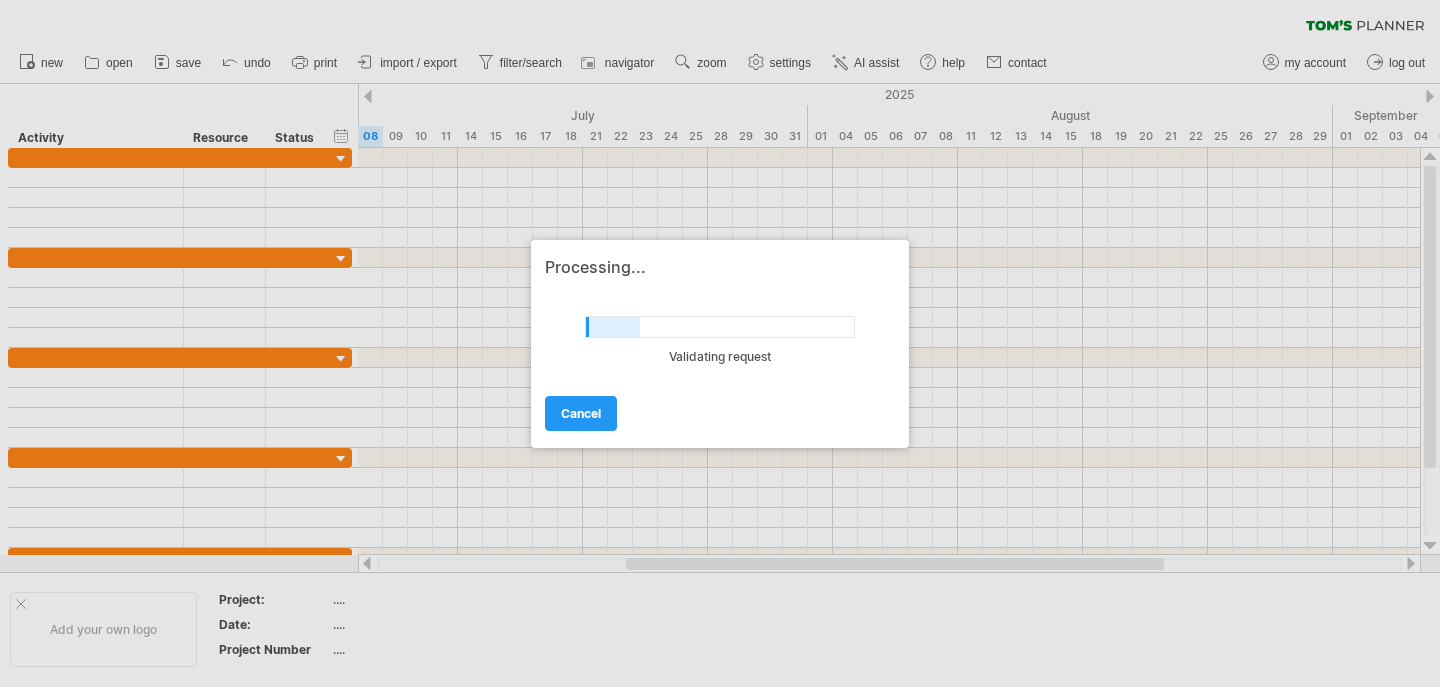 scroll, scrollTop: 0, scrollLeft: 0, axis: both 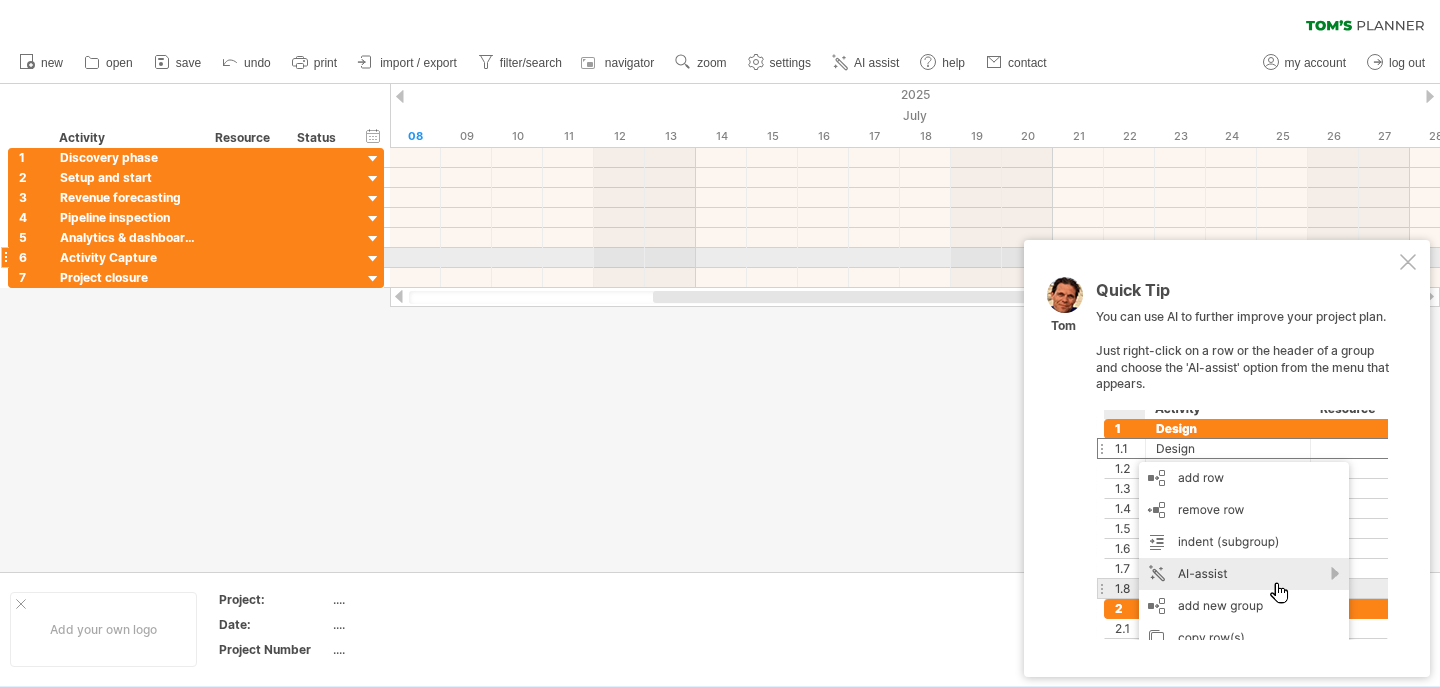 click at bounding box center (1408, 262) 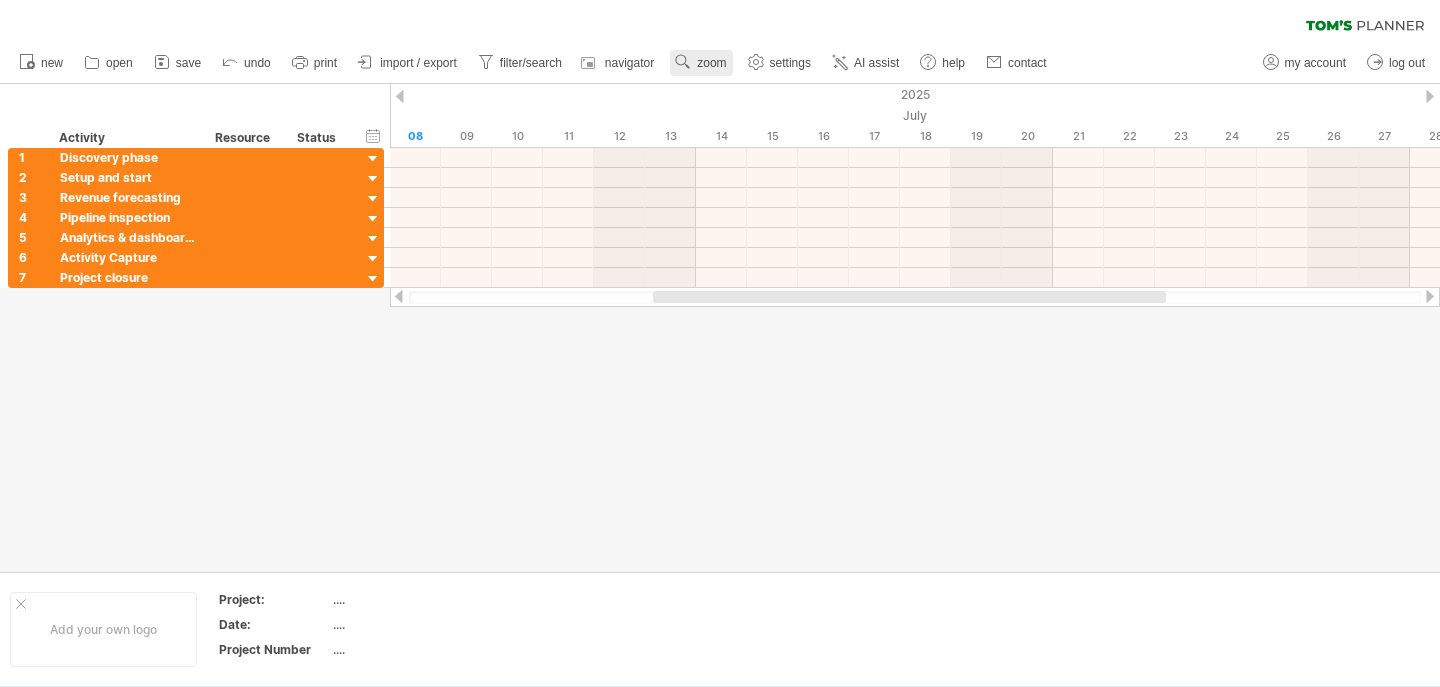 click on "zoom" at bounding box center (711, 63) 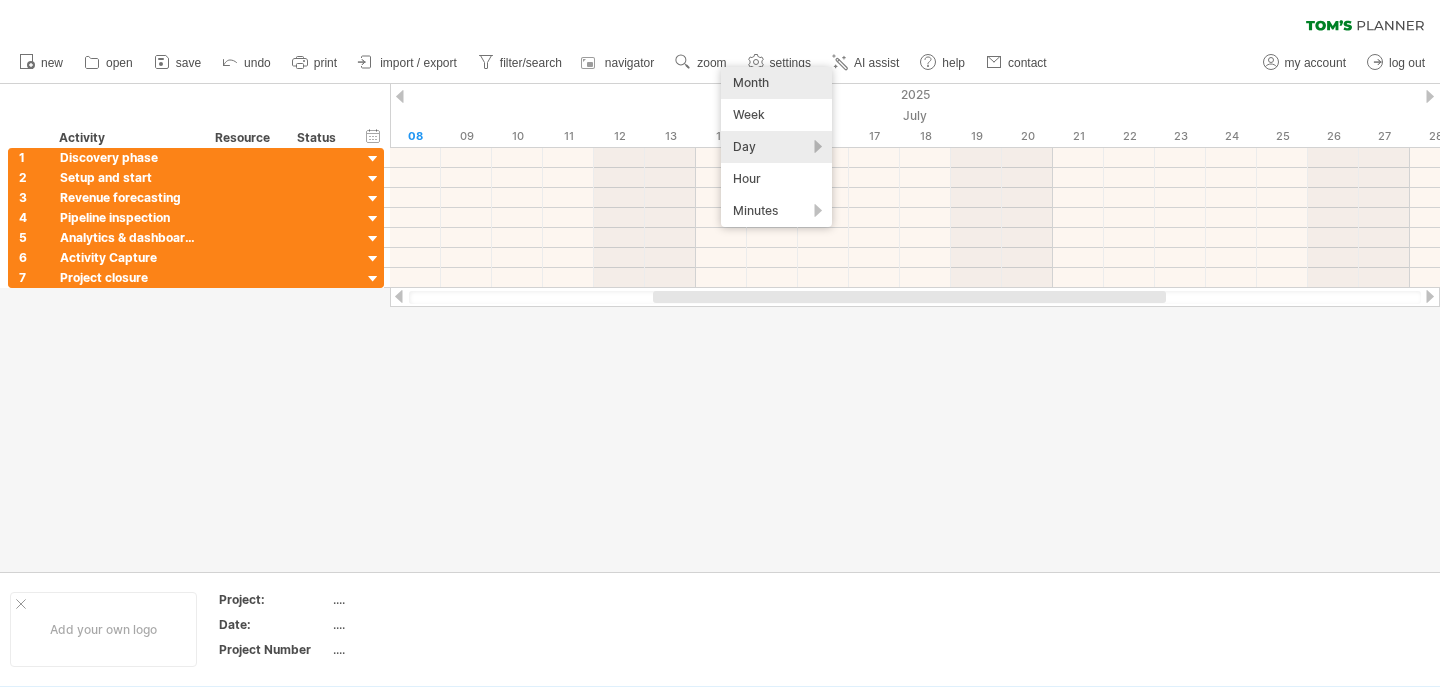 click on "Month" at bounding box center [776, 83] 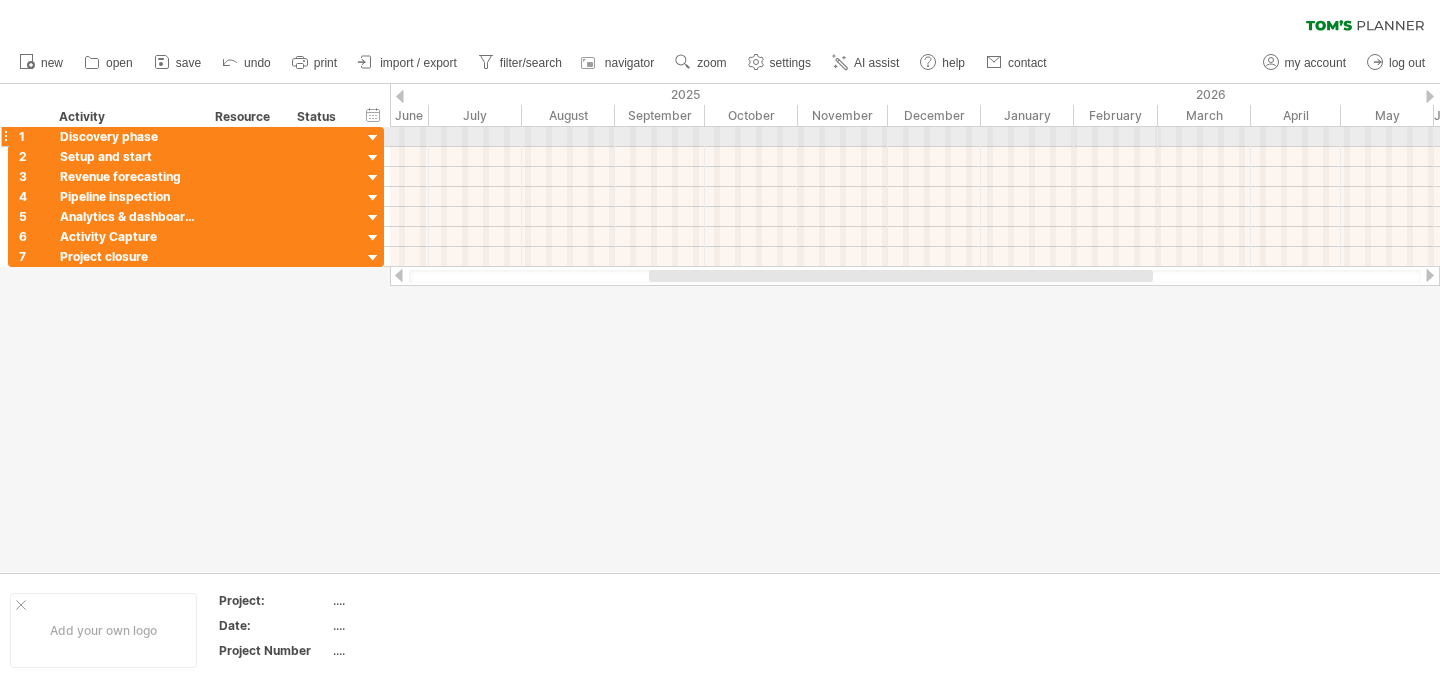 click at bounding box center [373, 138] 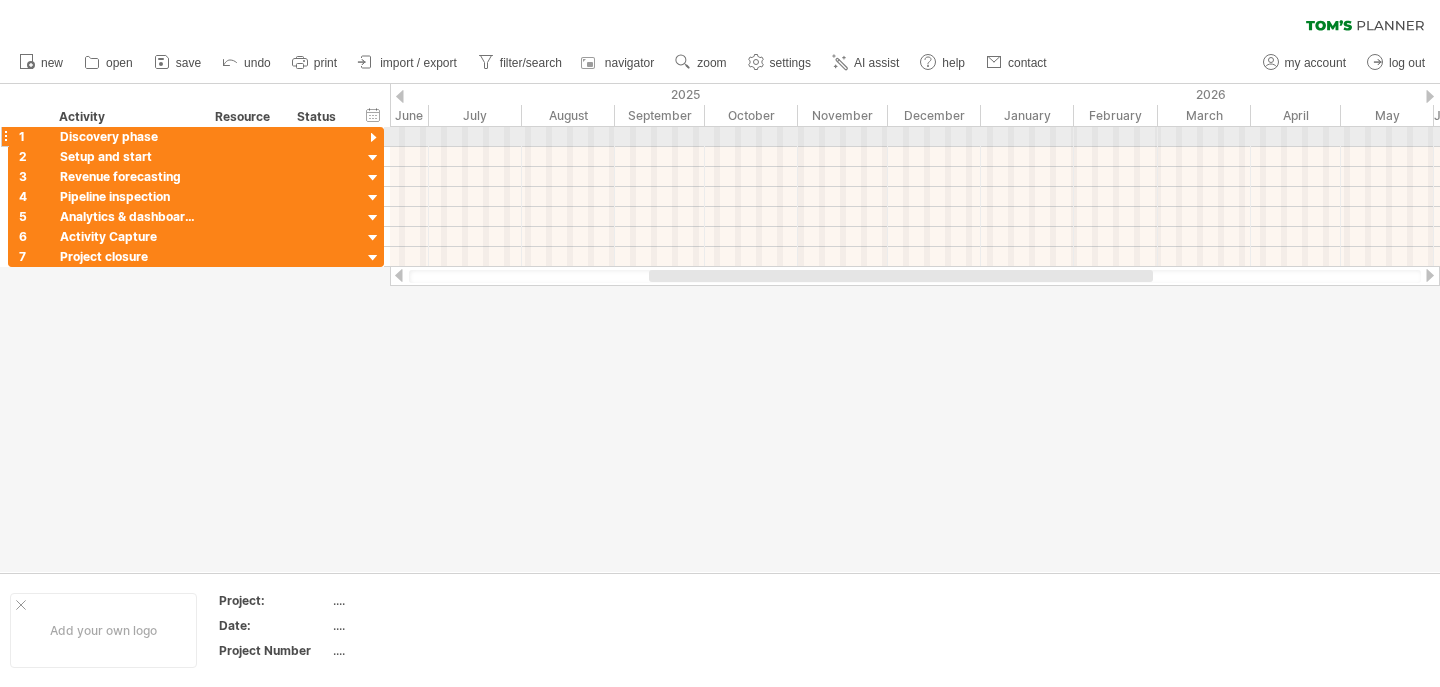 click at bounding box center [373, 138] 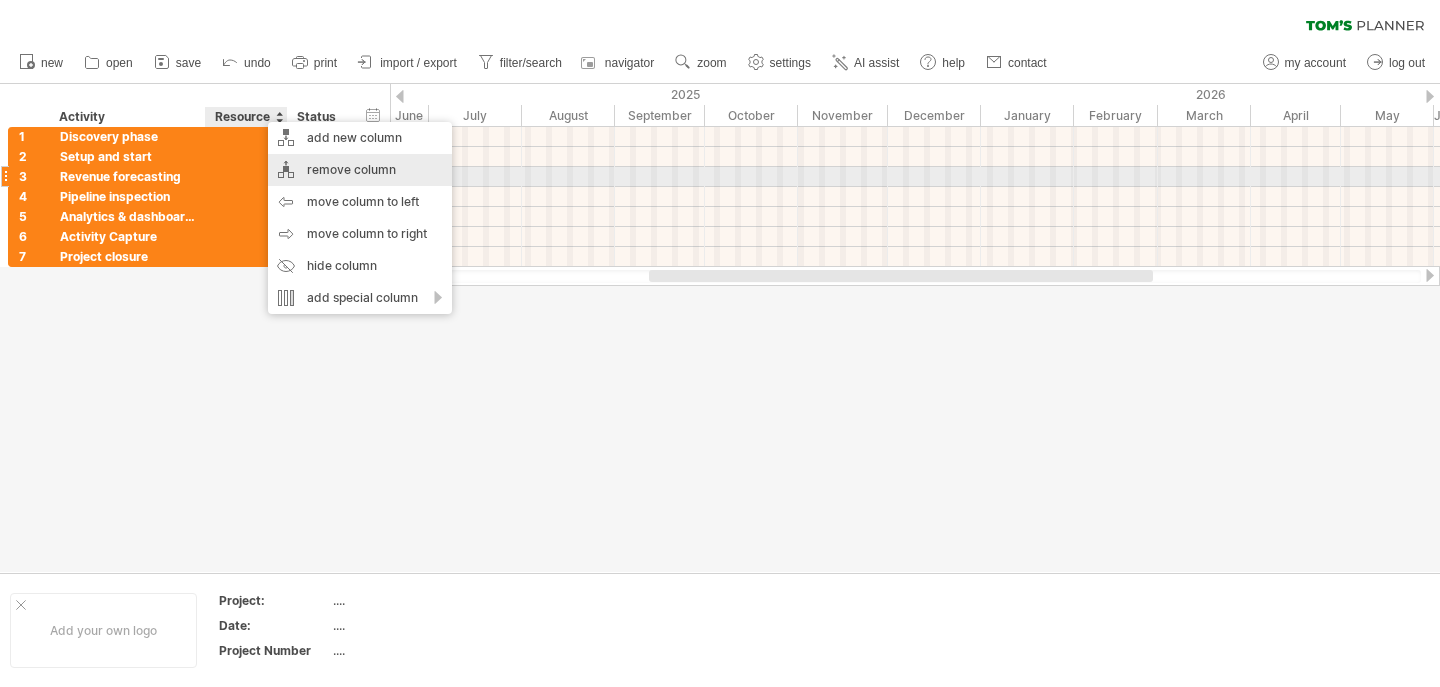 click on "remove column" at bounding box center [360, 170] 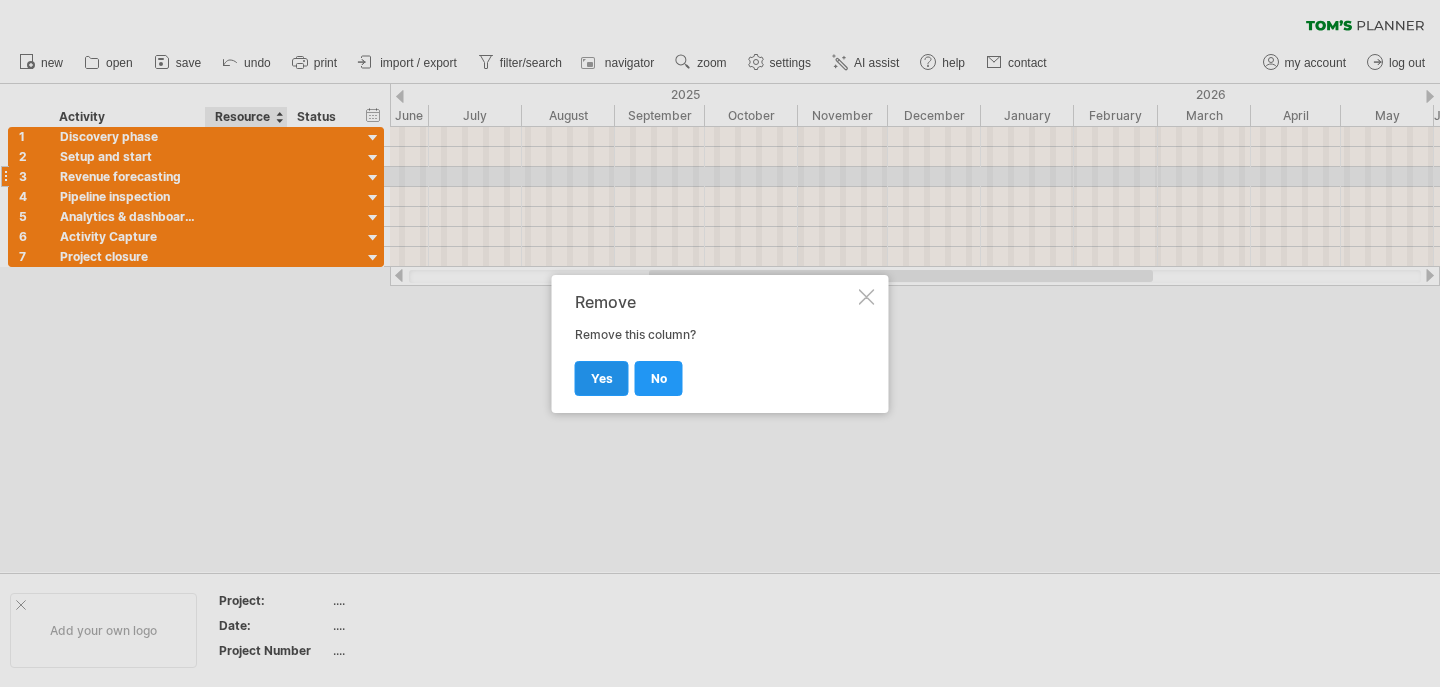 click on "yes" at bounding box center [602, 378] 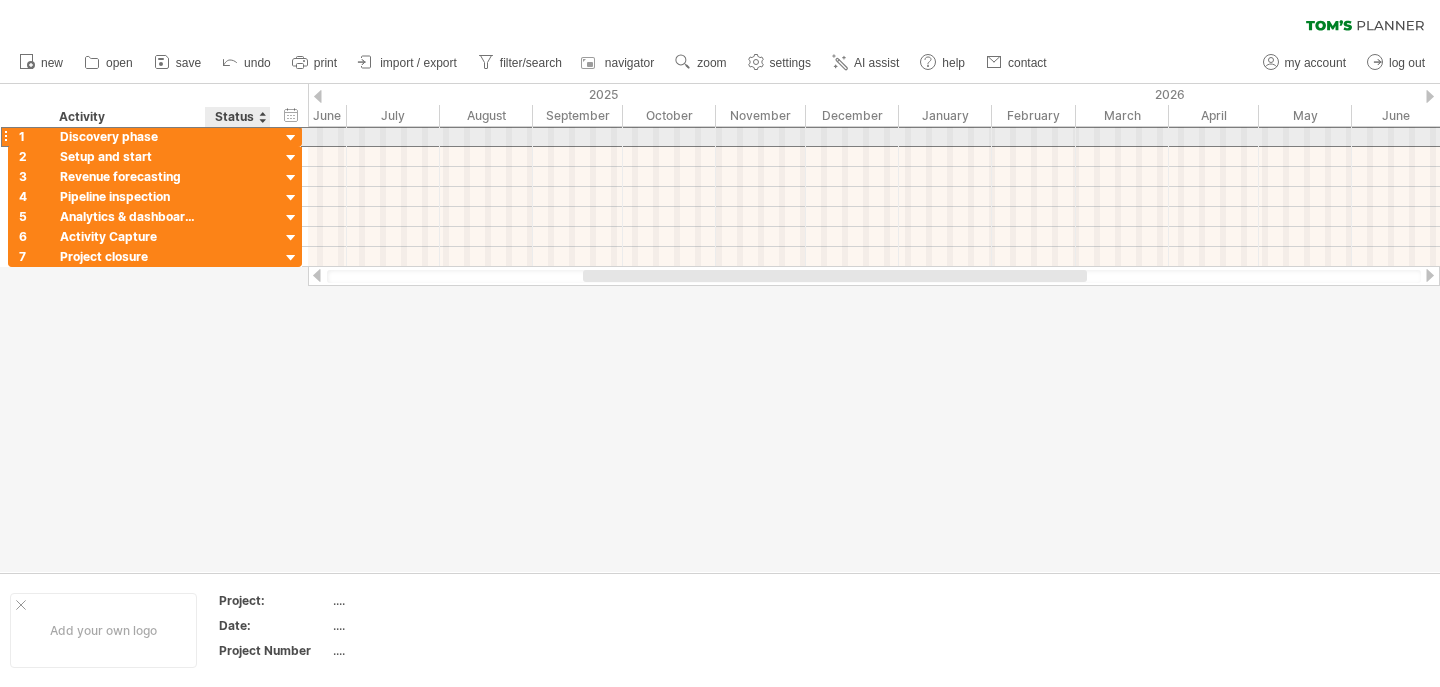 click at bounding box center (127, 136) 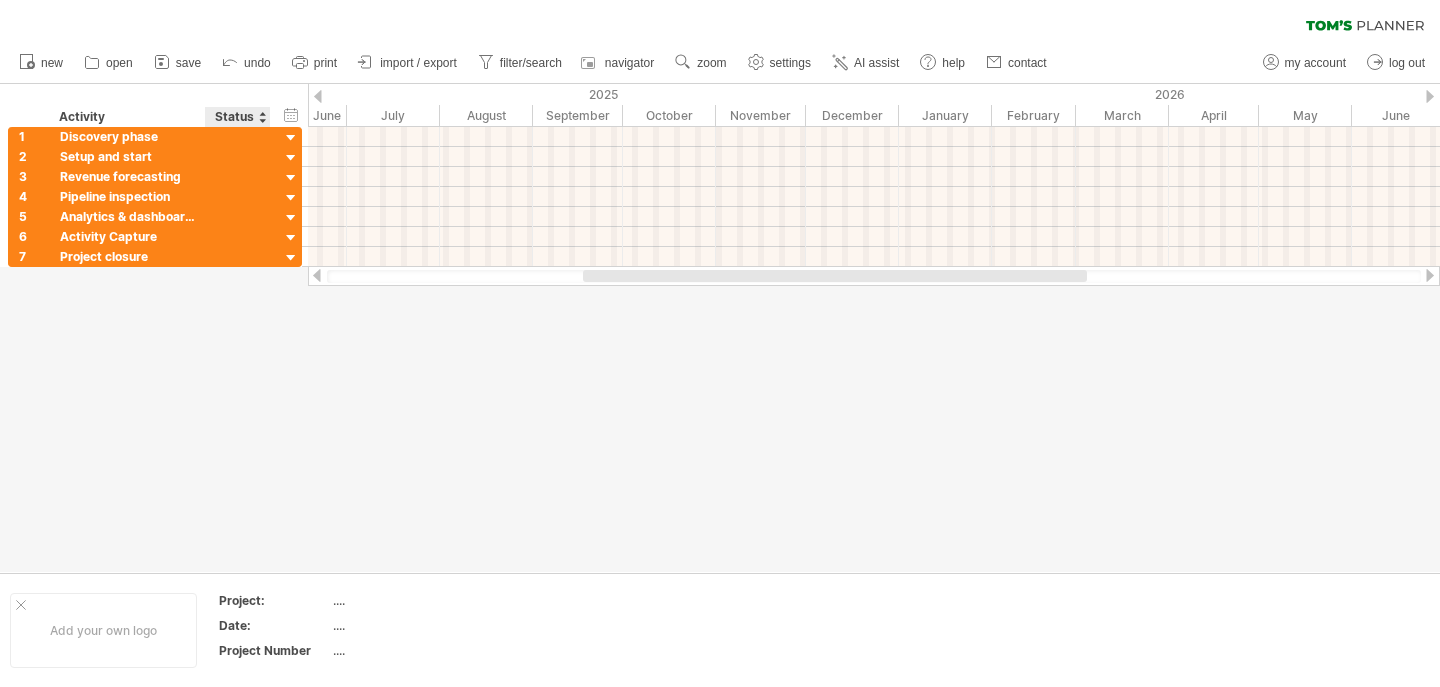 click on "Status" at bounding box center (237, 117) 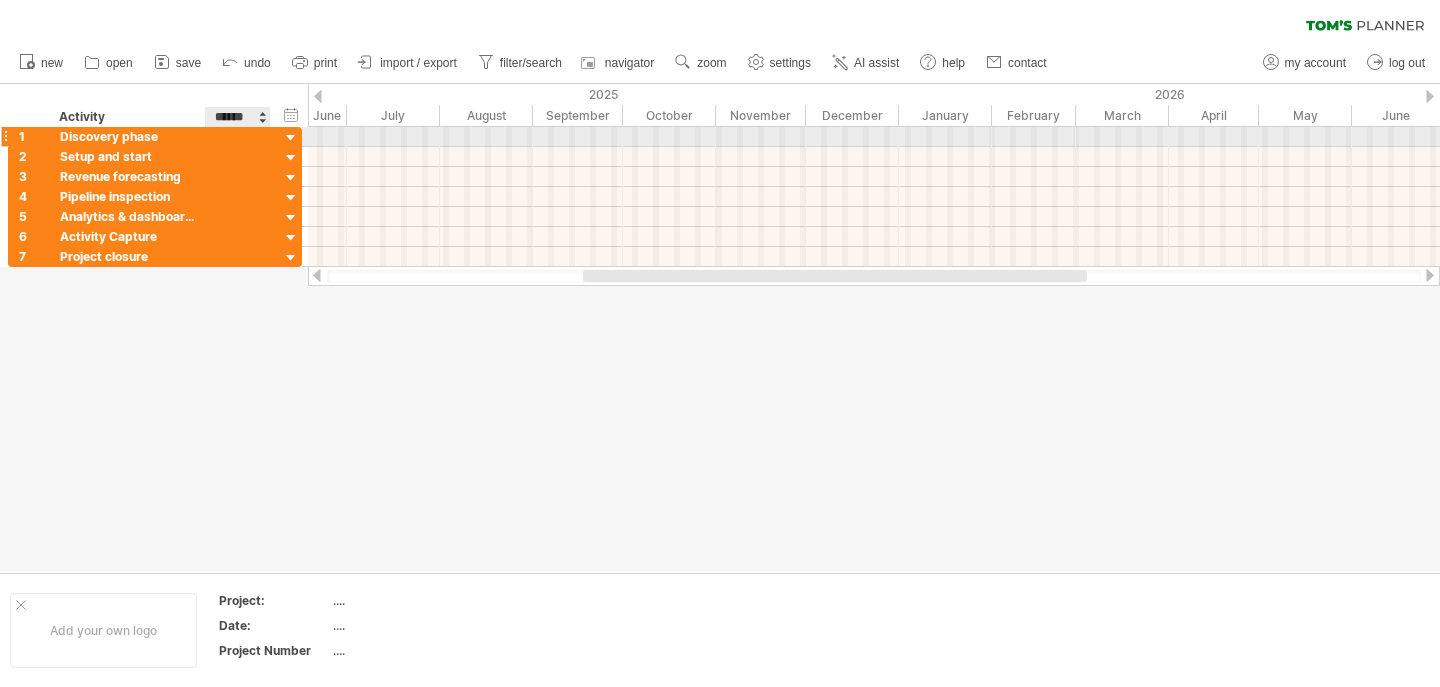 click at bounding box center (291, 138) 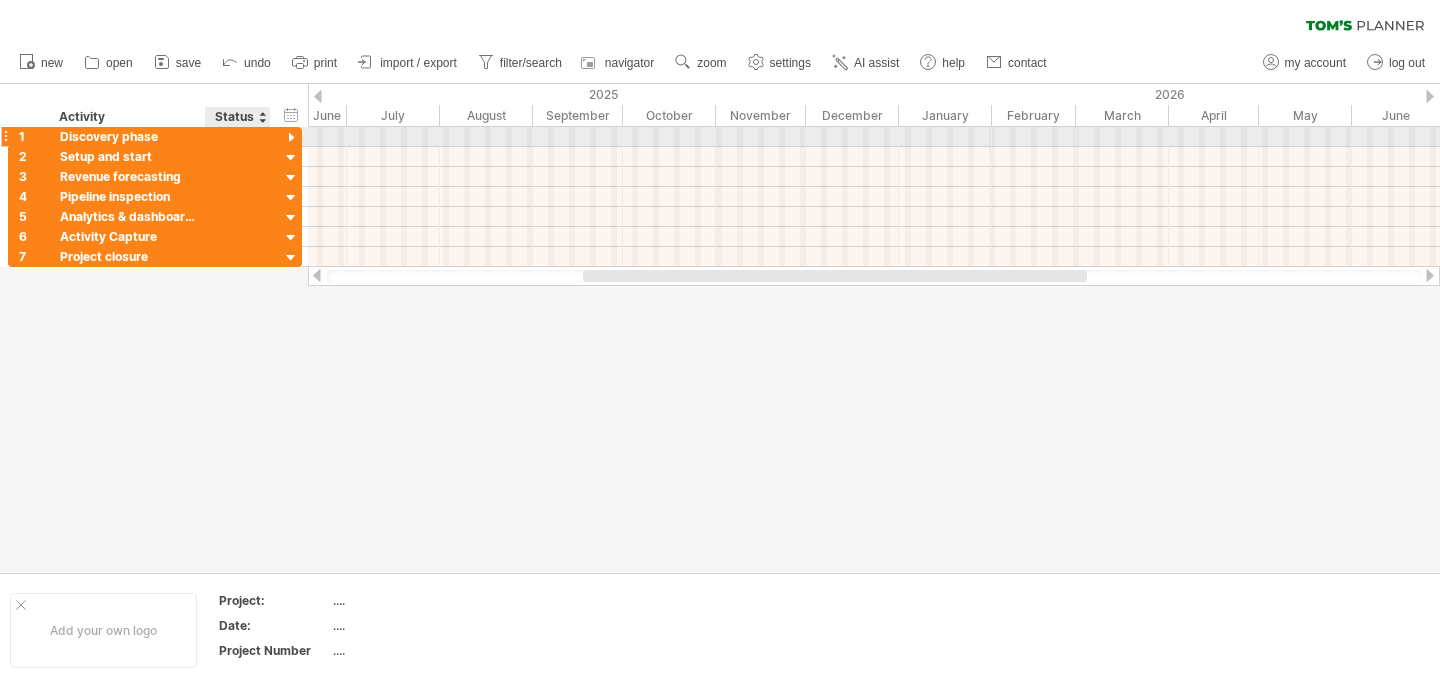 click at bounding box center (291, 138) 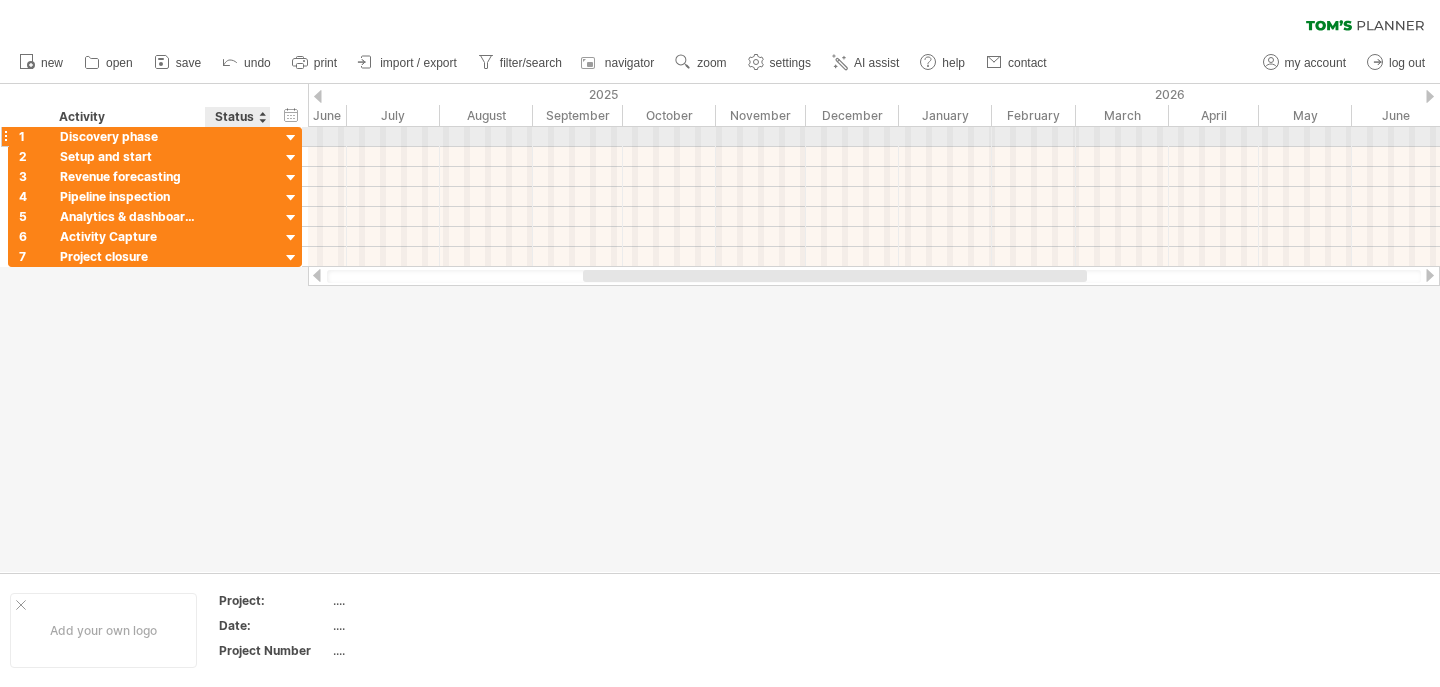 click at bounding box center [127, 136] 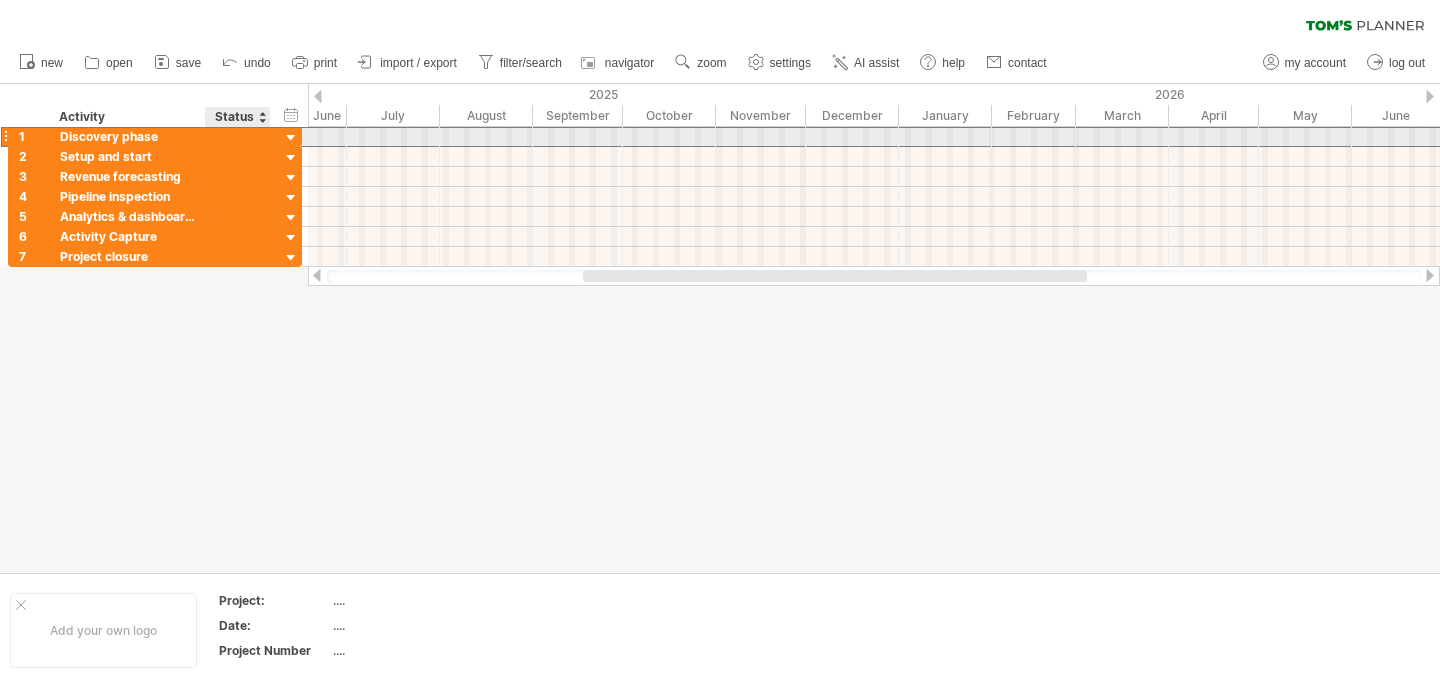 click at bounding box center (127, 136) 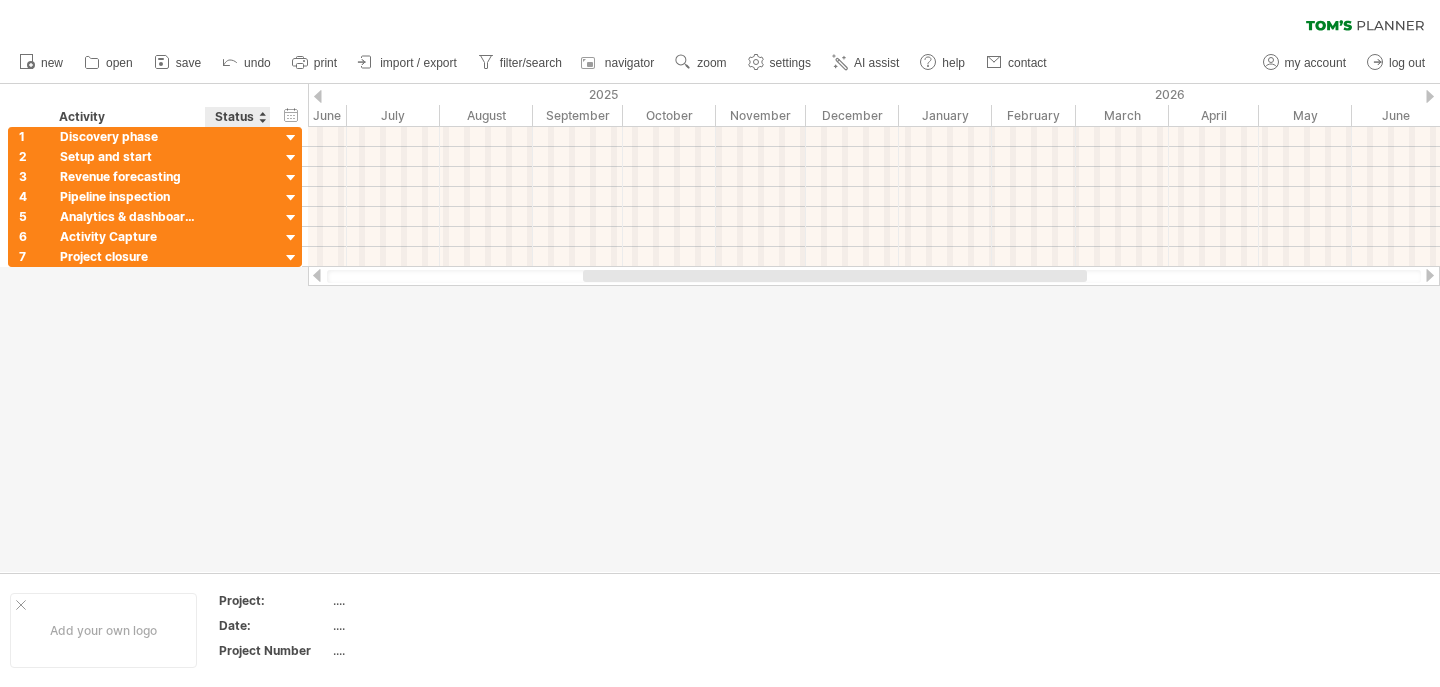 click on "Status" at bounding box center (237, 117) 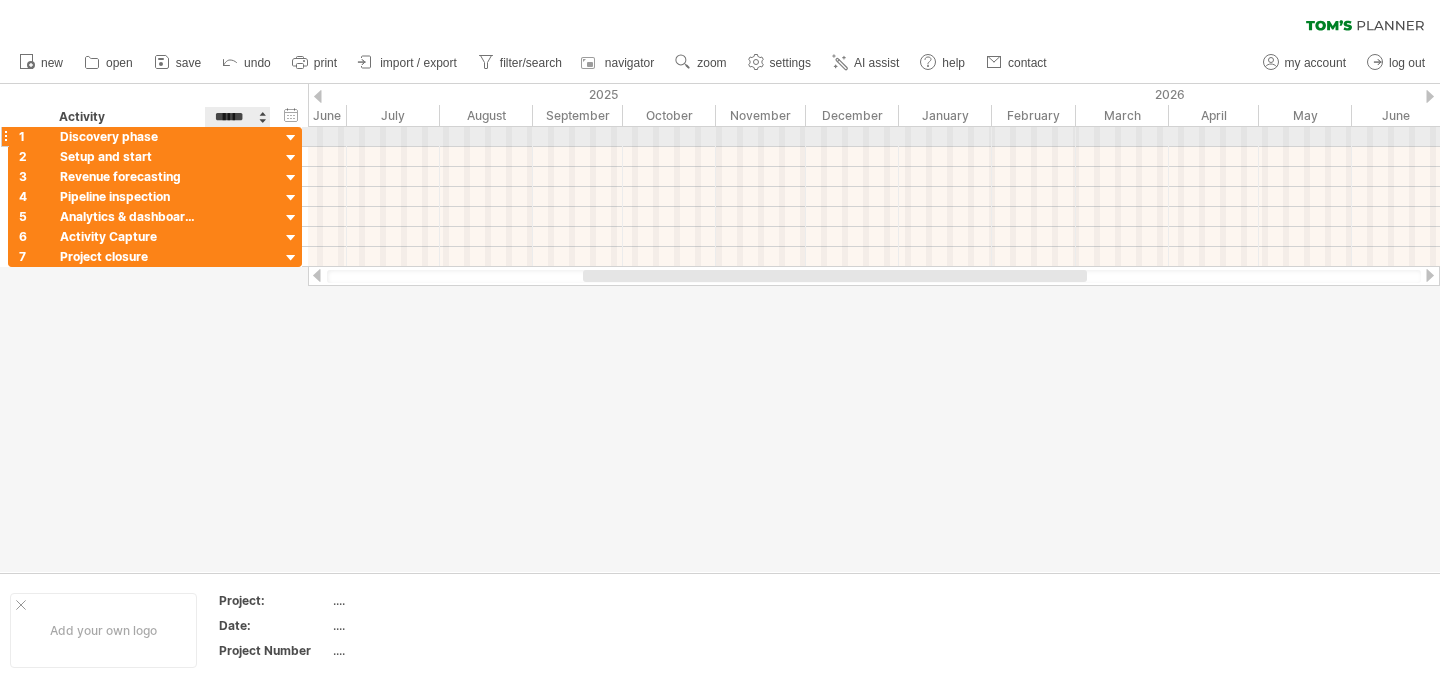click at bounding box center [127, 136] 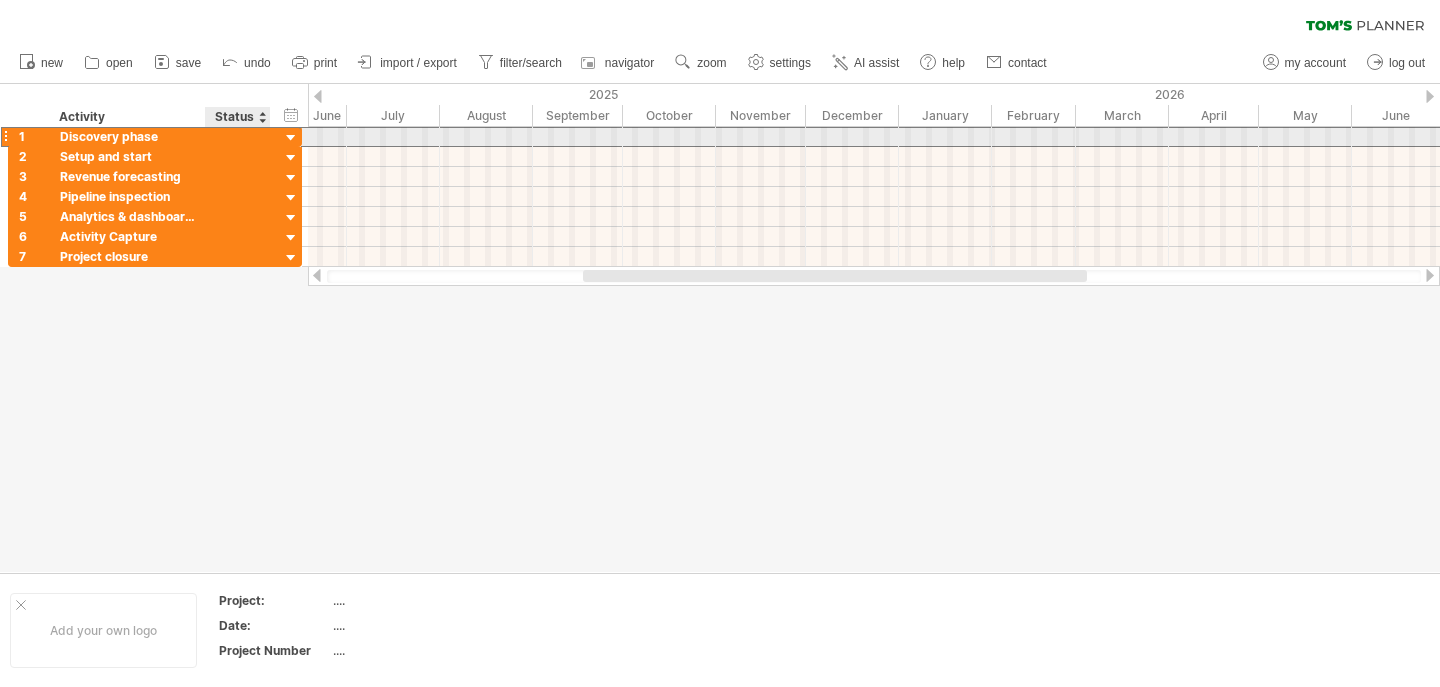 click at bounding box center (127, 136) 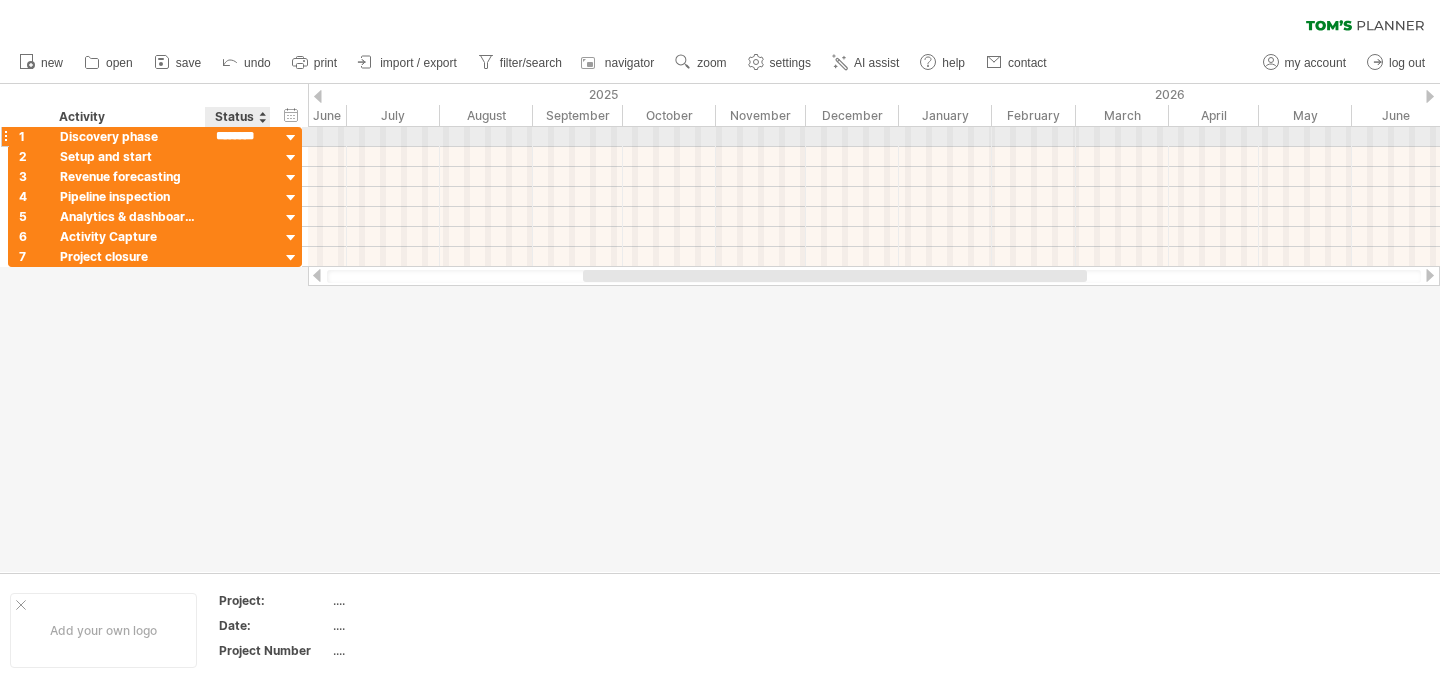 scroll, scrollTop: 0, scrollLeft: 6, axis: horizontal 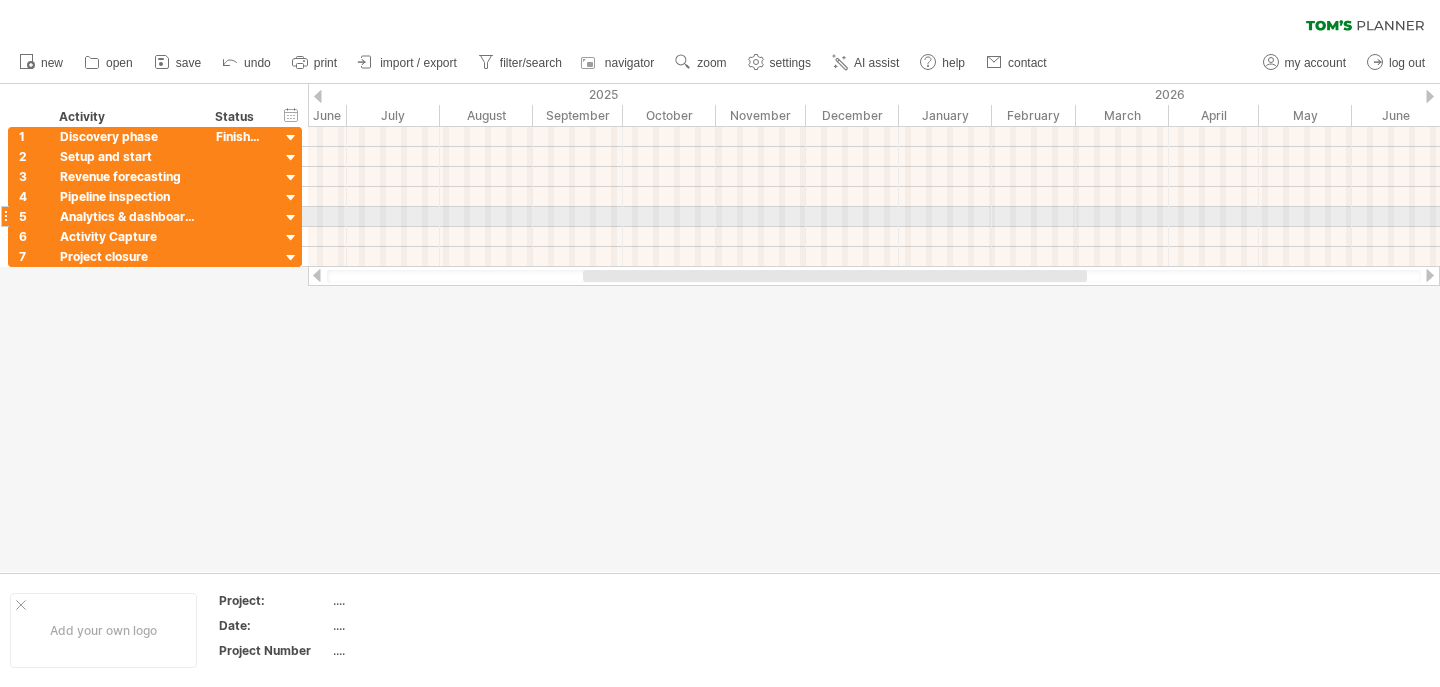 click at bounding box center [874, 217] 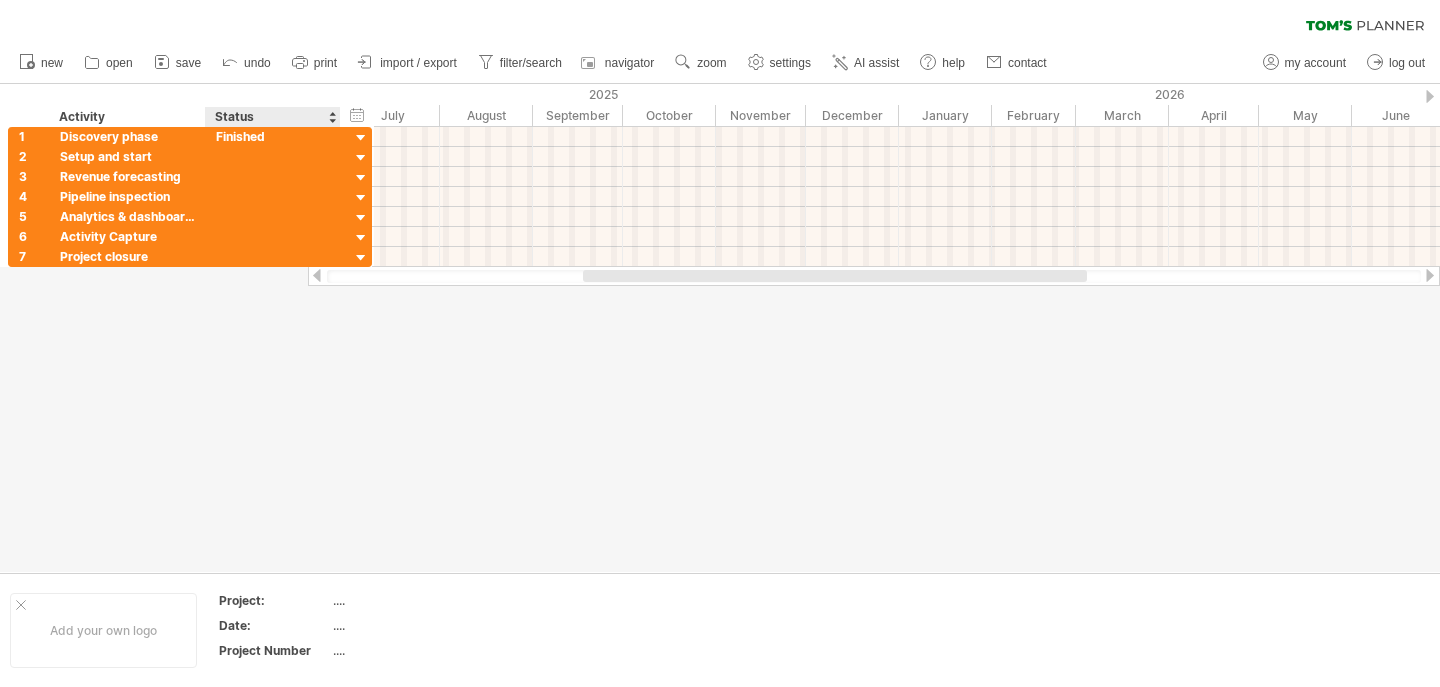 drag, startPoint x: 268, startPoint y: 113, endPoint x: 346, endPoint y: 119, distance: 78.23043 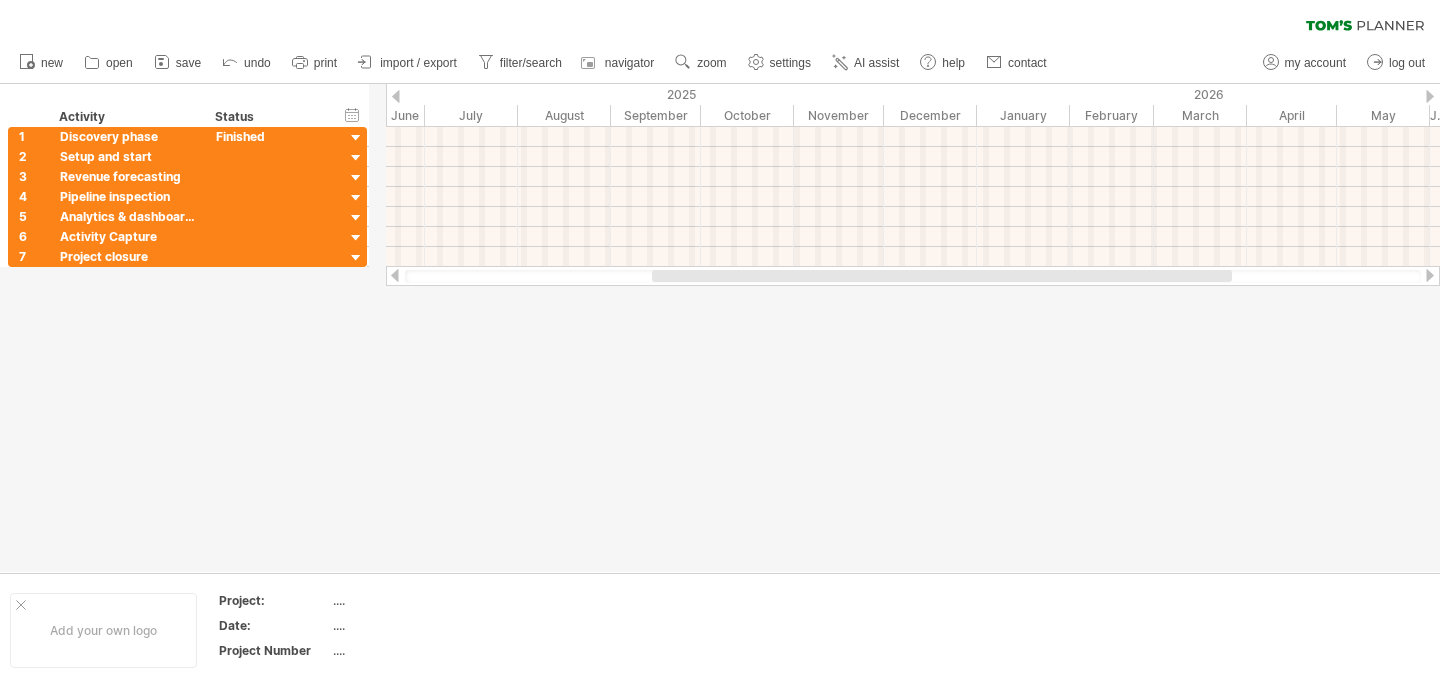 drag, startPoint x: 346, startPoint y: 119, endPoint x: 334, endPoint y: 117, distance: 12.165525 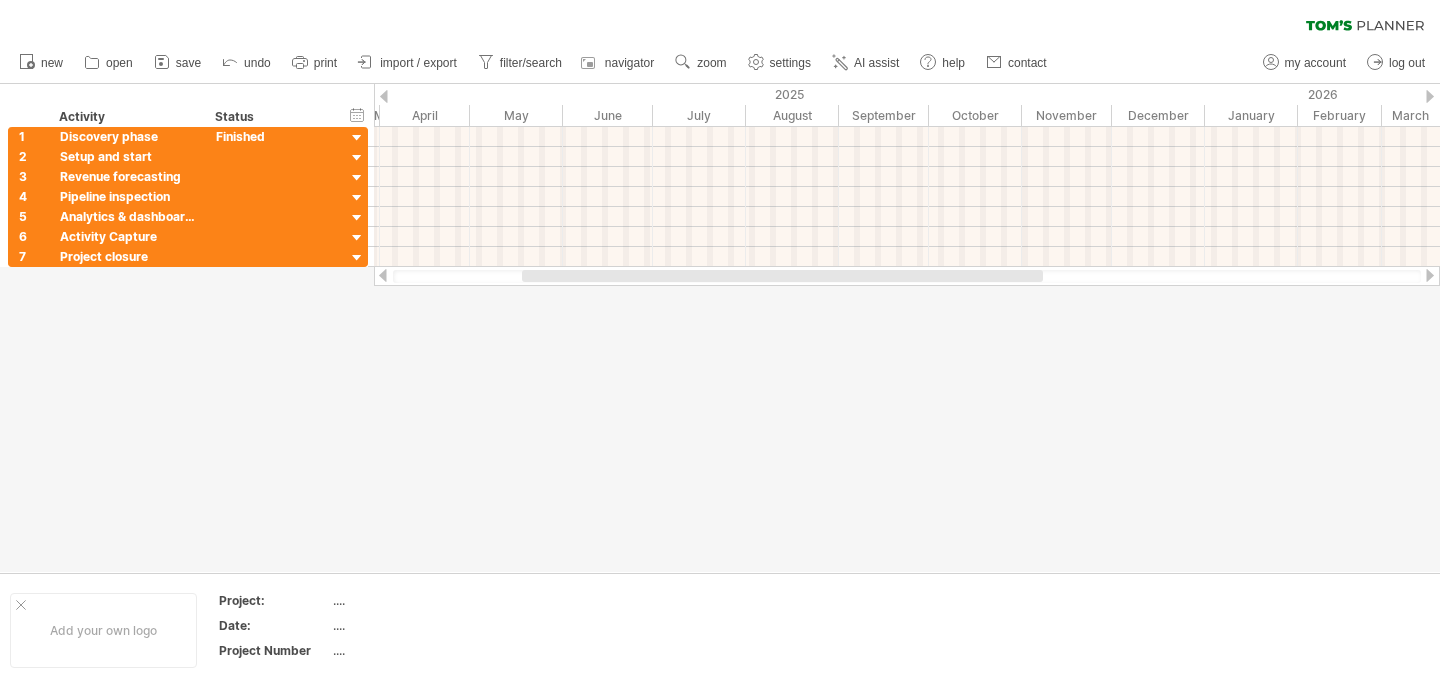 drag, startPoint x: 656, startPoint y: 271, endPoint x: 536, endPoint y: 294, distance: 122.18429 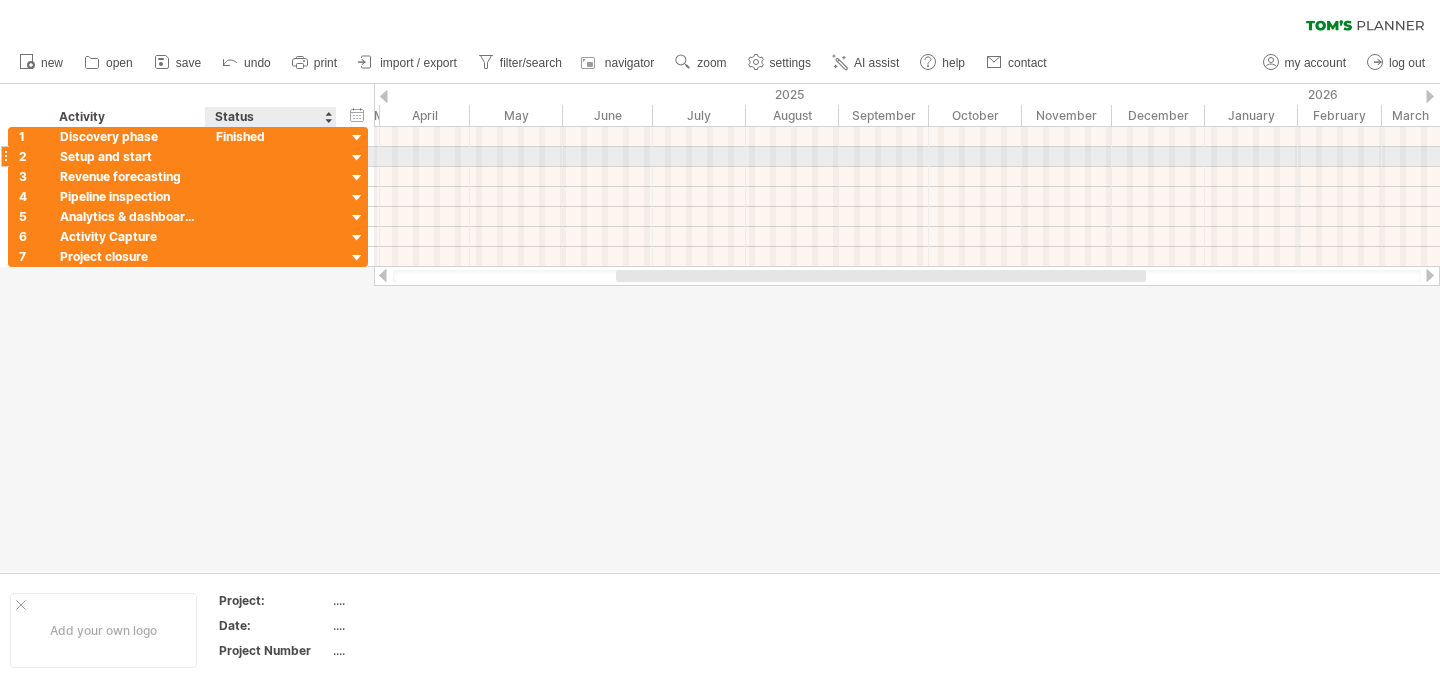 click at bounding box center [127, 156] 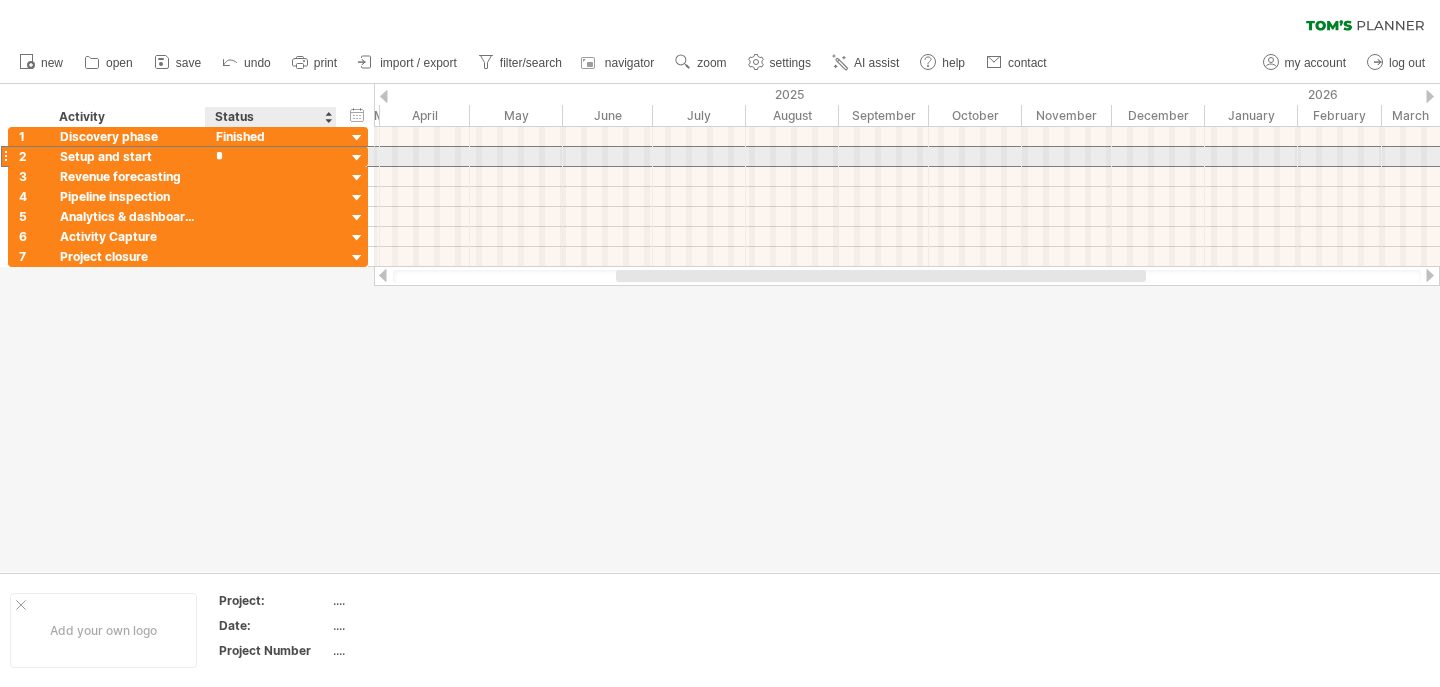 type on "********" 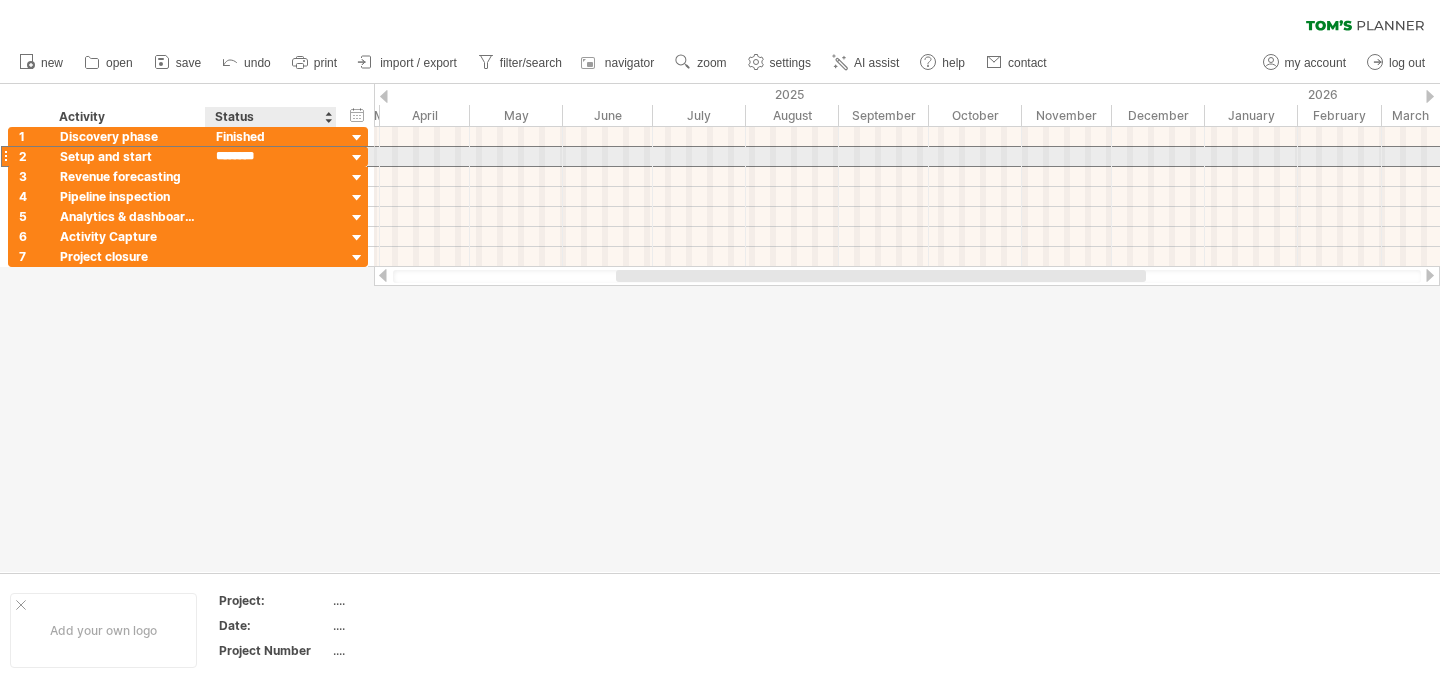 click on "********" at bounding box center (0, 0) 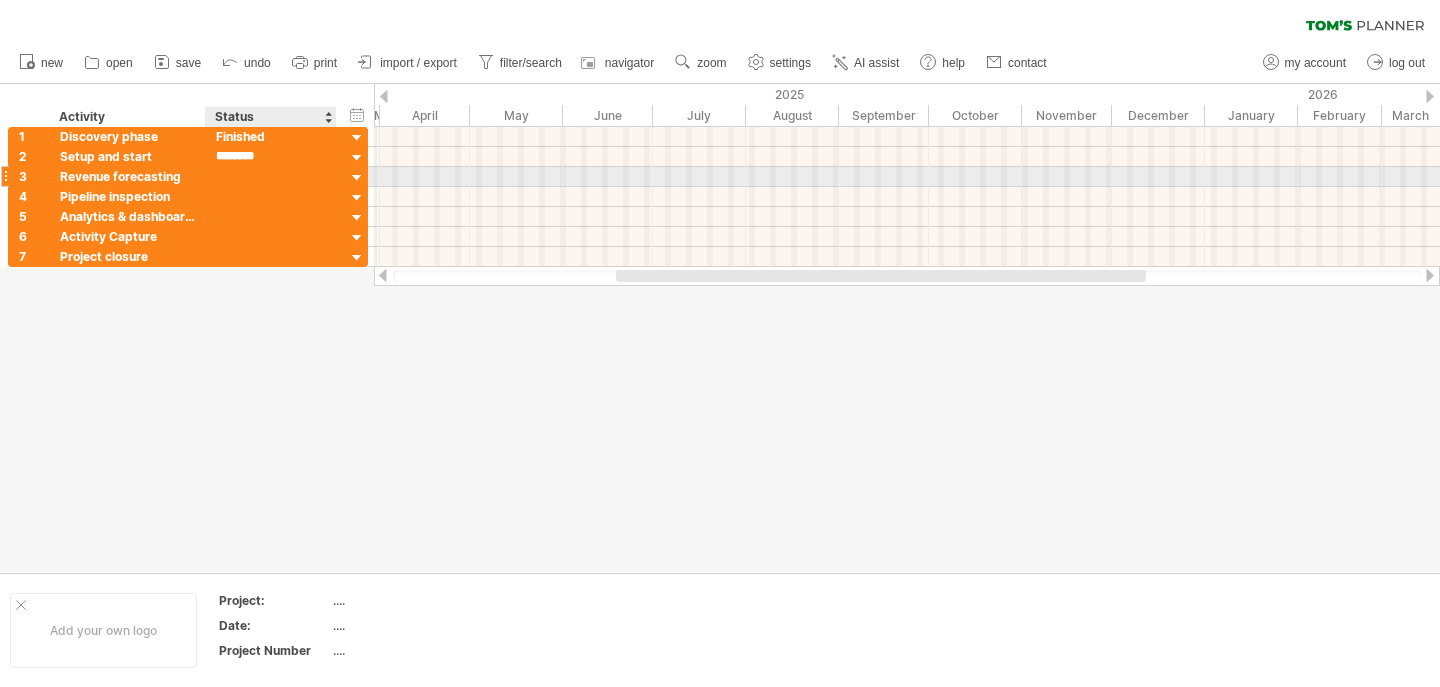 click at bounding box center [127, 176] 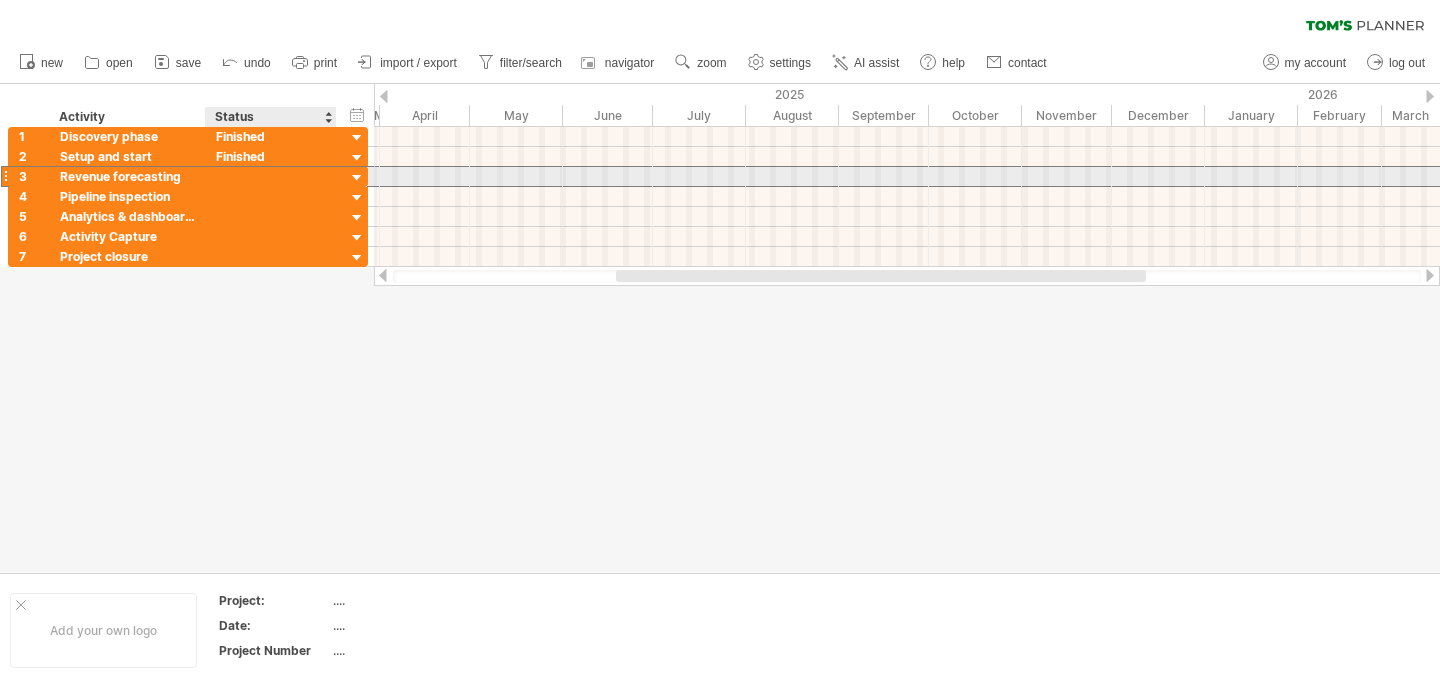 click at bounding box center [127, 176] 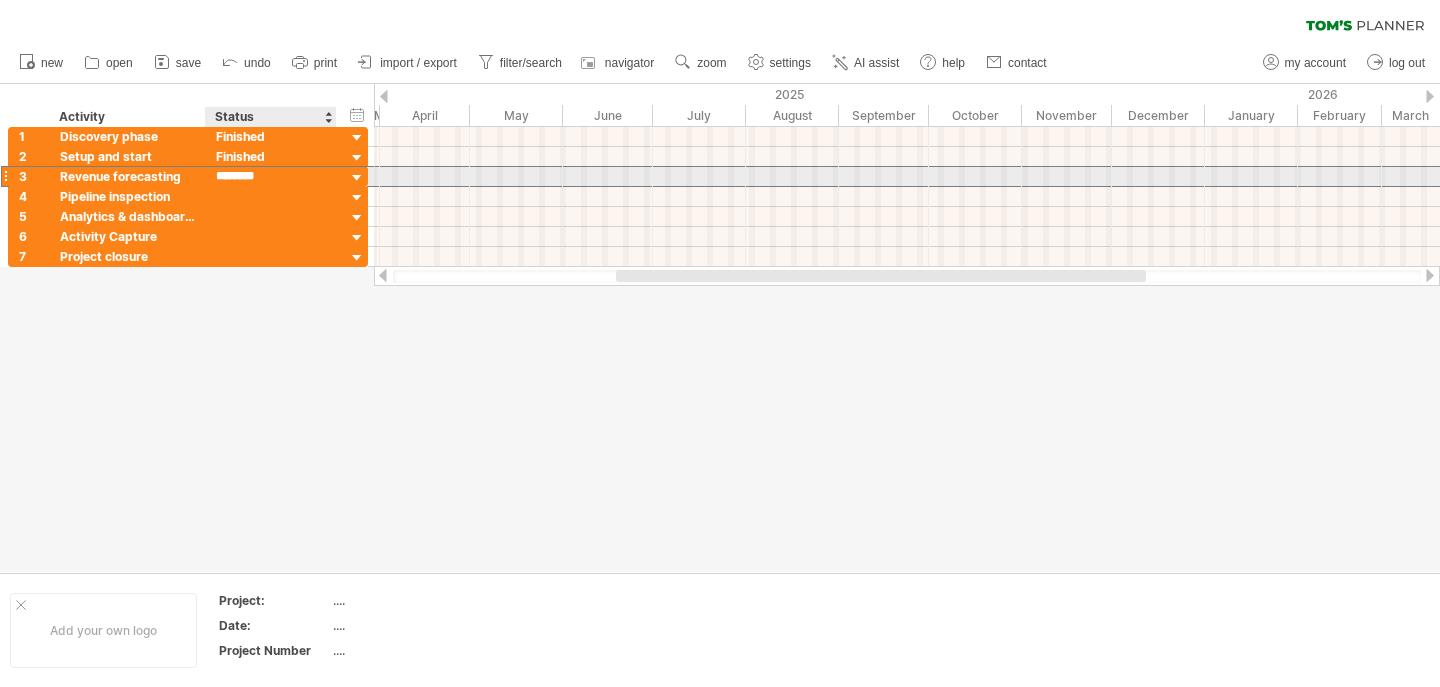 click on "********" at bounding box center [0, 0] 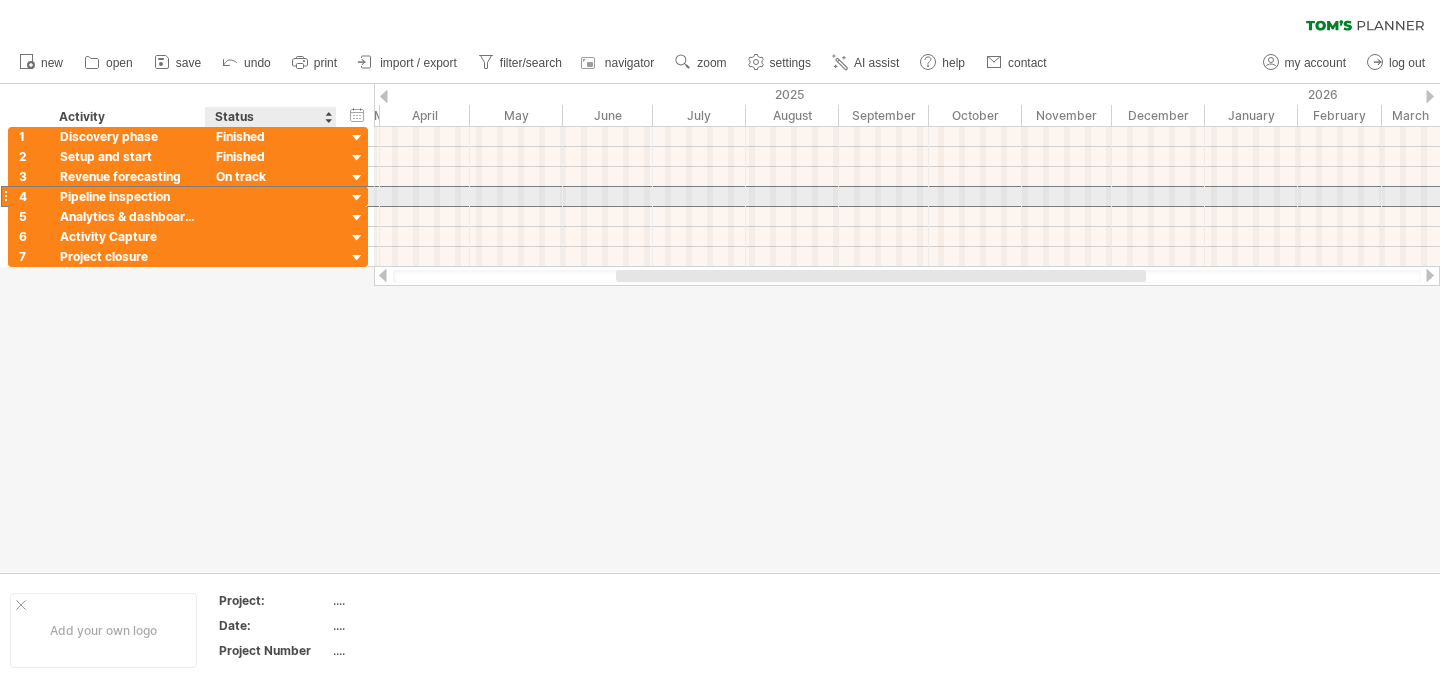 click at bounding box center (127, 196) 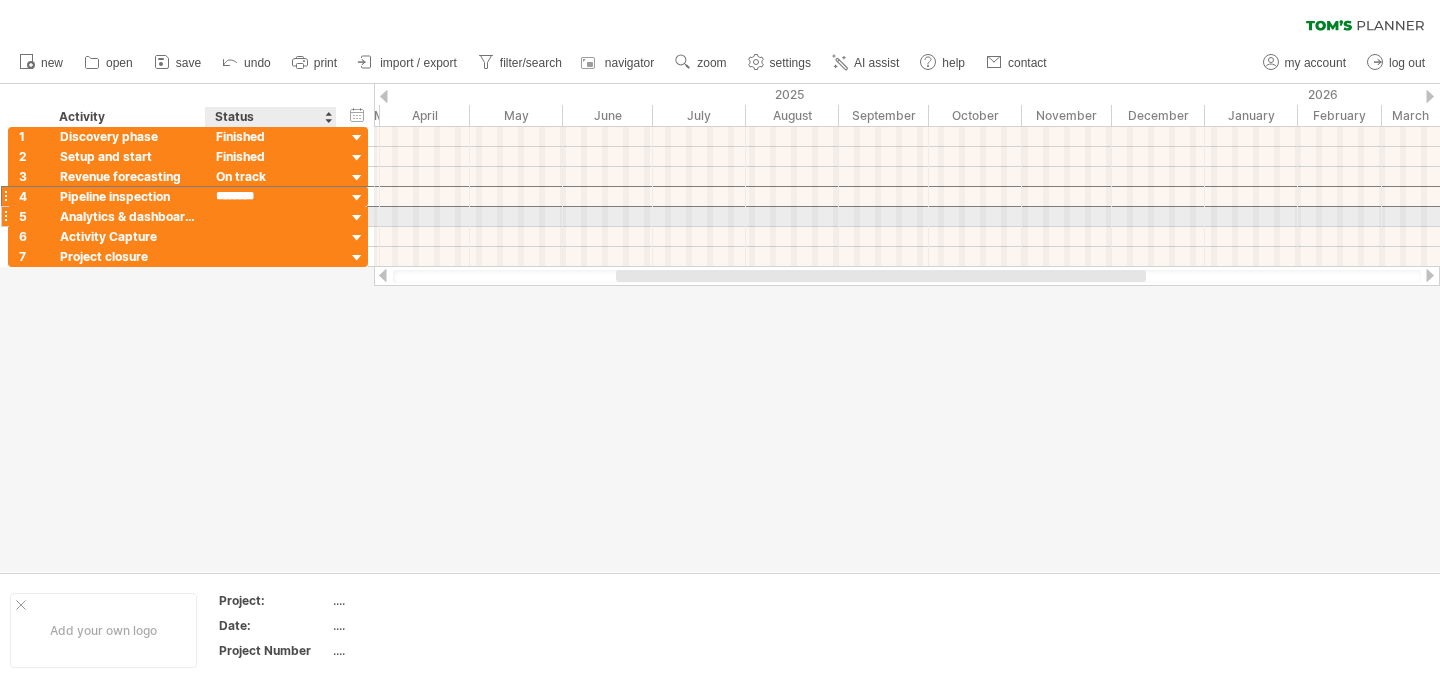 click at bounding box center (127, 216) 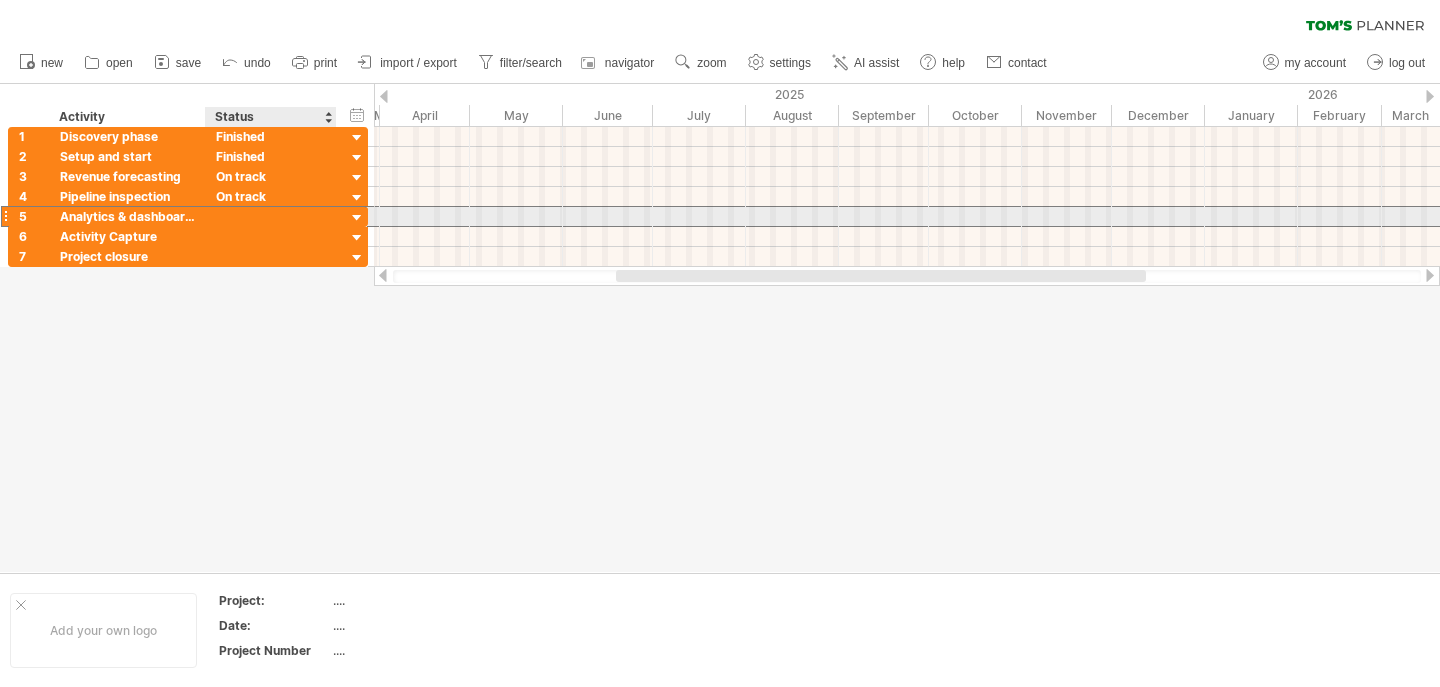 paste on "********" 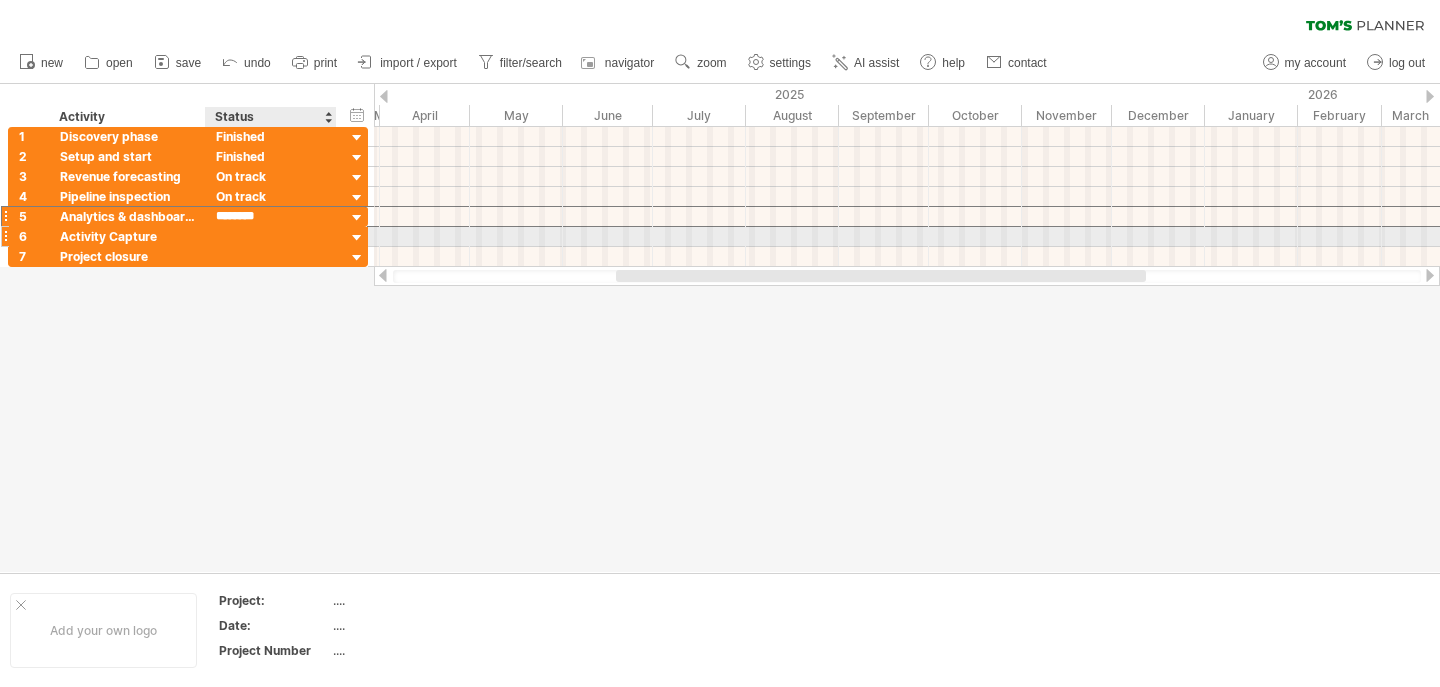 click at bounding box center [127, 236] 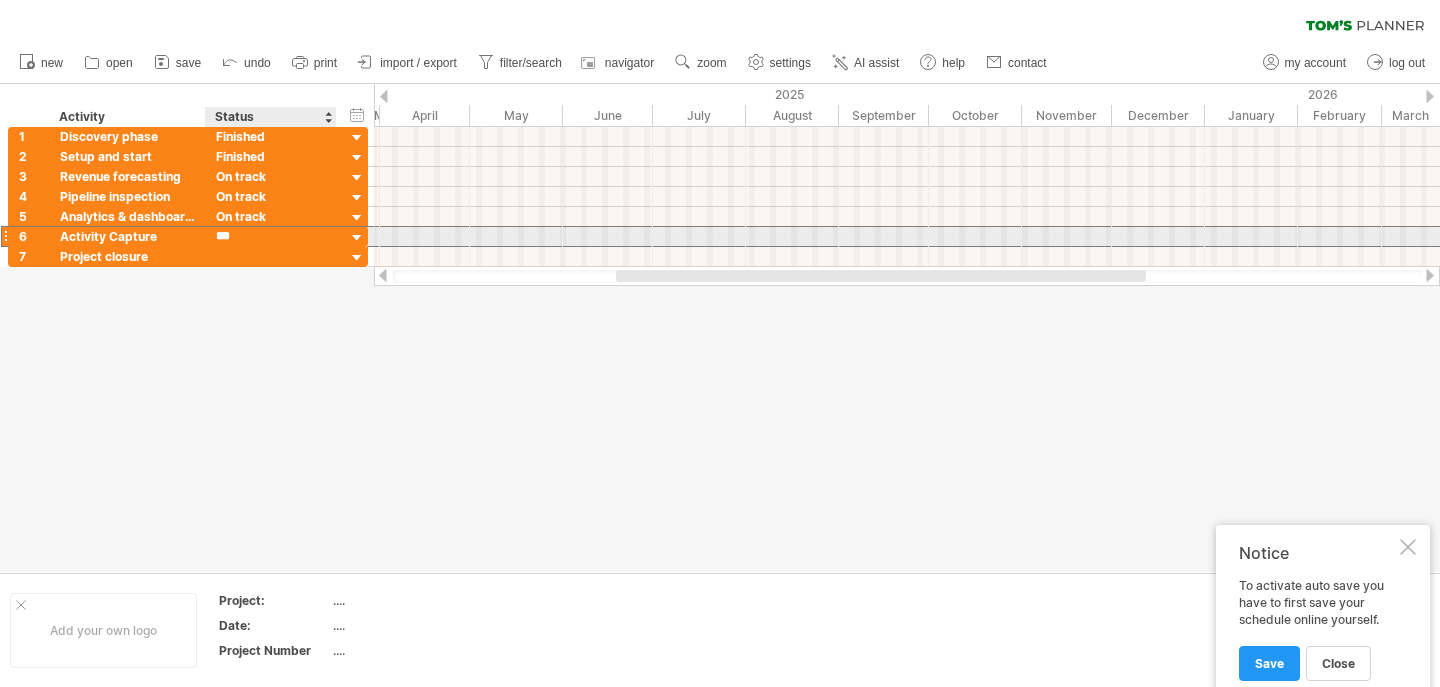 type on "**" 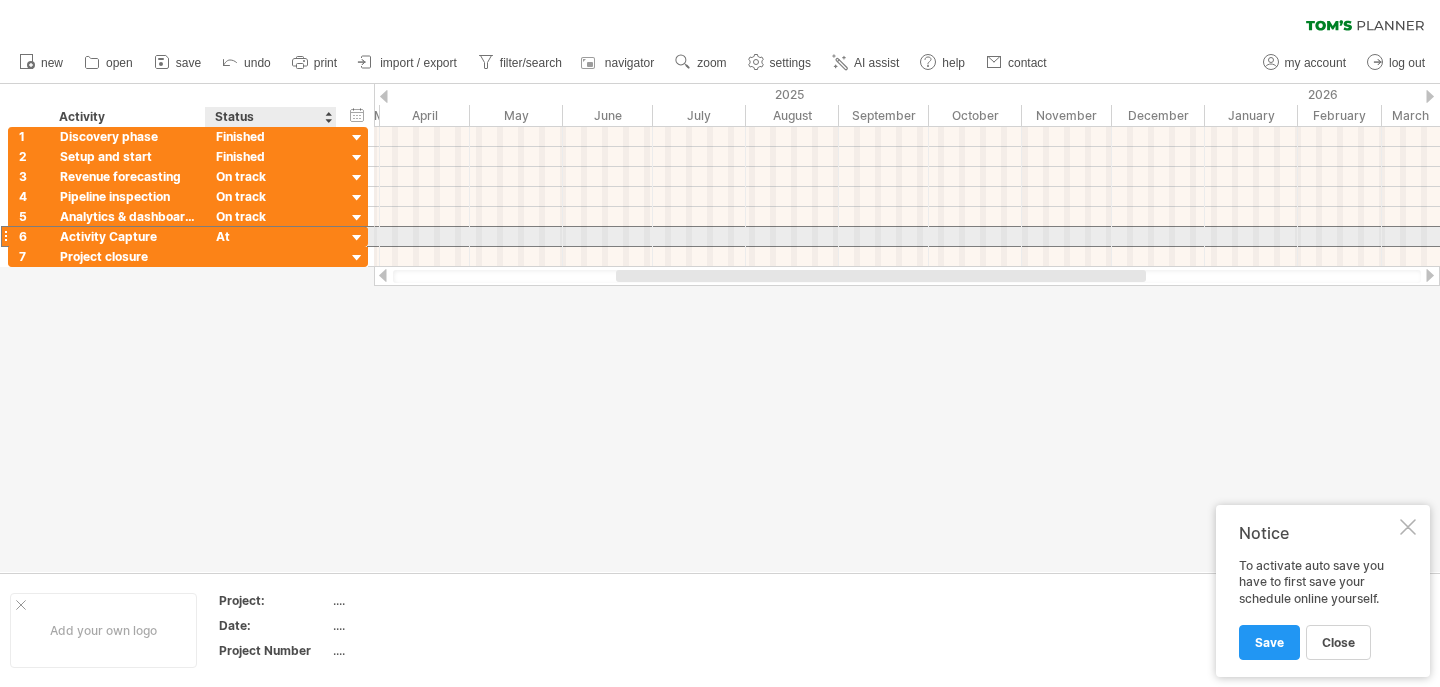 click on "At" at bounding box center (127, 236) 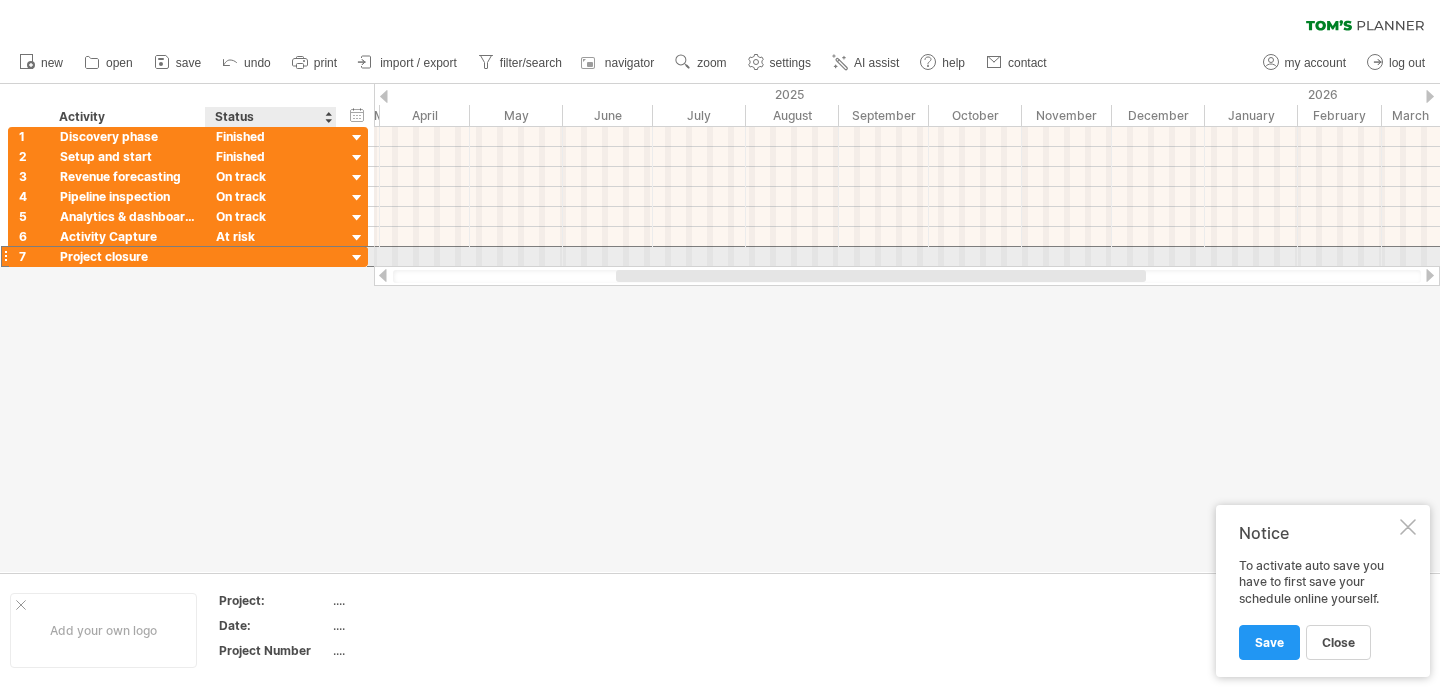 click at bounding box center (127, 256) 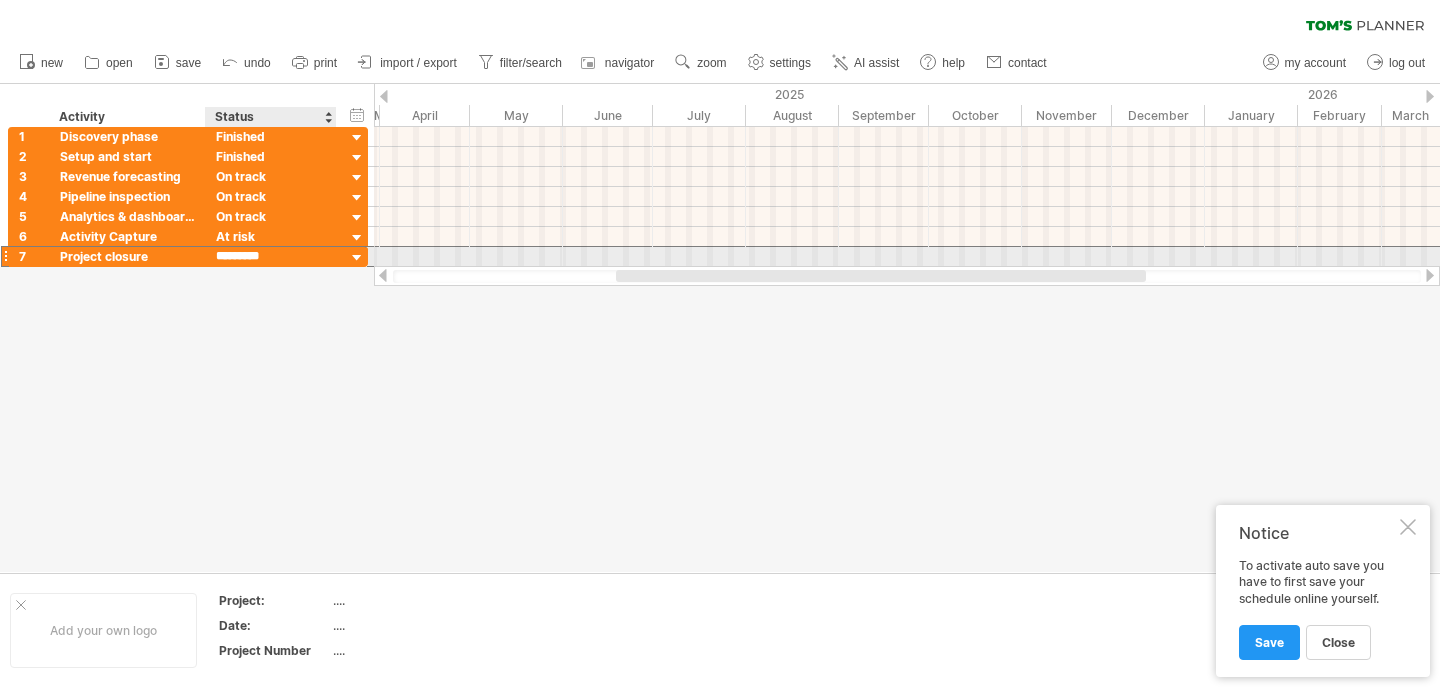 type on "**********" 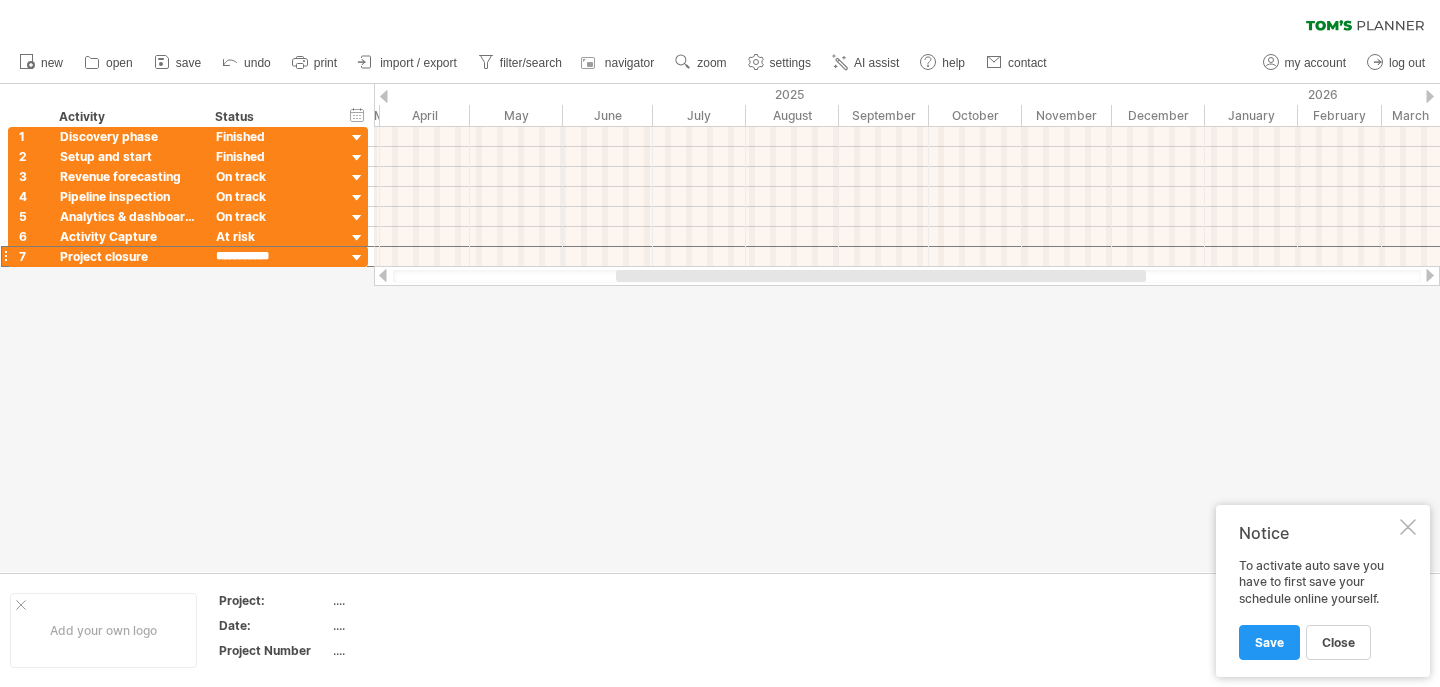 click at bounding box center (720, 328) 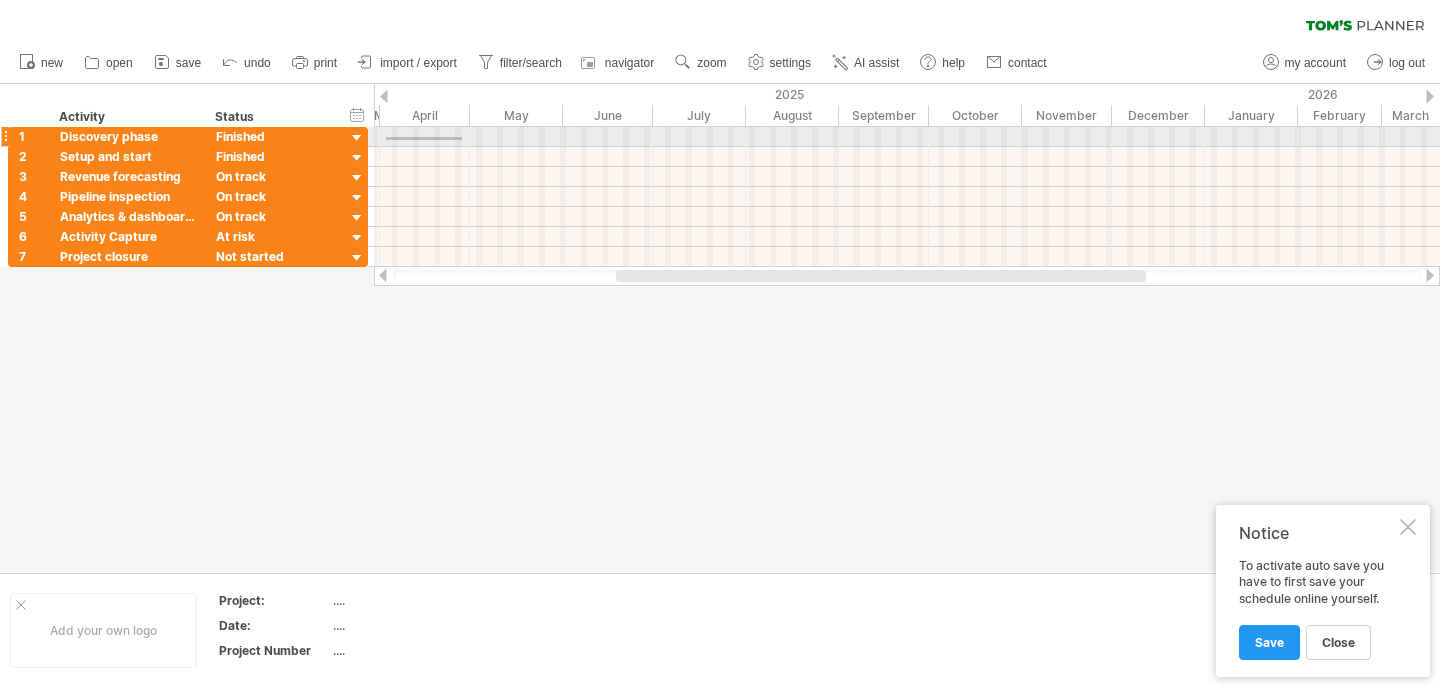 drag, startPoint x: 386, startPoint y: 137, endPoint x: 463, endPoint y: 140, distance: 77.05842 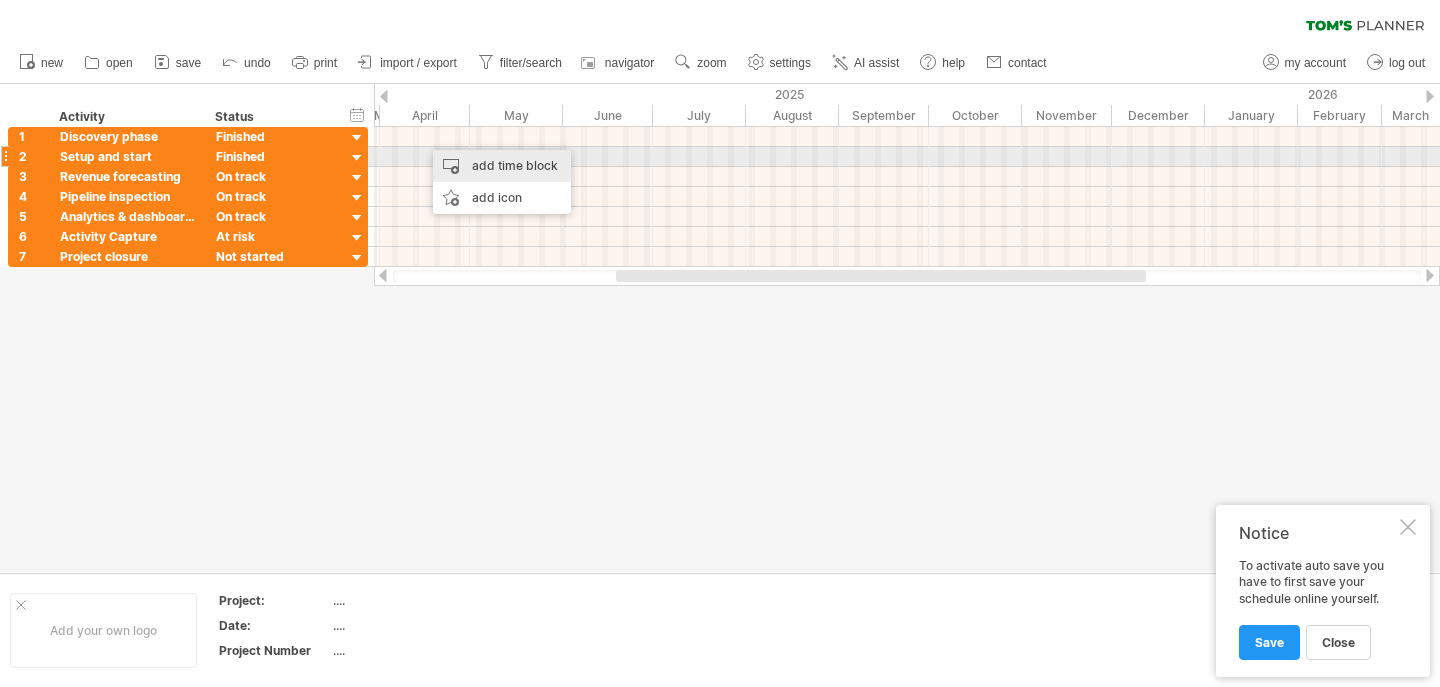 click on "add time block" at bounding box center (502, 166) 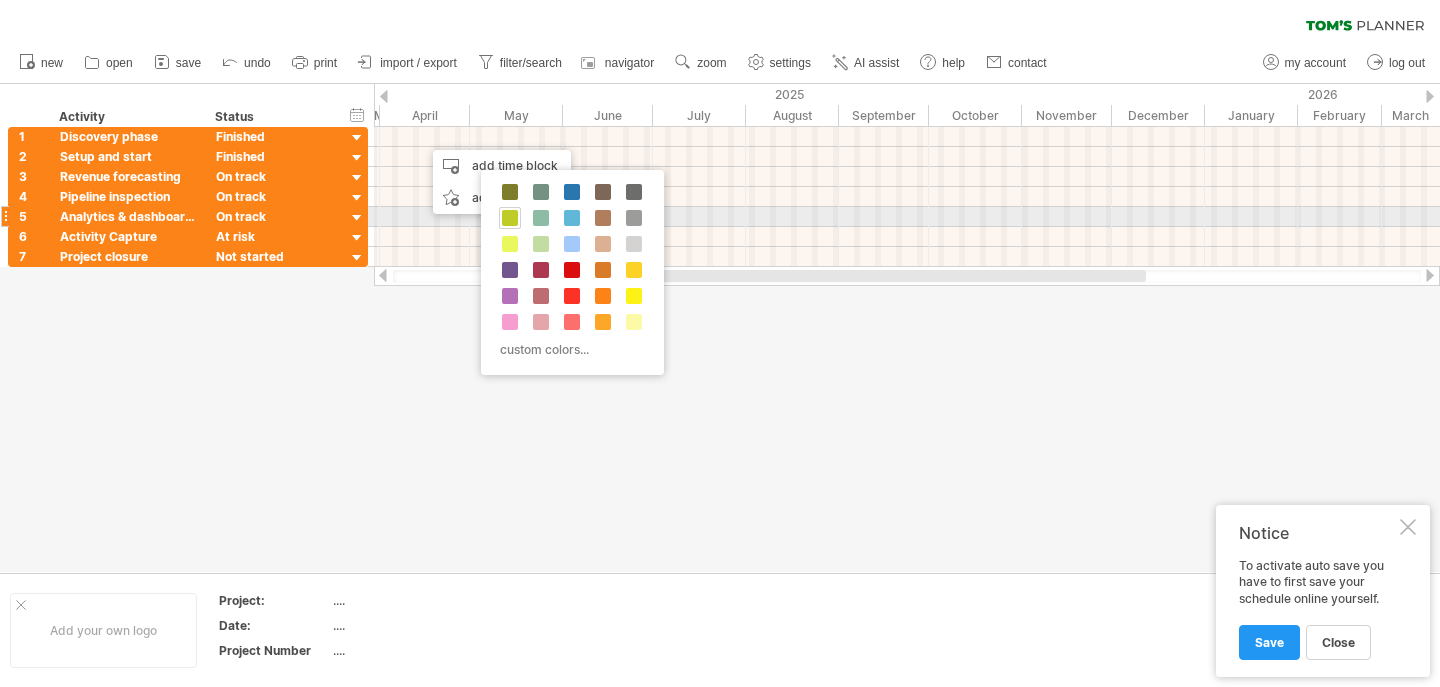 click at bounding box center [510, 218] 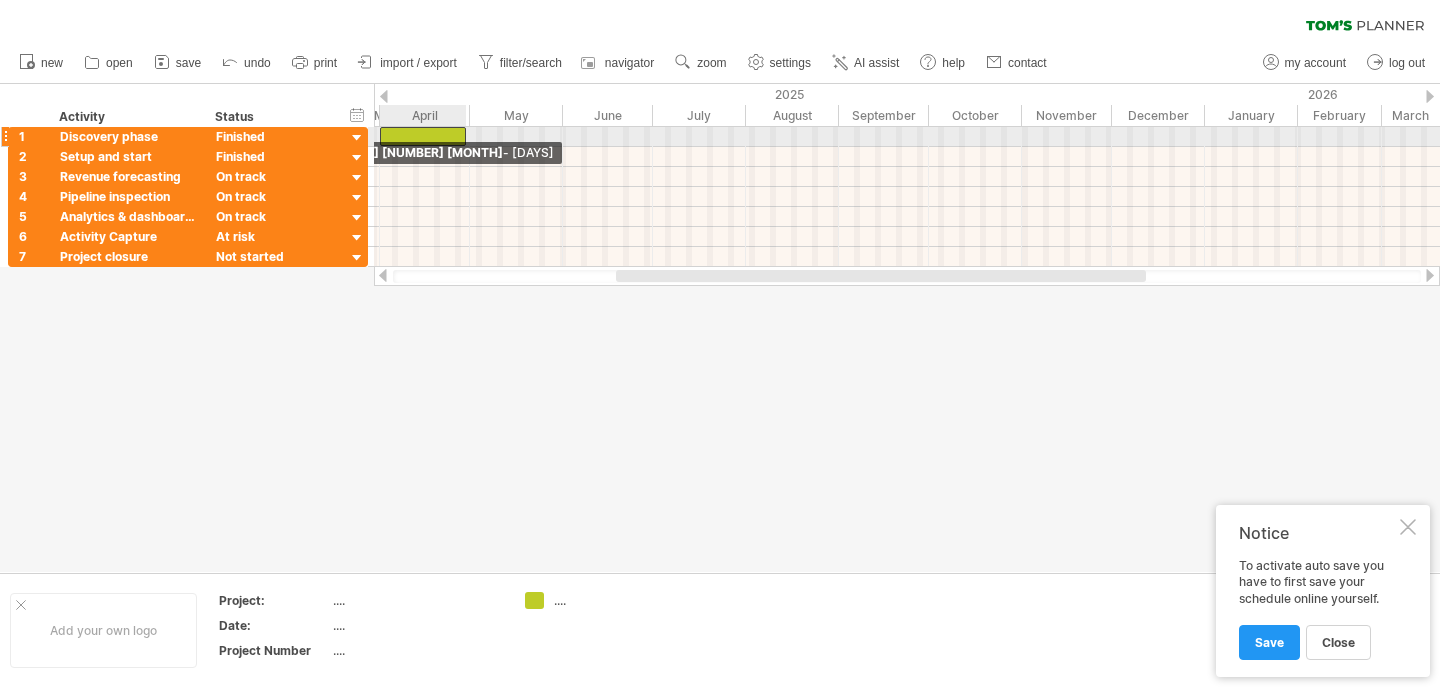 drag, startPoint x: 424, startPoint y: 138, endPoint x: 381, endPoint y: 138, distance: 43 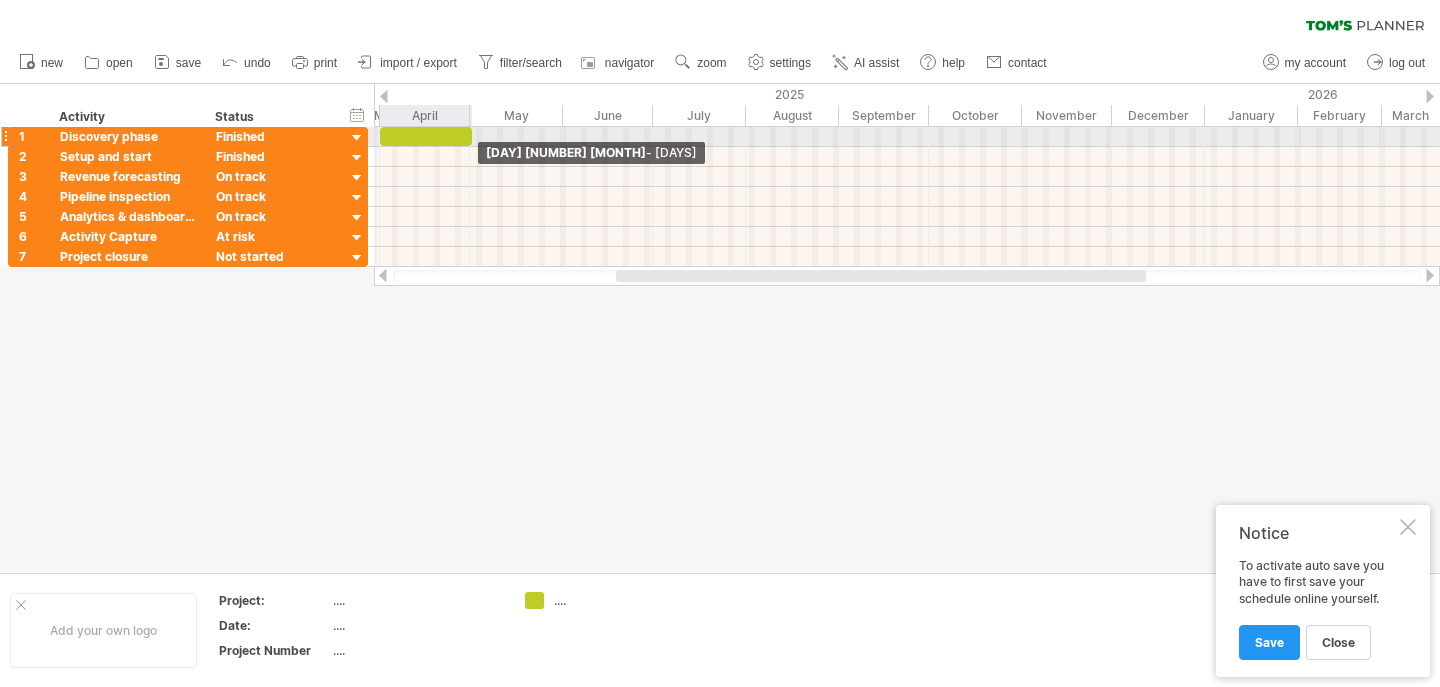 click at bounding box center (472, 136) 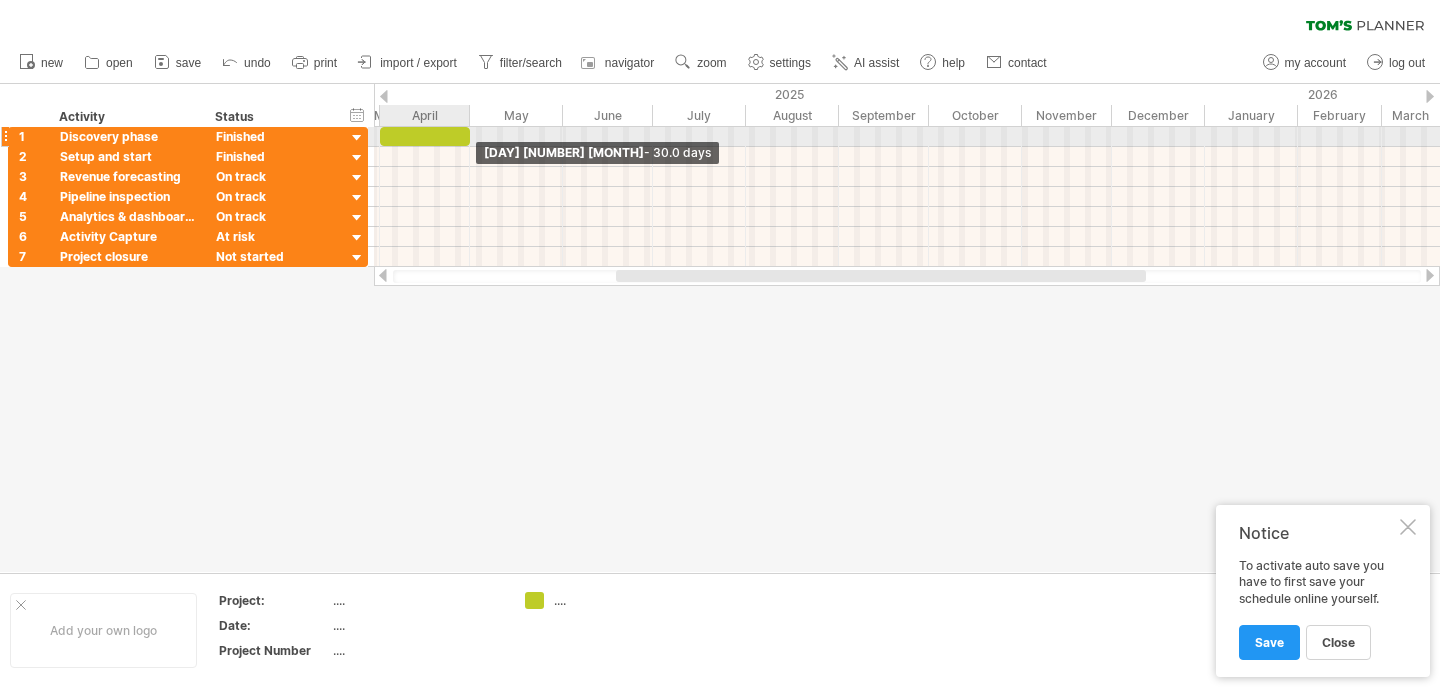 click at bounding box center [470, 136] 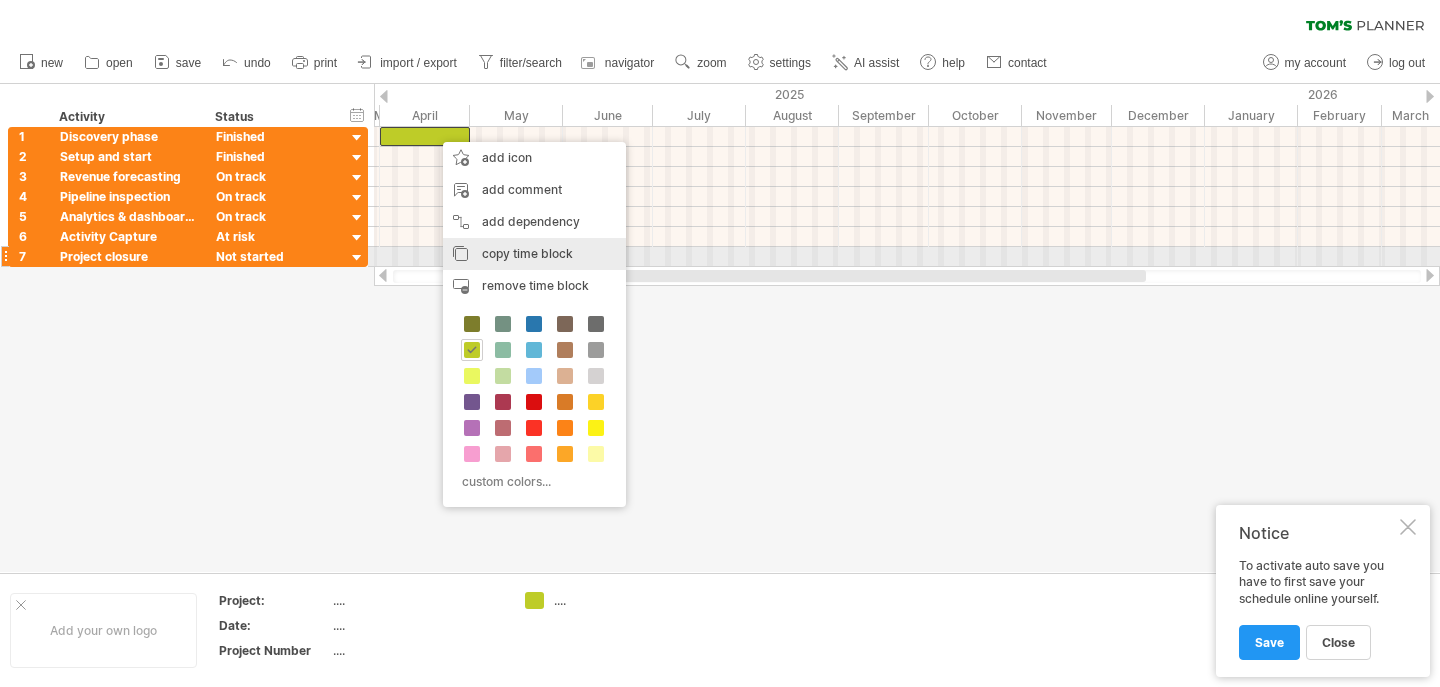 click on "copy time block" at bounding box center [527, 253] 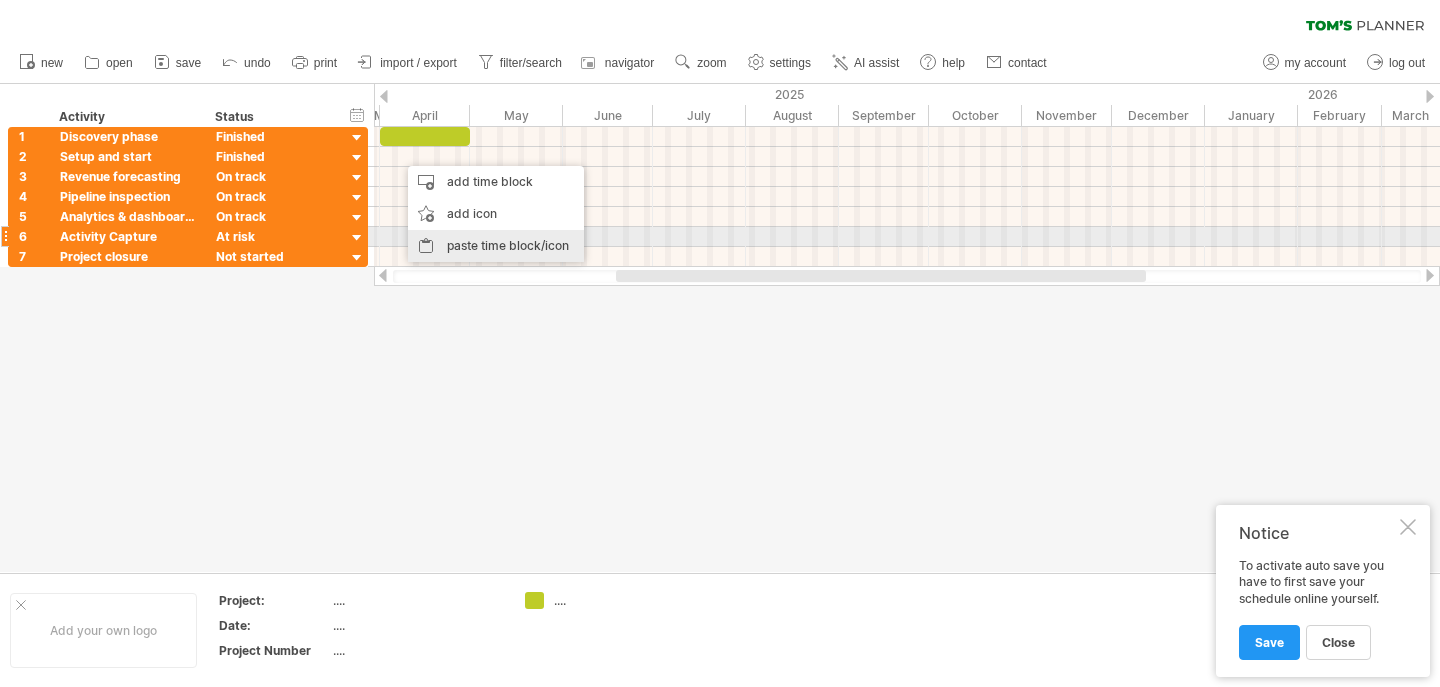click on "paste time block/icon" at bounding box center [496, 246] 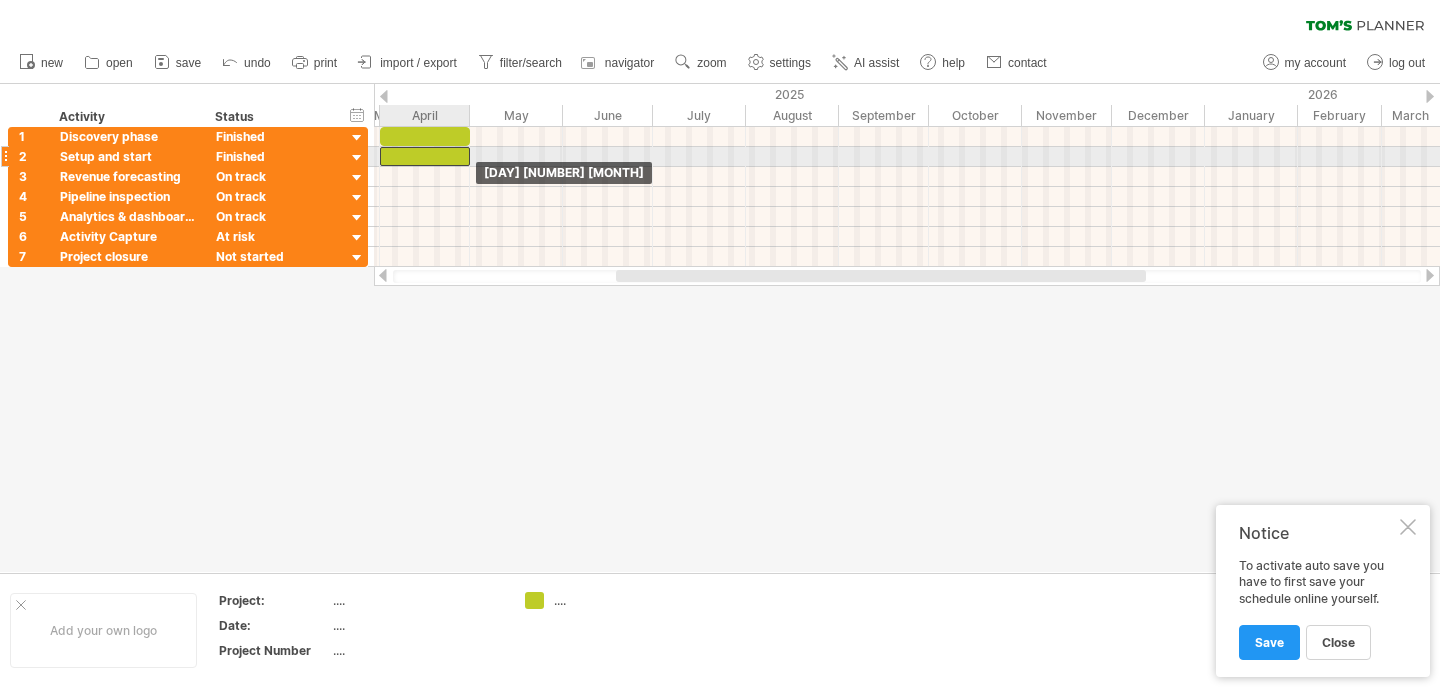 drag, startPoint x: 441, startPoint y: 159, endPoint x: 423, endPoint y: 157, distance: 18.110771 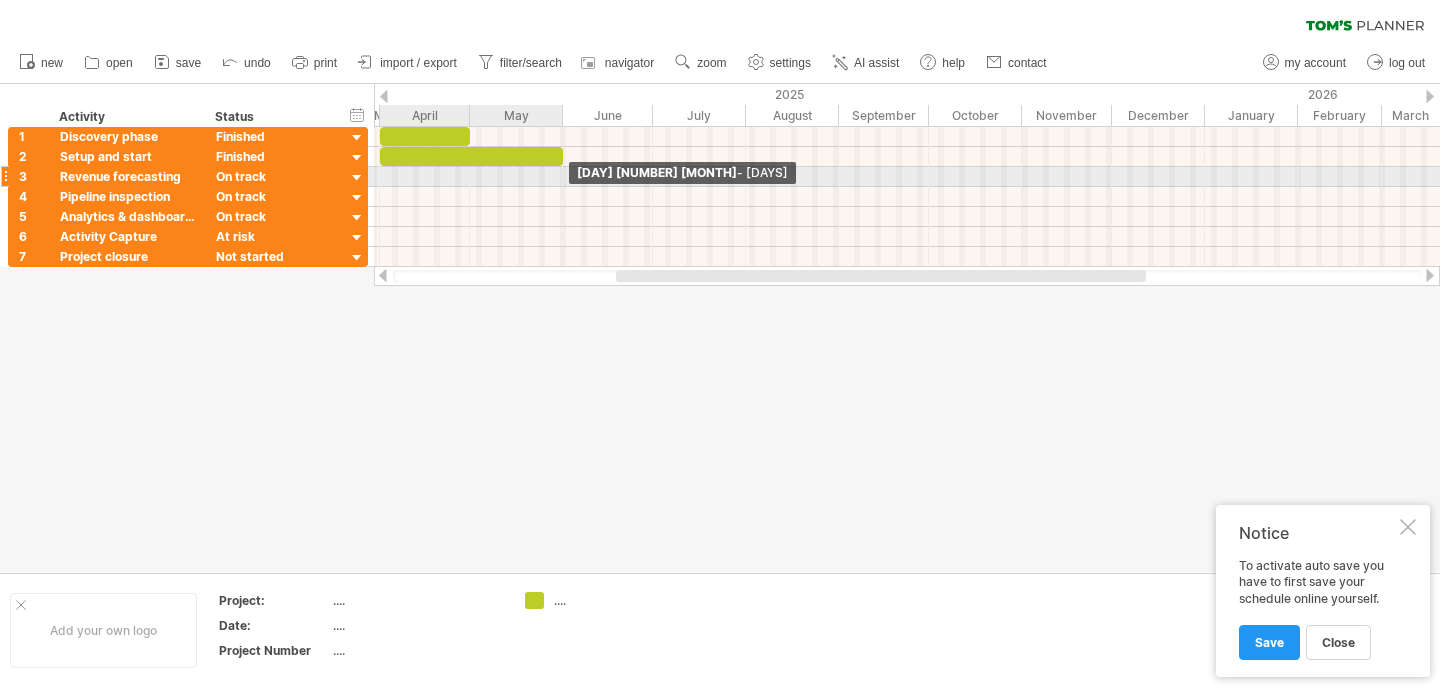 drag, startPoint x: 466, startPoint y: 152, endPoint x: 559, endPoint y: 169, distance: 94.54099 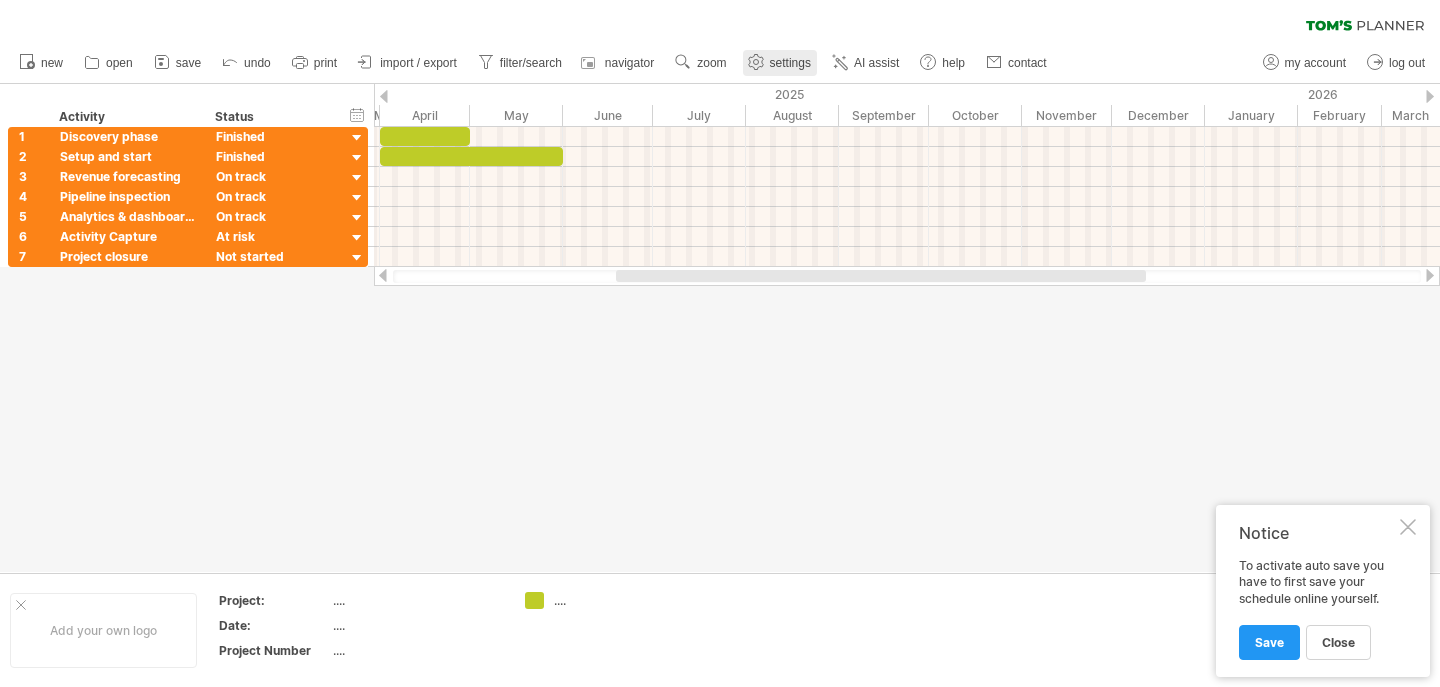 click at bounding box center [755, 62] 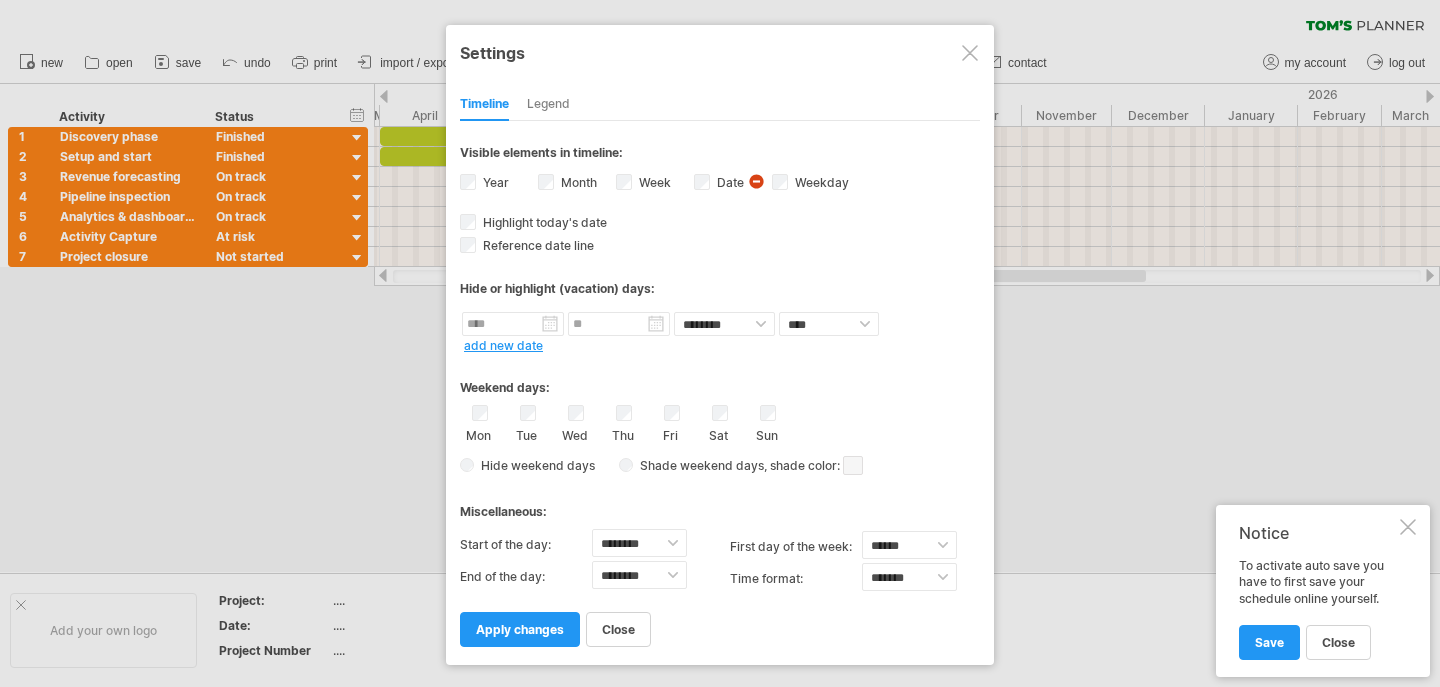 click on "Legend" at bounding box center (548, 105) 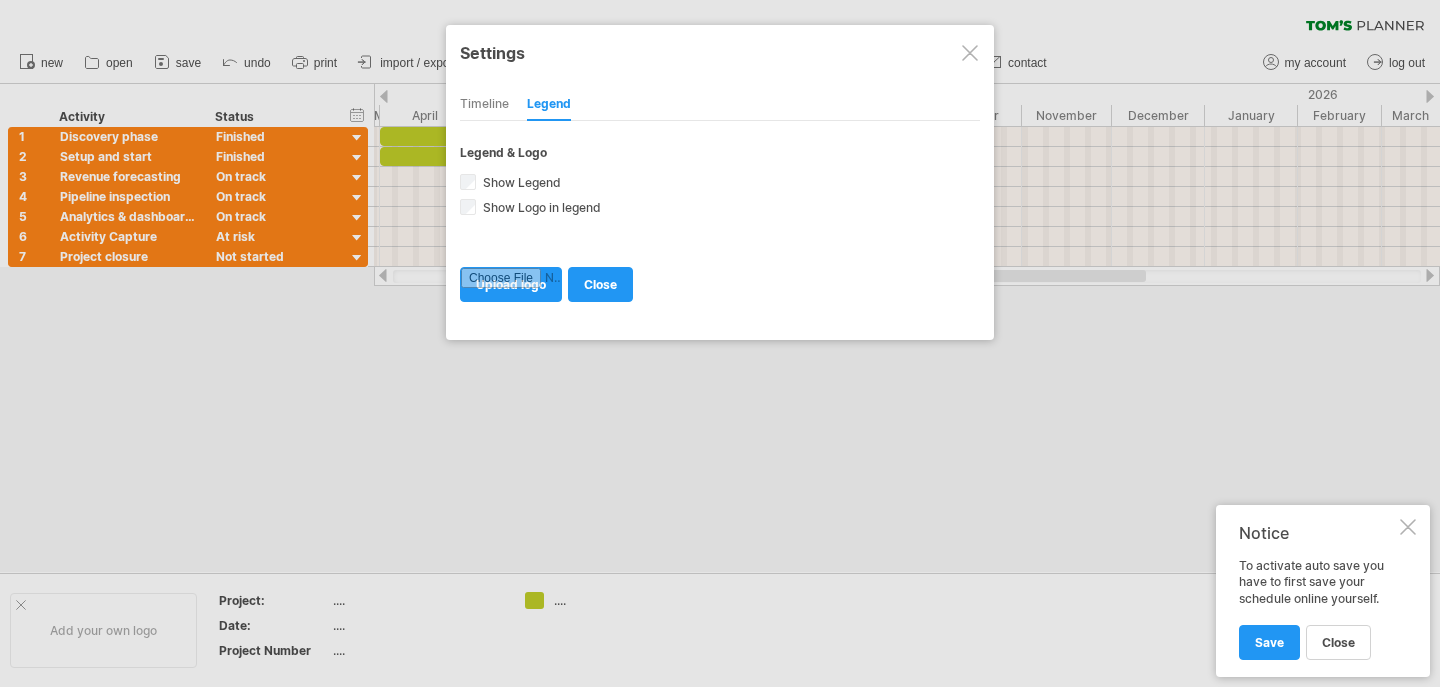 click on "Timeline" at bounding box center (484, 105) 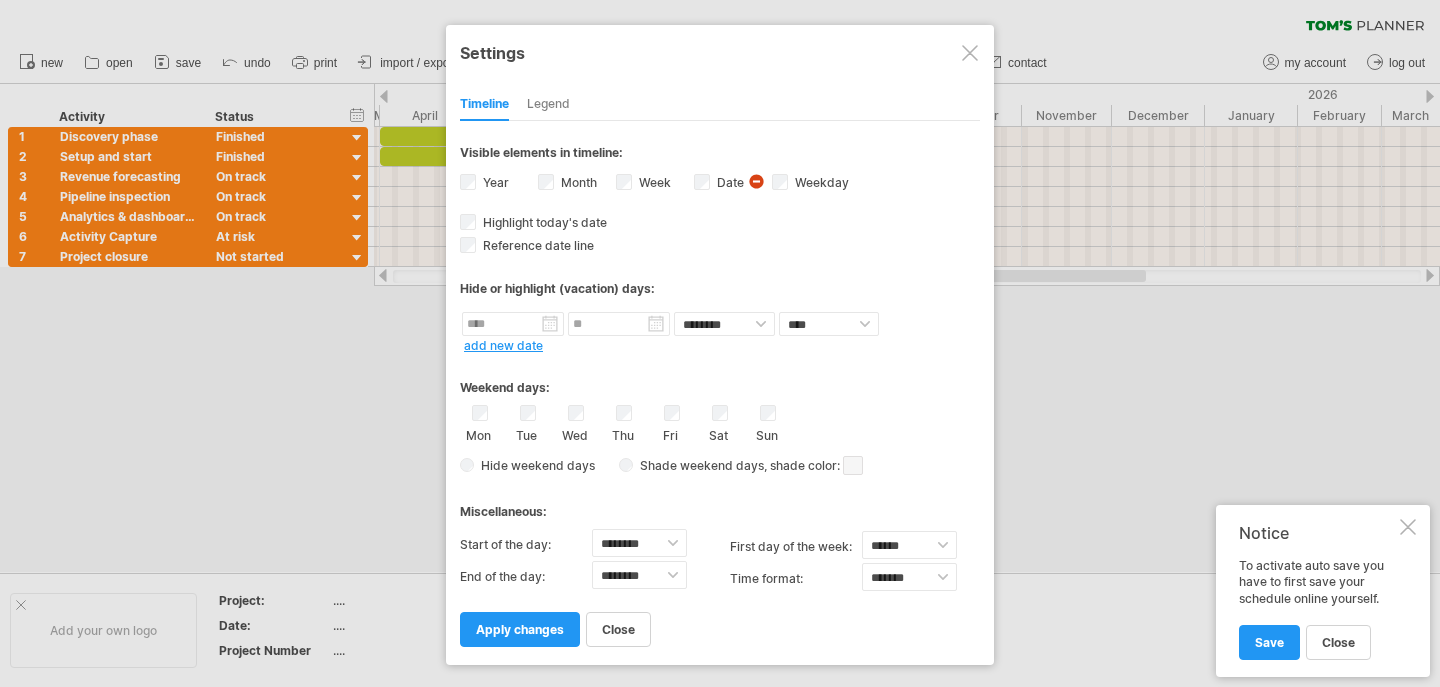 click on "Legend" at bounding box center [548, 105] 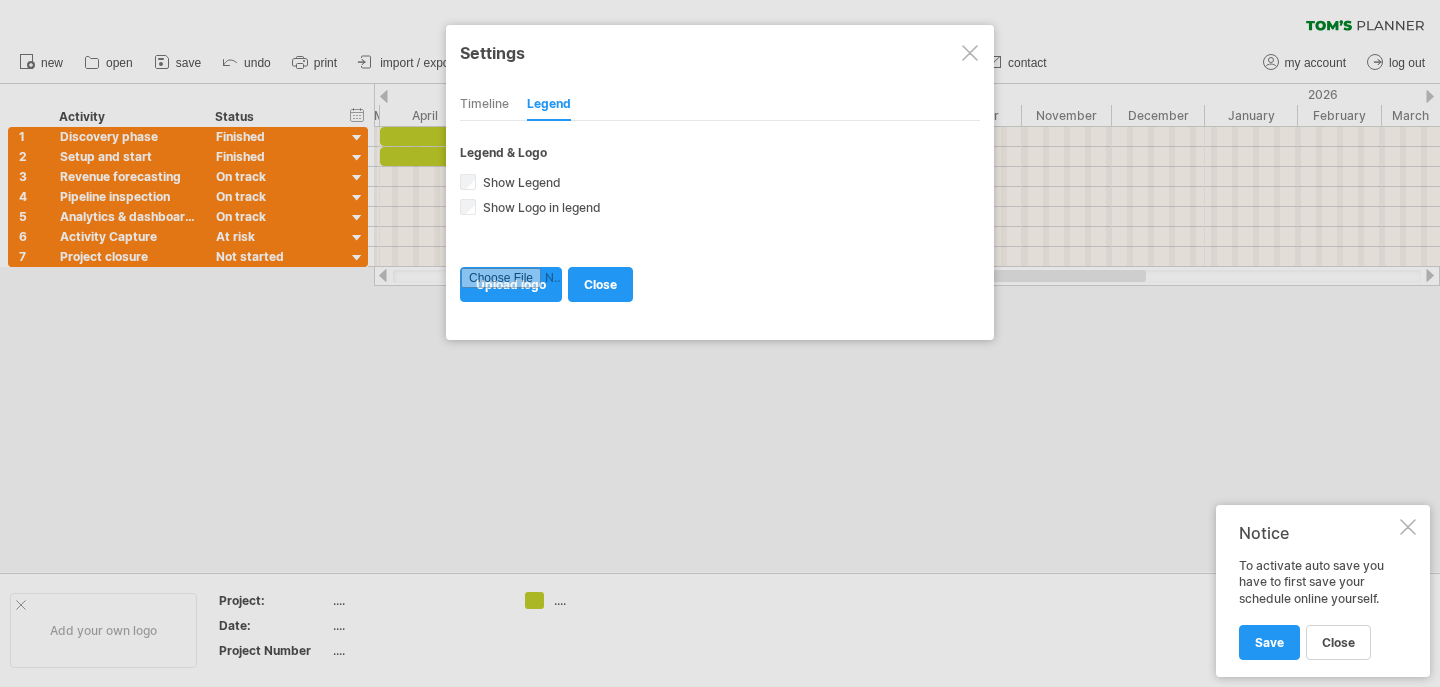 click on "Timeline" at bounding box center (484, 105) 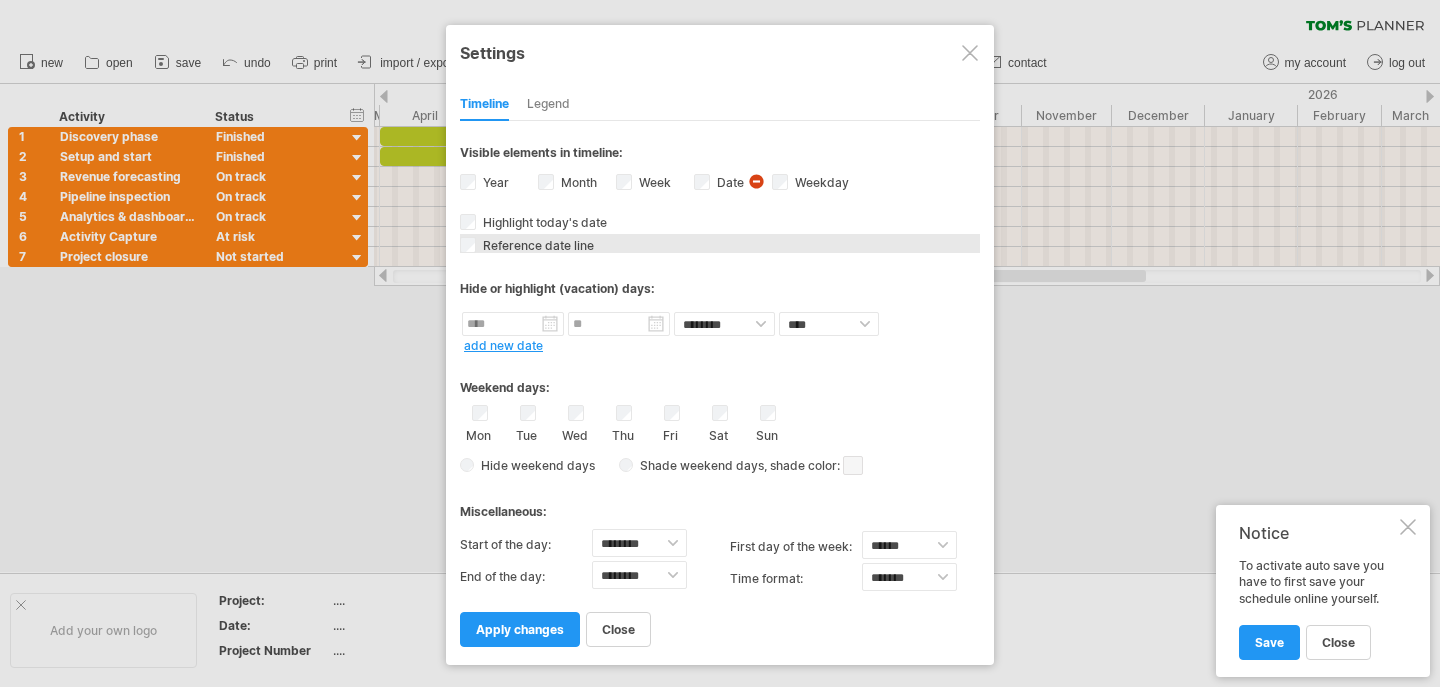 click on "Reference date line
The reference dateline is a darker vertical line in the chart. You can drag it to the left or right with your mouse. You can use it for whatever goal you like. It can be the ultimate deadline of a project, a specifically important milestone or maybe the current average progress within the project." at bounding box center (720, 243) 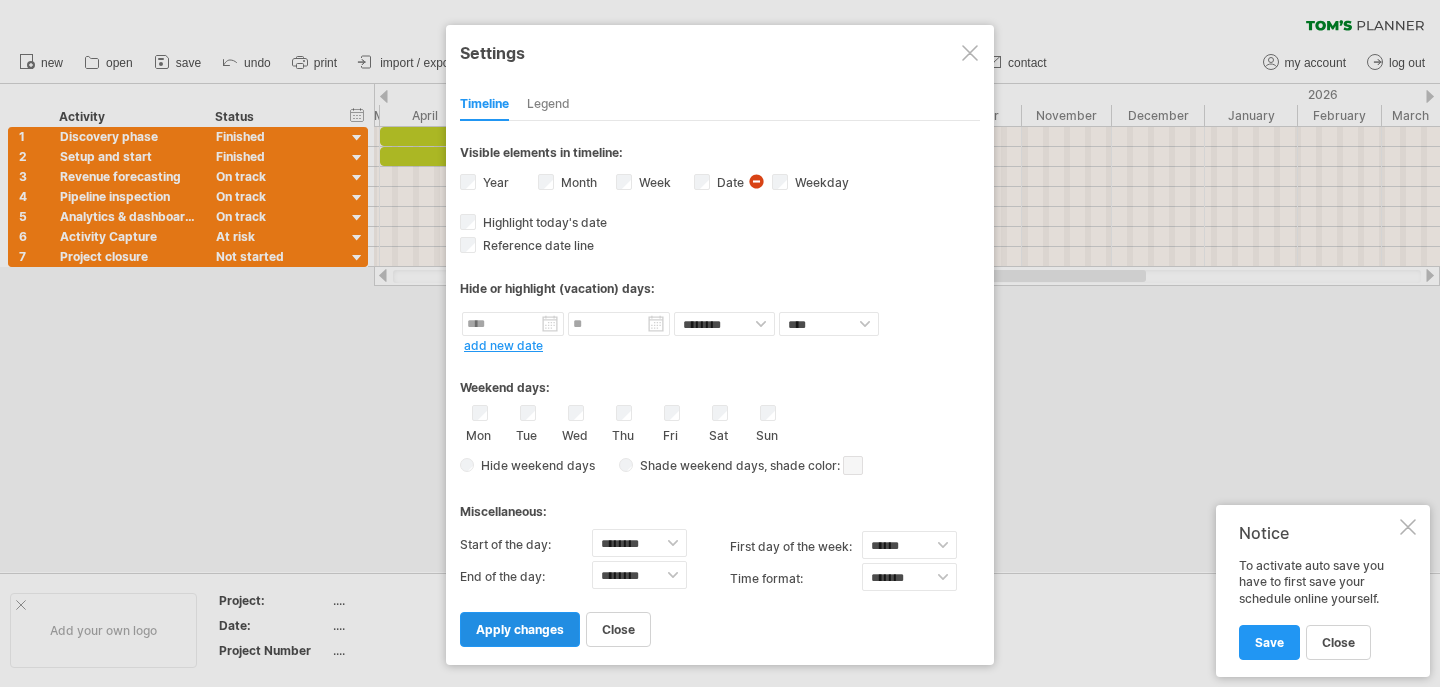 click on "apply changes" at bounding box center (520, 629) 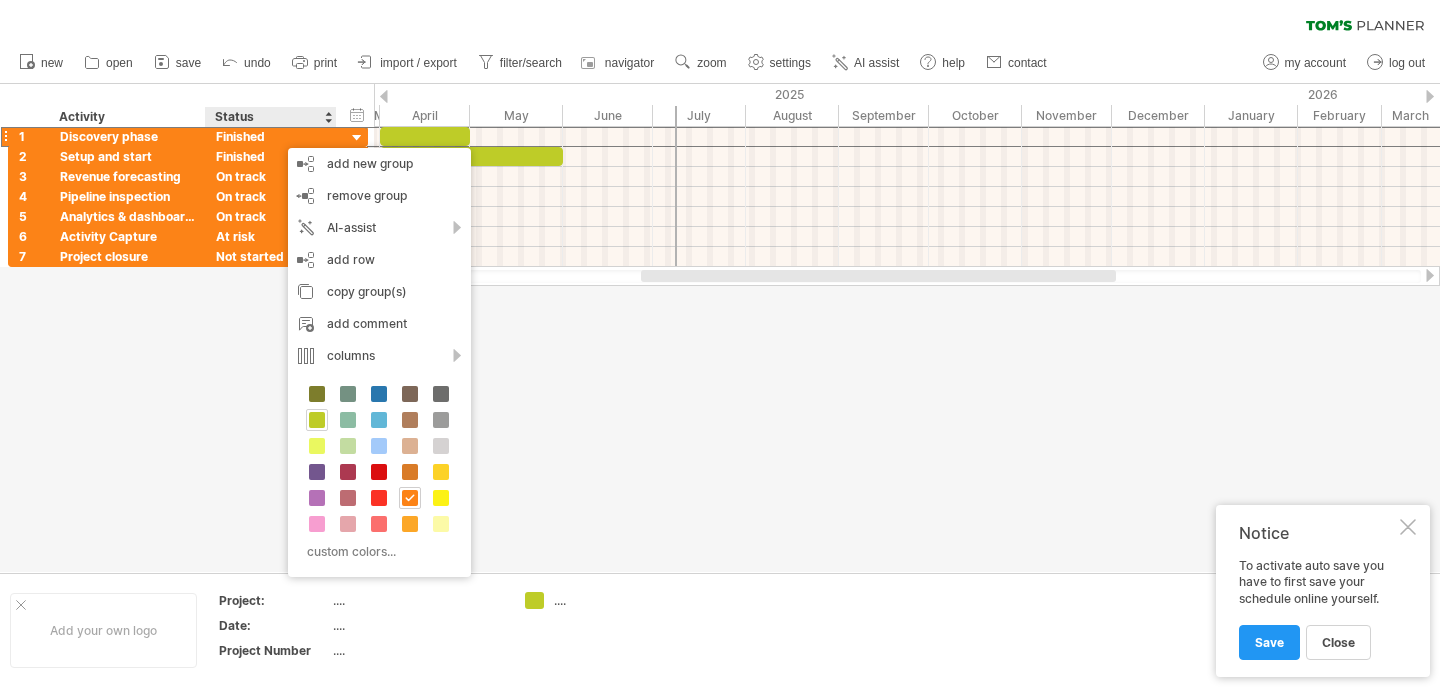 click at bounding box center (317, 420) 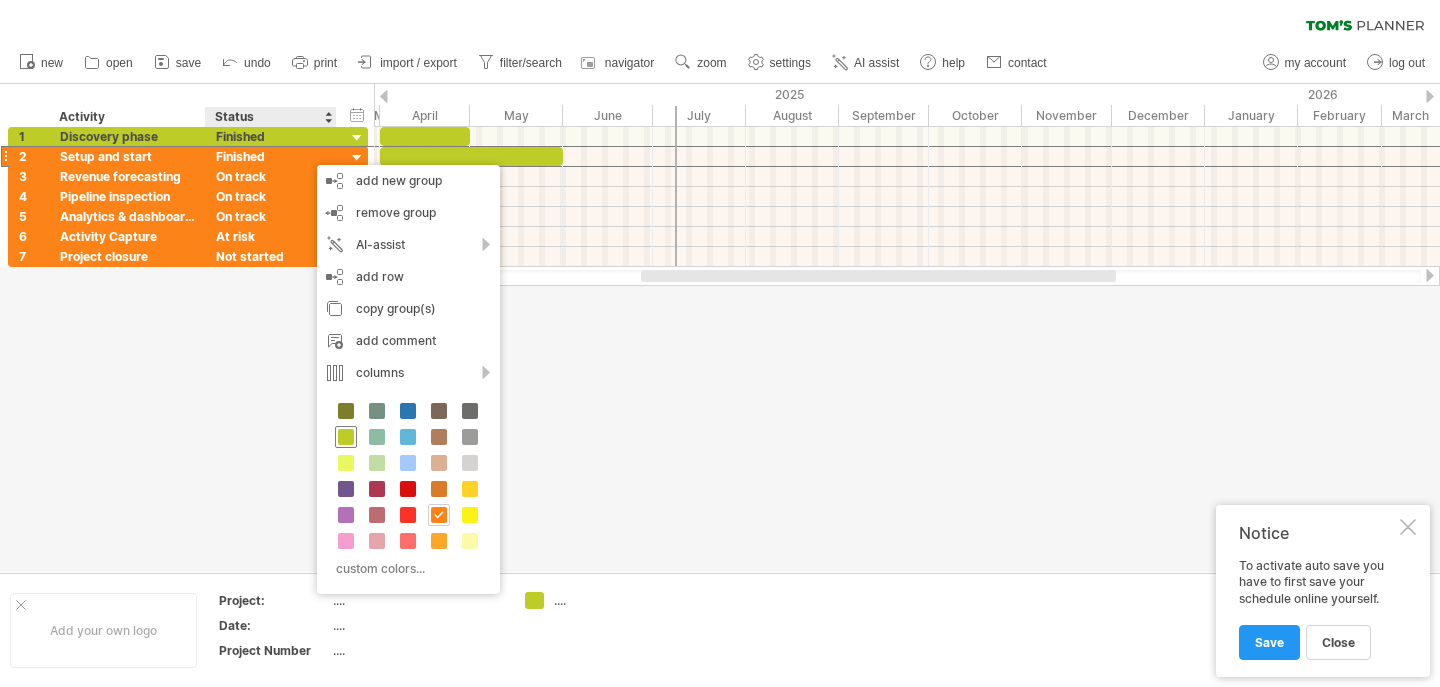 click at bounding box center [346, 437] 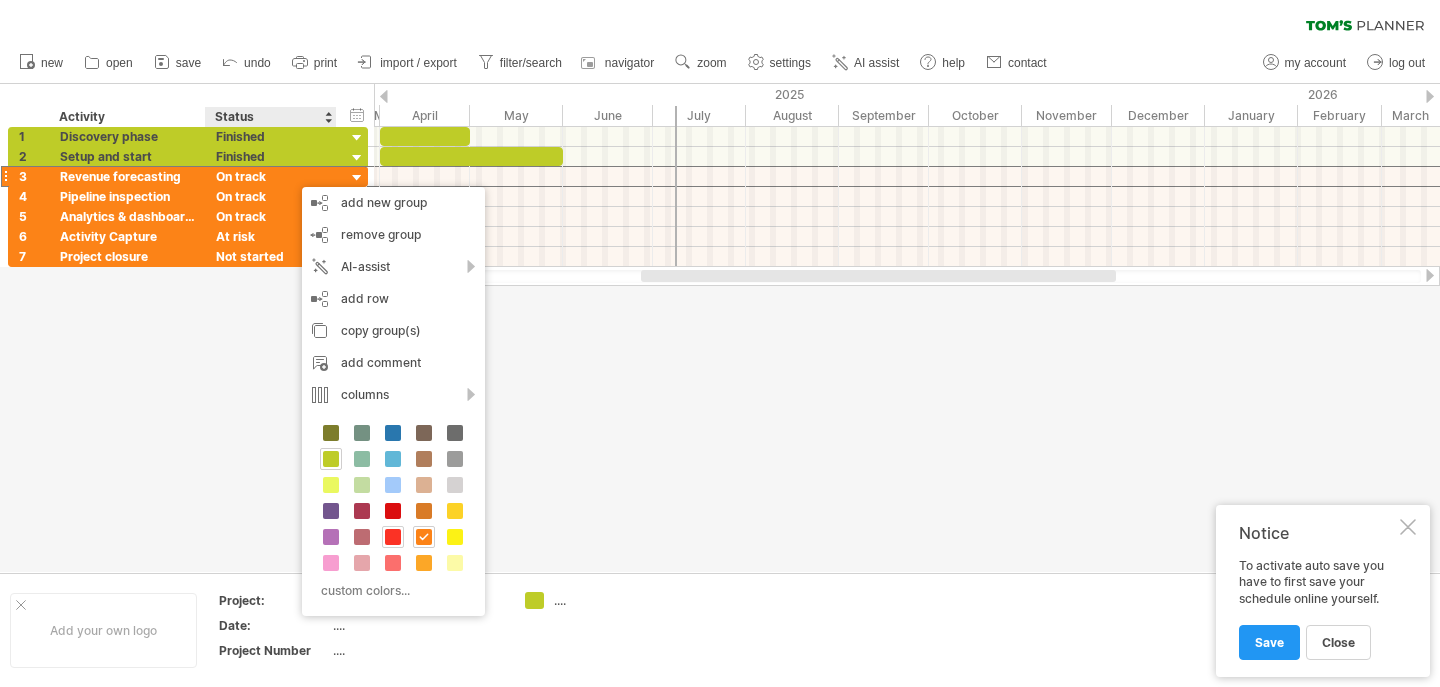 click at bounding box center [393, 537] 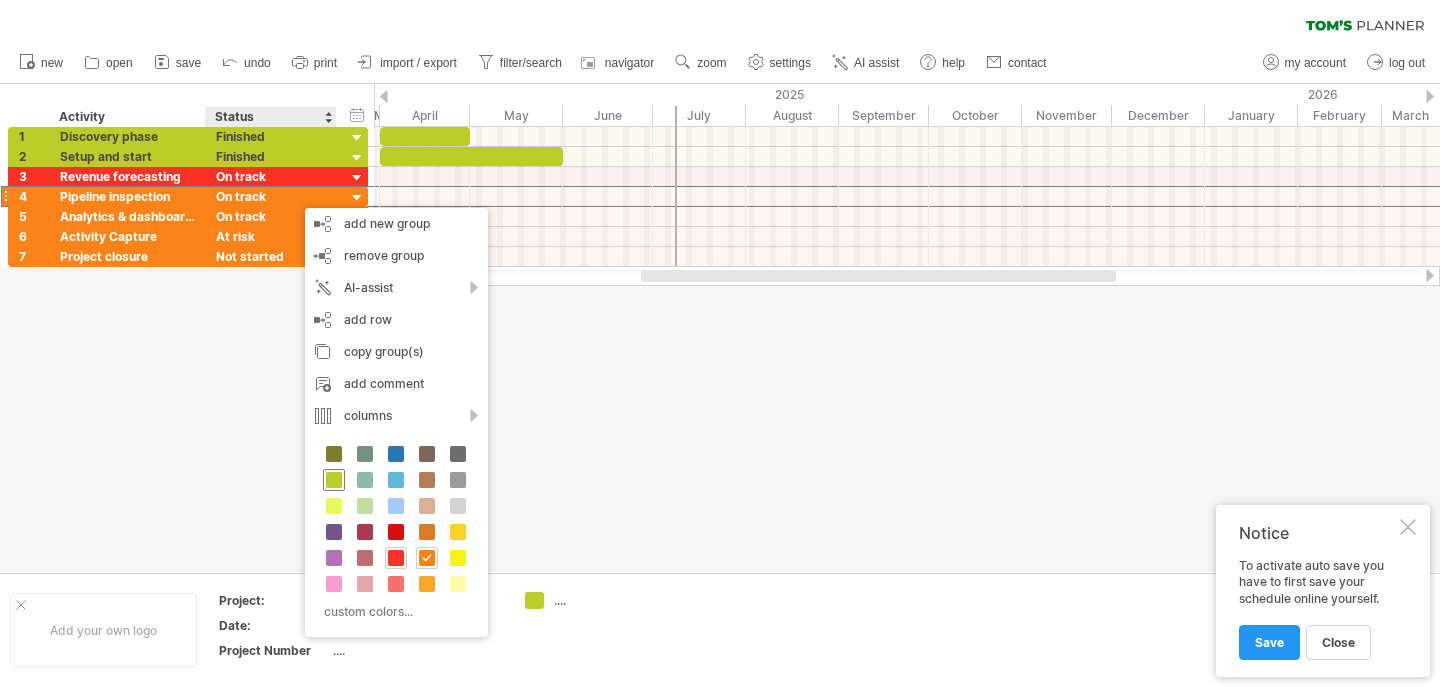 click at bounding box center [334, 480] 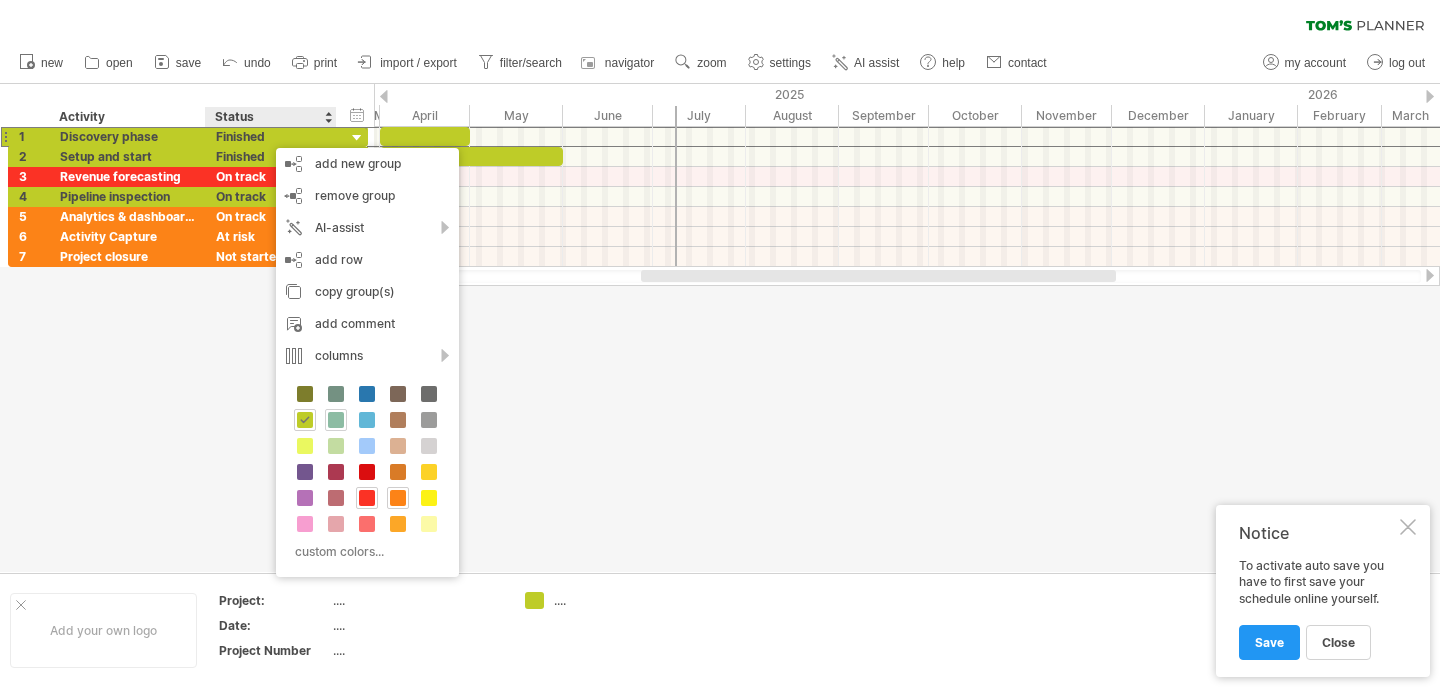 click at bounding box center (336, 420) 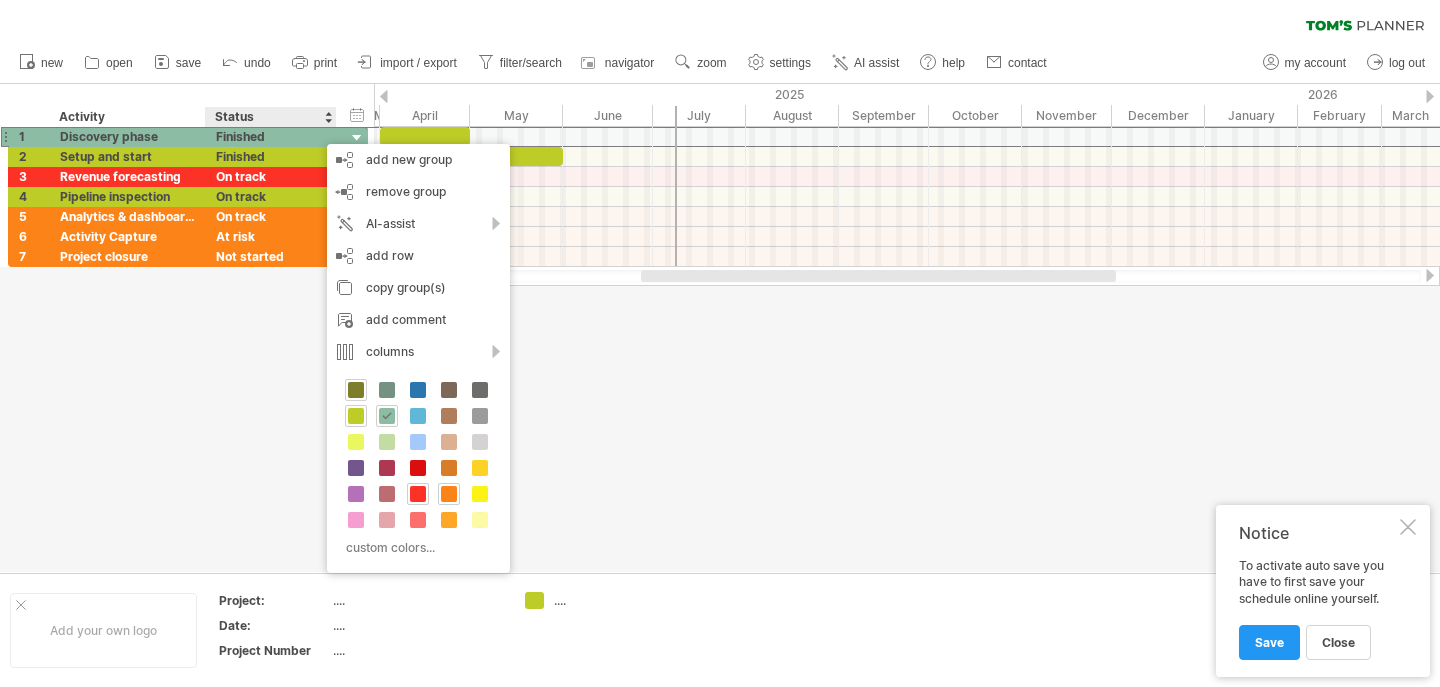 click at bounding box center (356, 390) 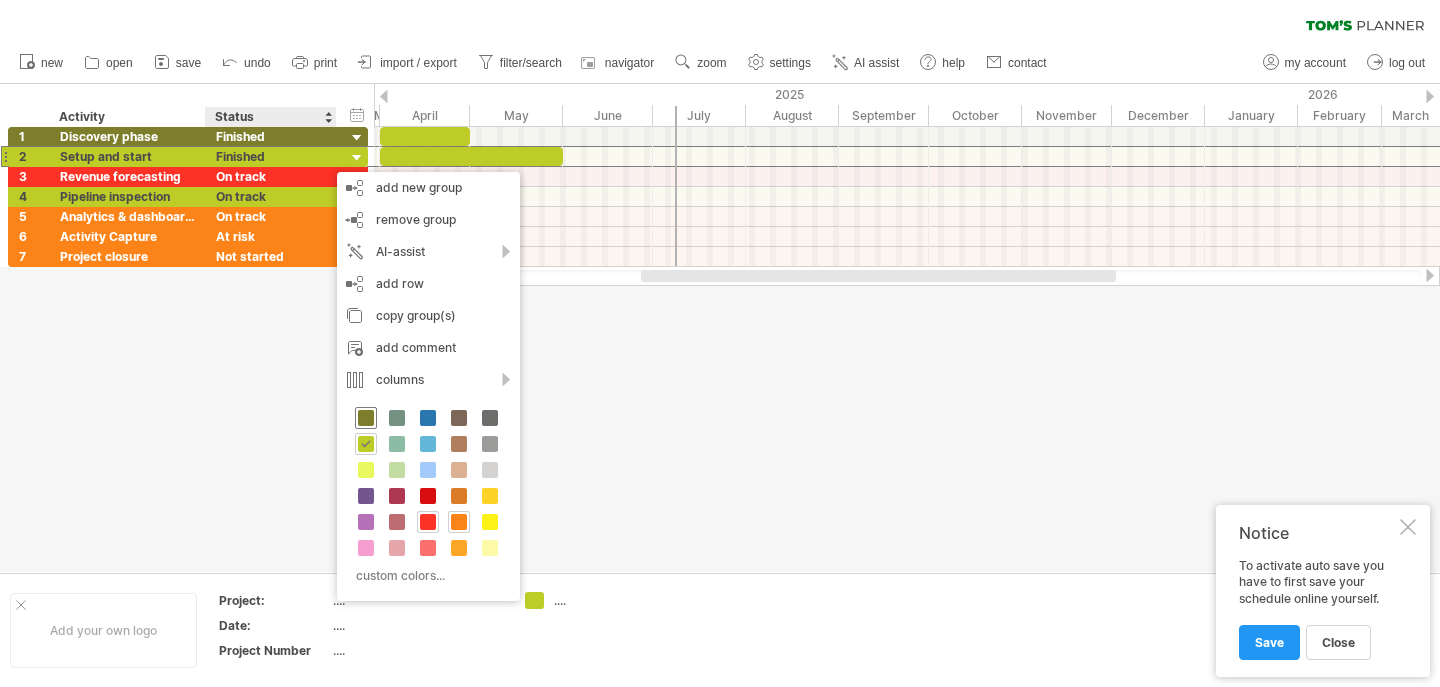 click at bounding box center (366, 418) 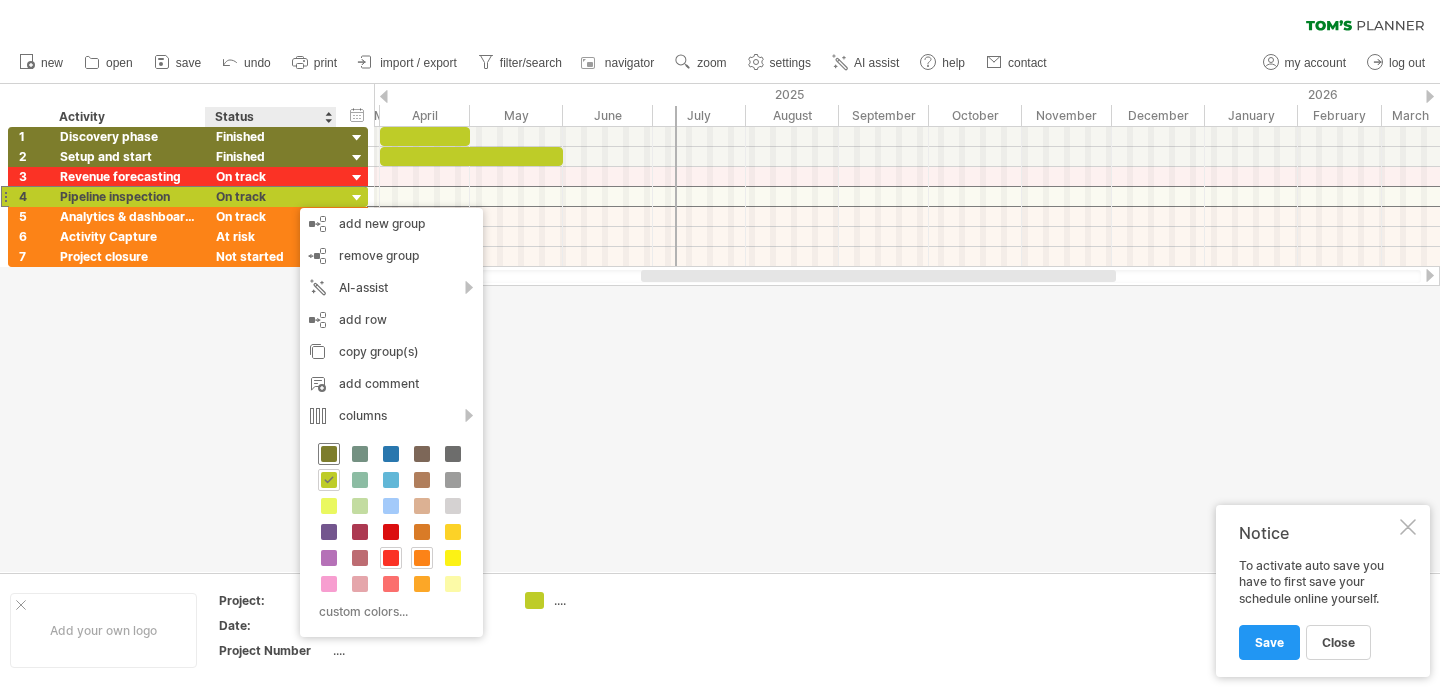 click at bounding box center [329, 454] 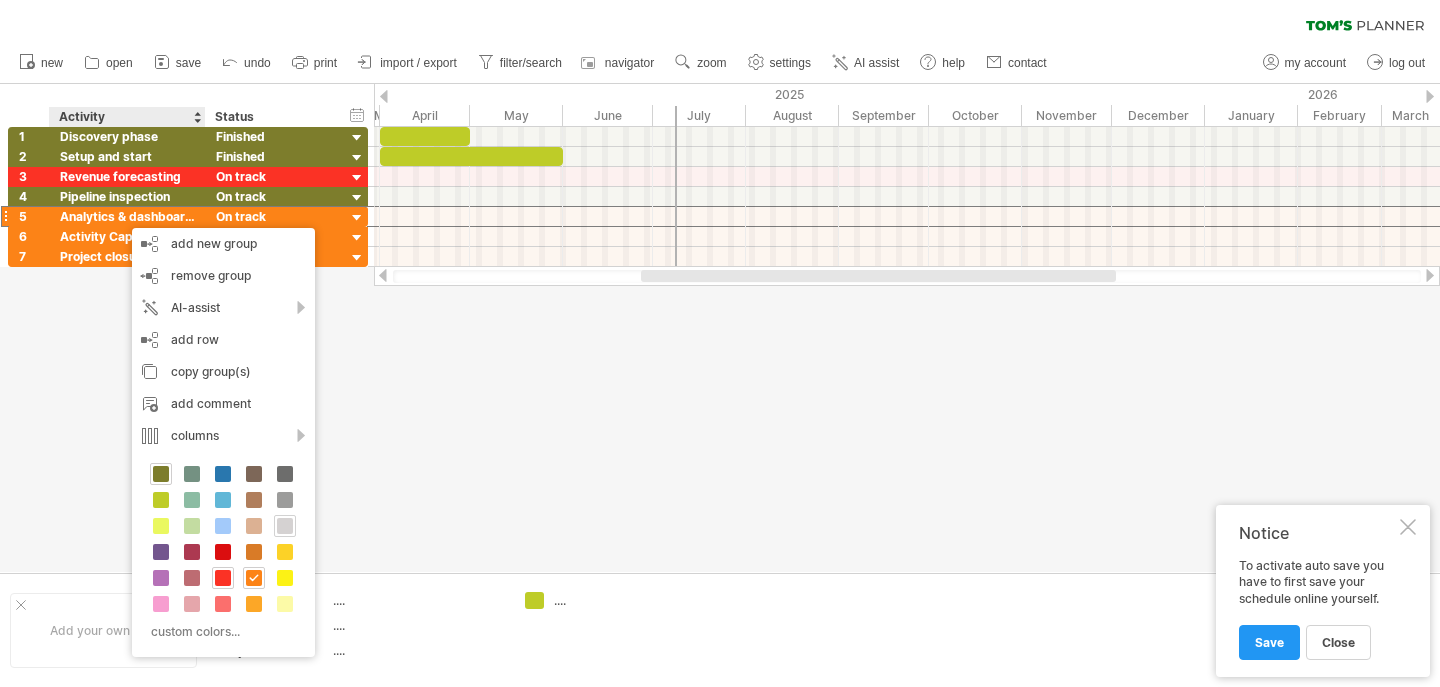 drag, startPoint x: 289, startPoint y: 525, endPoint x: 284, endPoint y: 510, distance: 15.811388 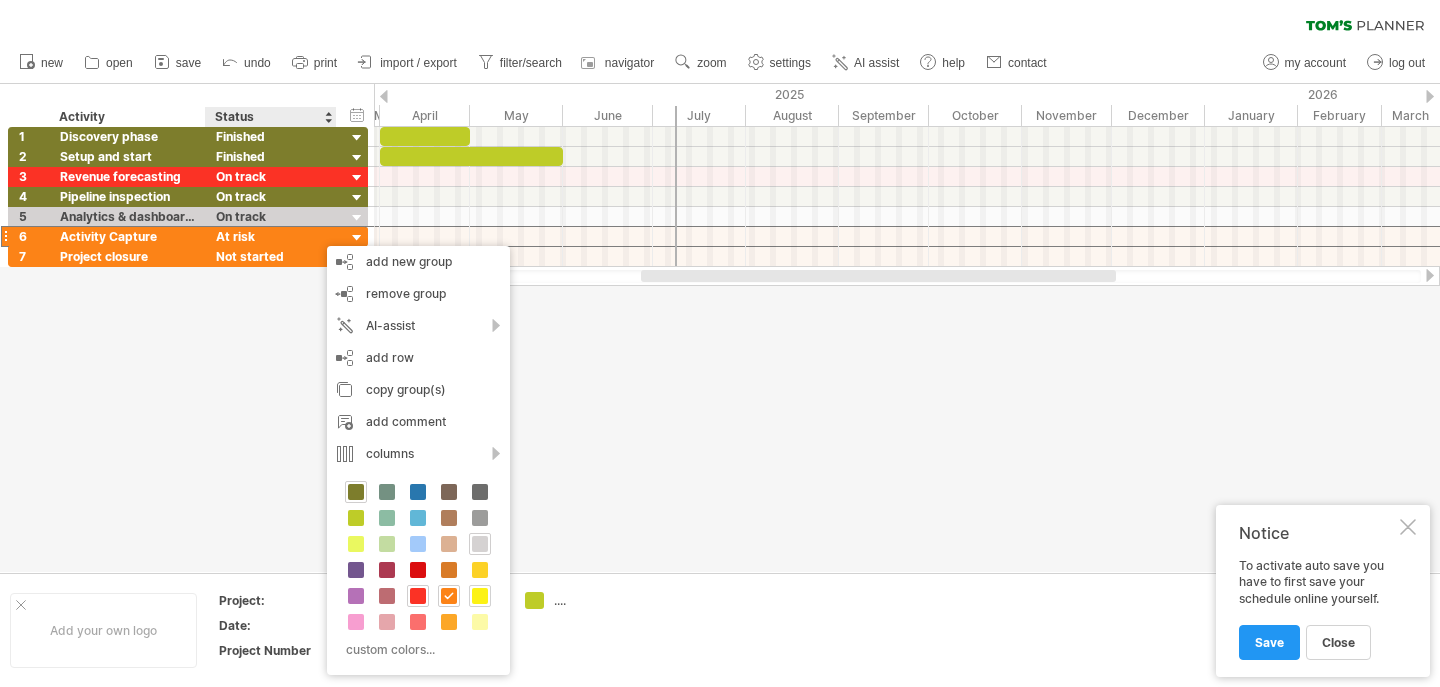 click at bounding box center (480, 596) 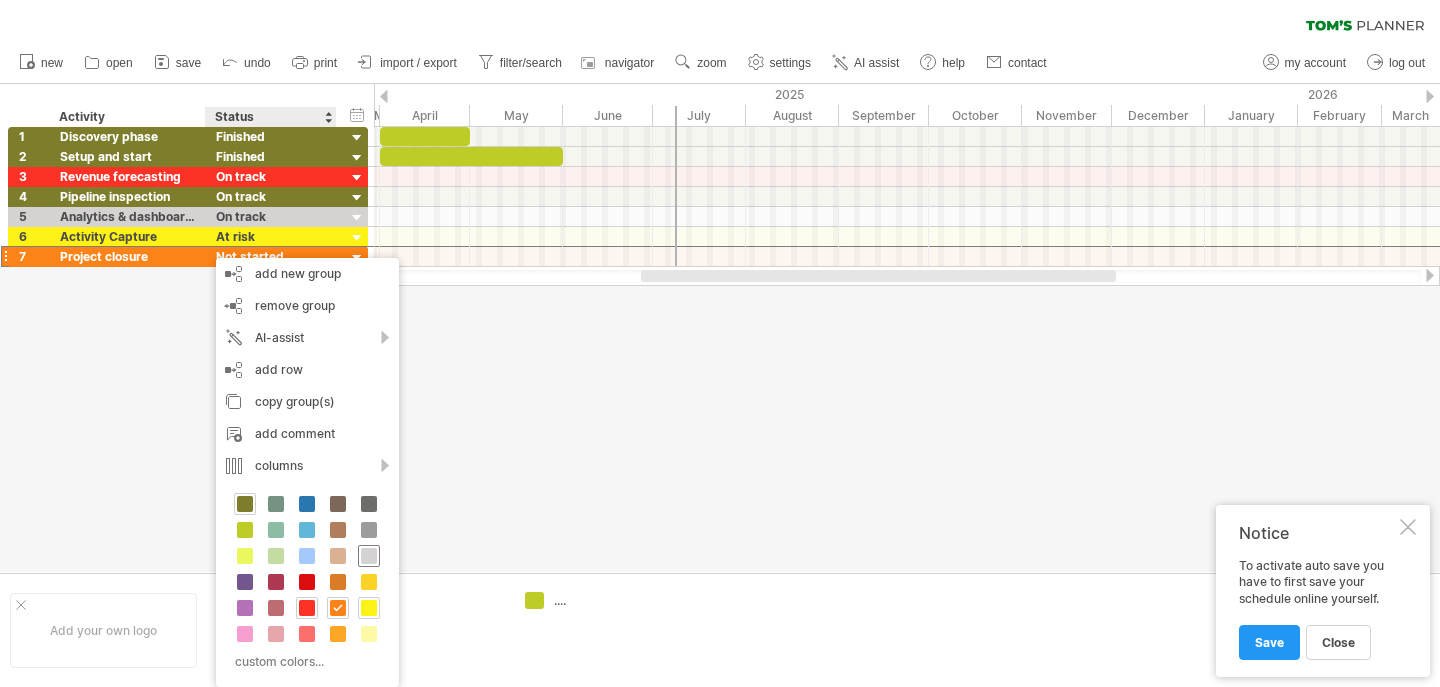 drag, startPoint x: 373, startPoint y: 558, endPoint x: 399, endPoint y: 498, distance: 65.39113 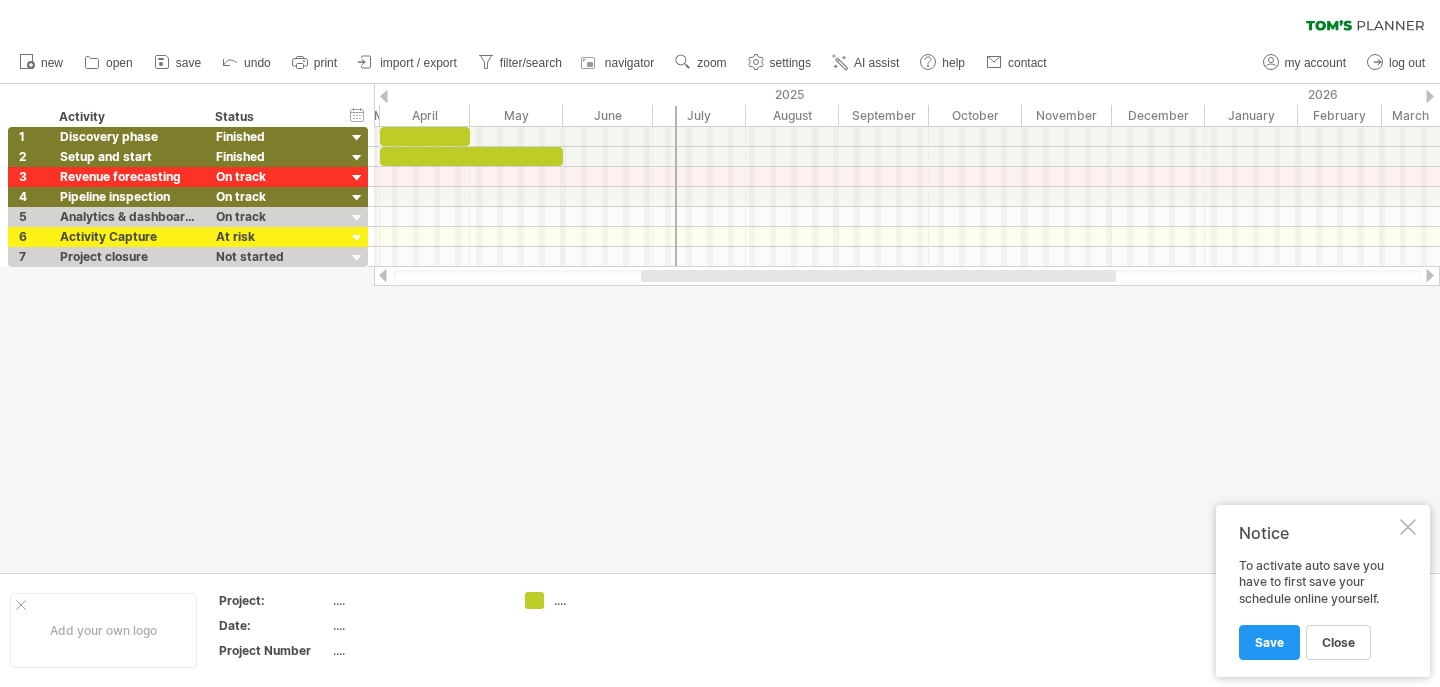 click at bounding box center [720, 328] 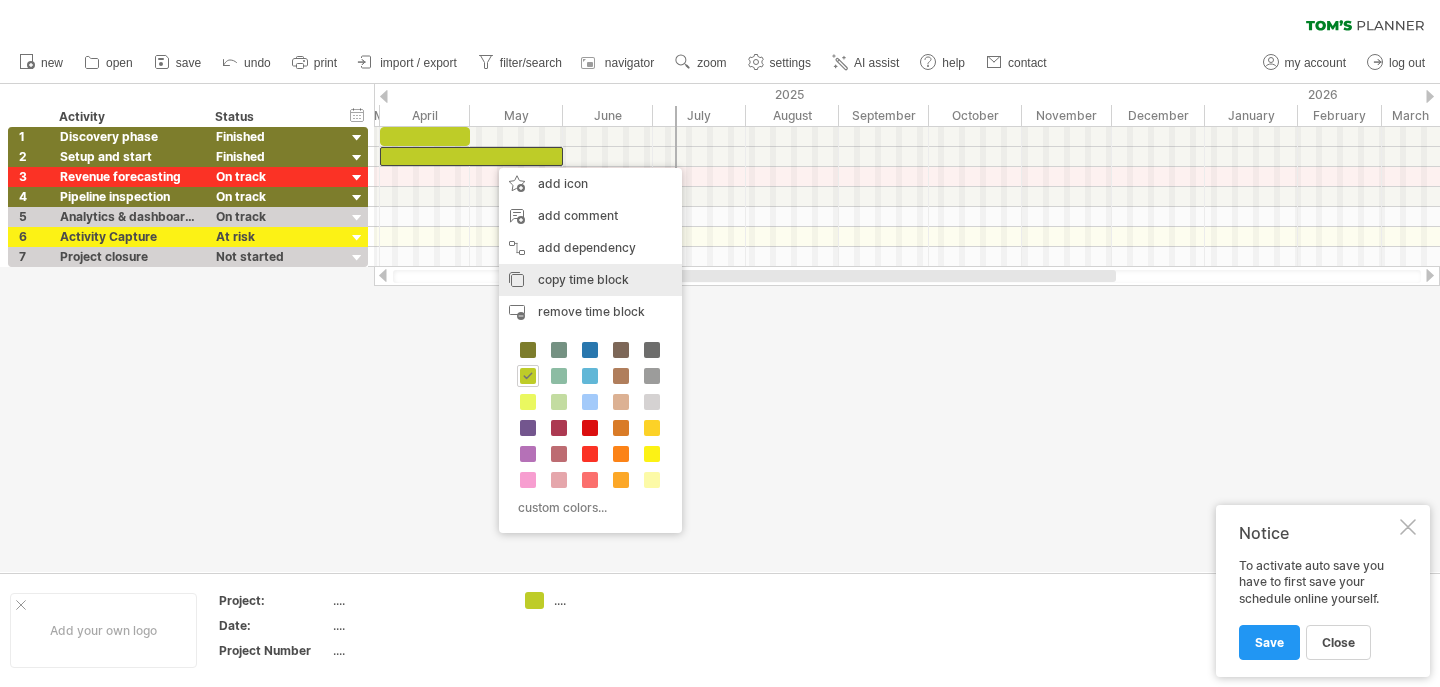 click on "copy time block copy time blocks/icons" at bounding box center [590, 280] 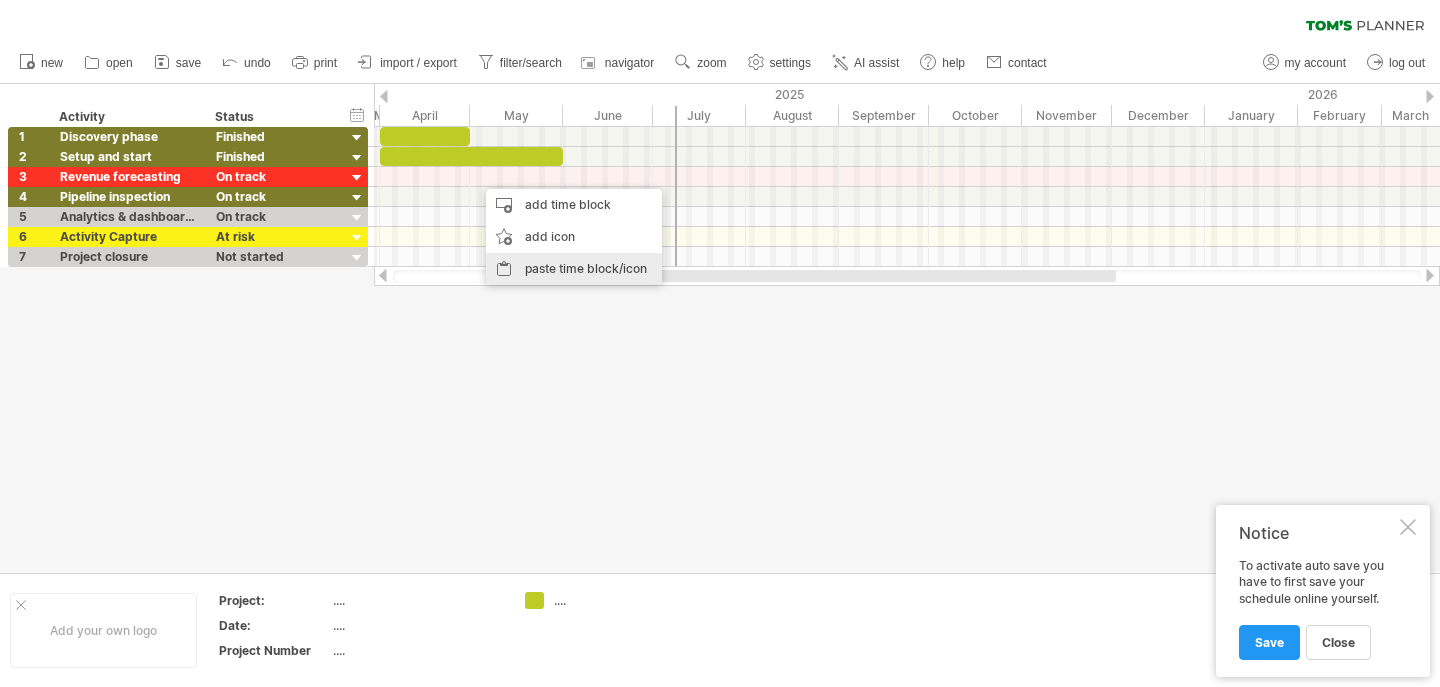 click on "paste time block/icon" at bounding box center (574, 269) 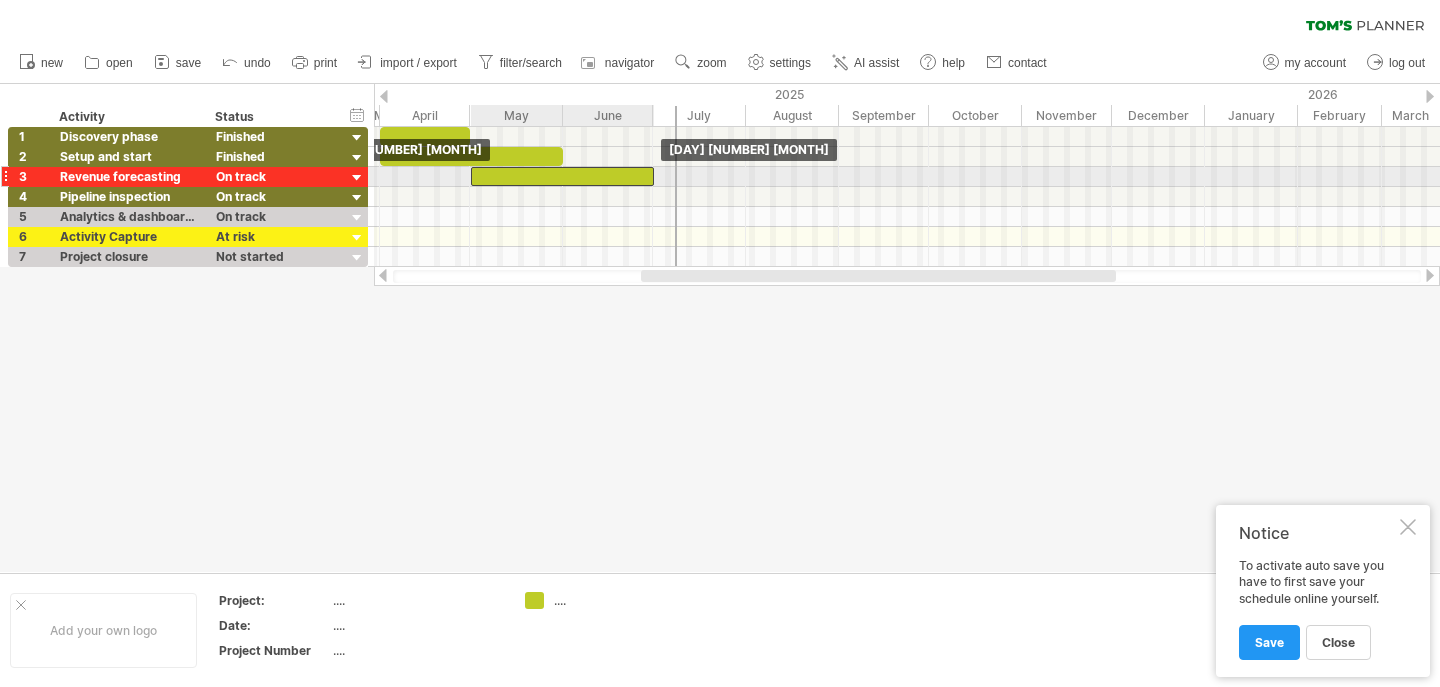click at bounding box center [562, 176] 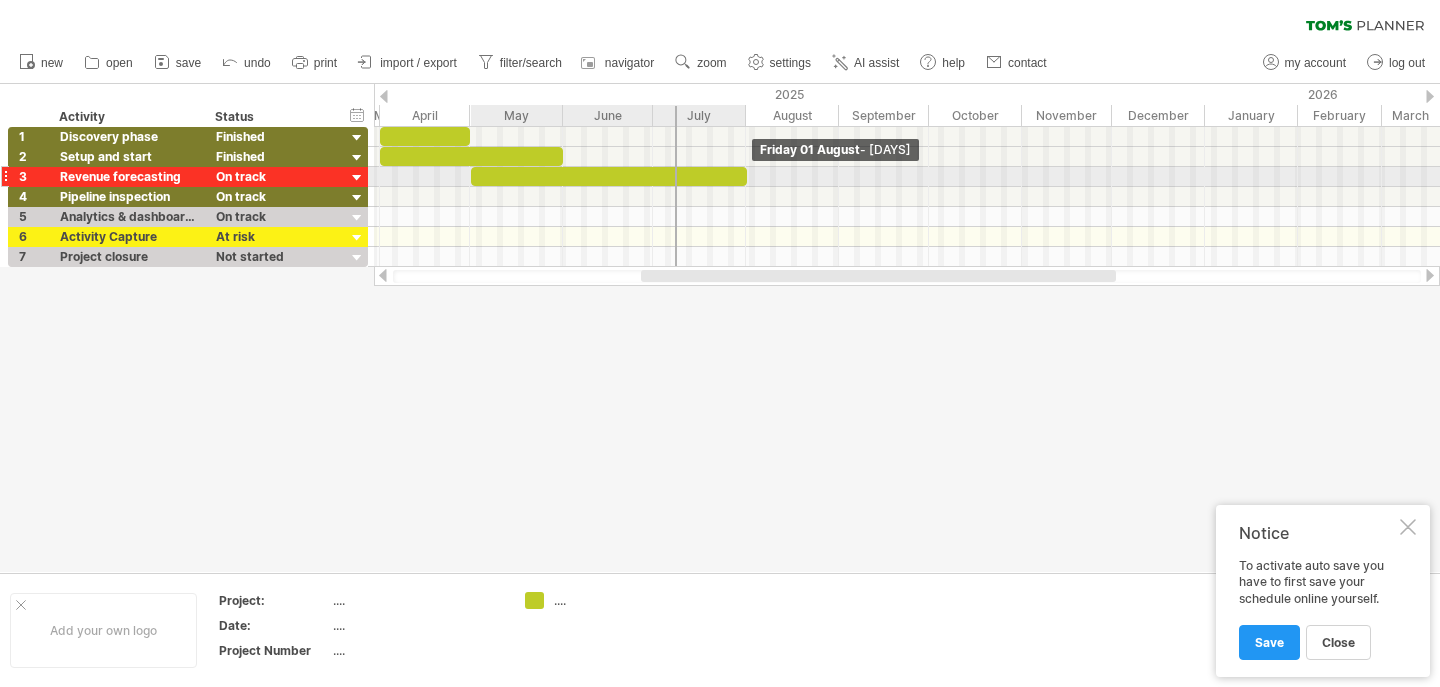 drag, startPoint x: 656, startPoint y: 177, endPoint x: 749, endPoint y: 177, distance: 93 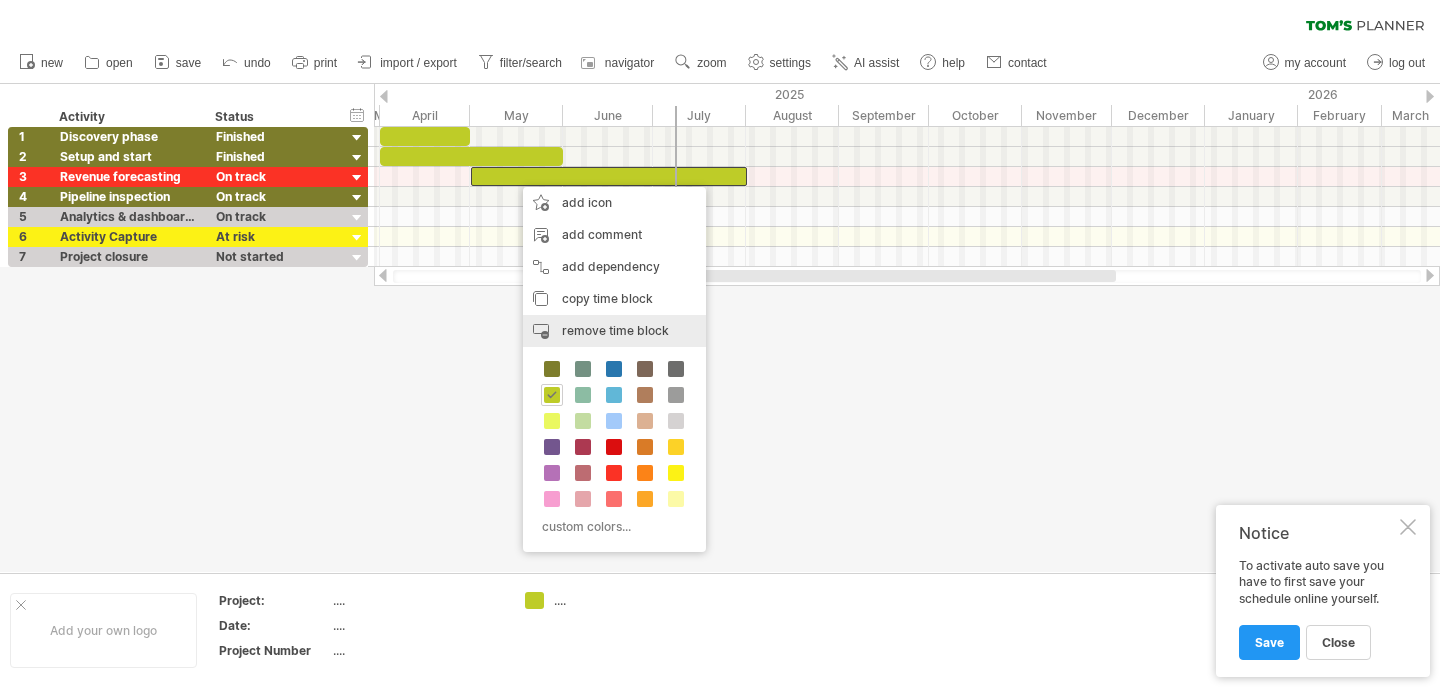 click on "remove time block" at bounding box center [615, 330] 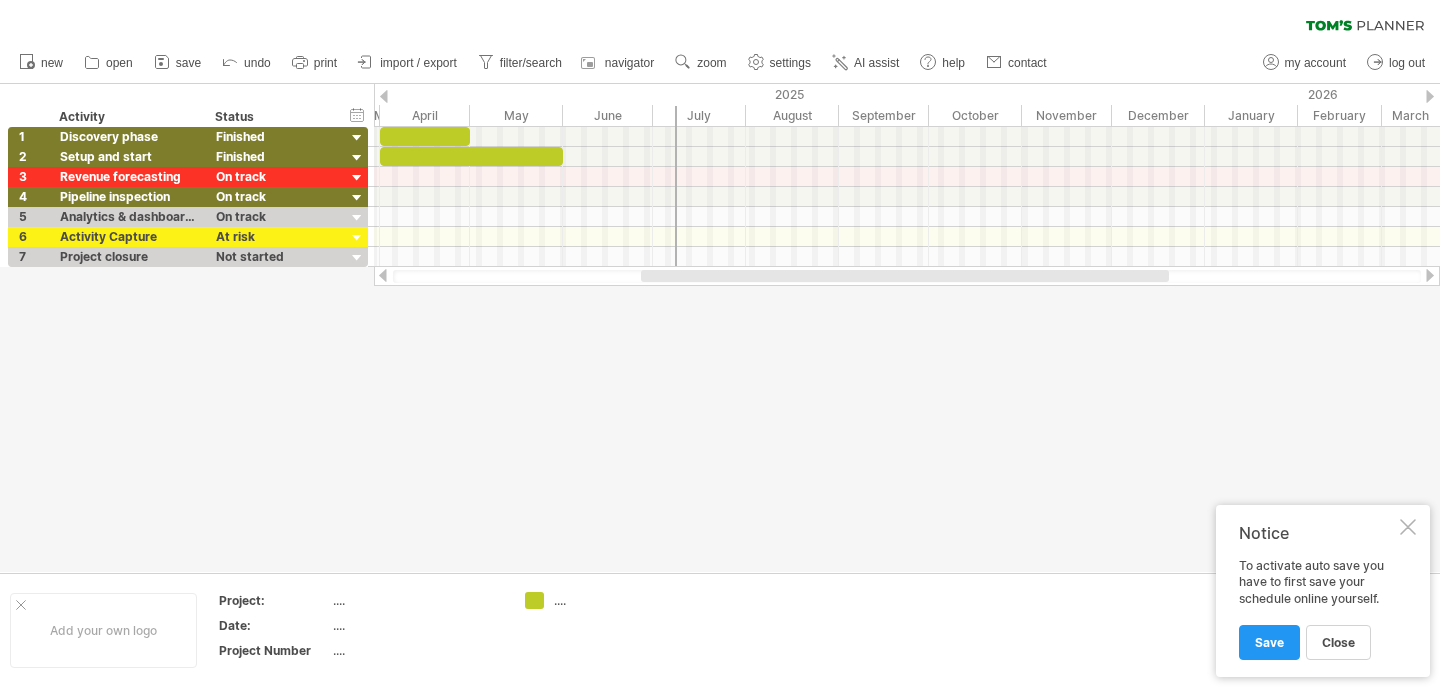 drag, startPoint x: 669, startPoint y: 449, endPoint x: 660, endPoint y: 436, distance: 15.811388 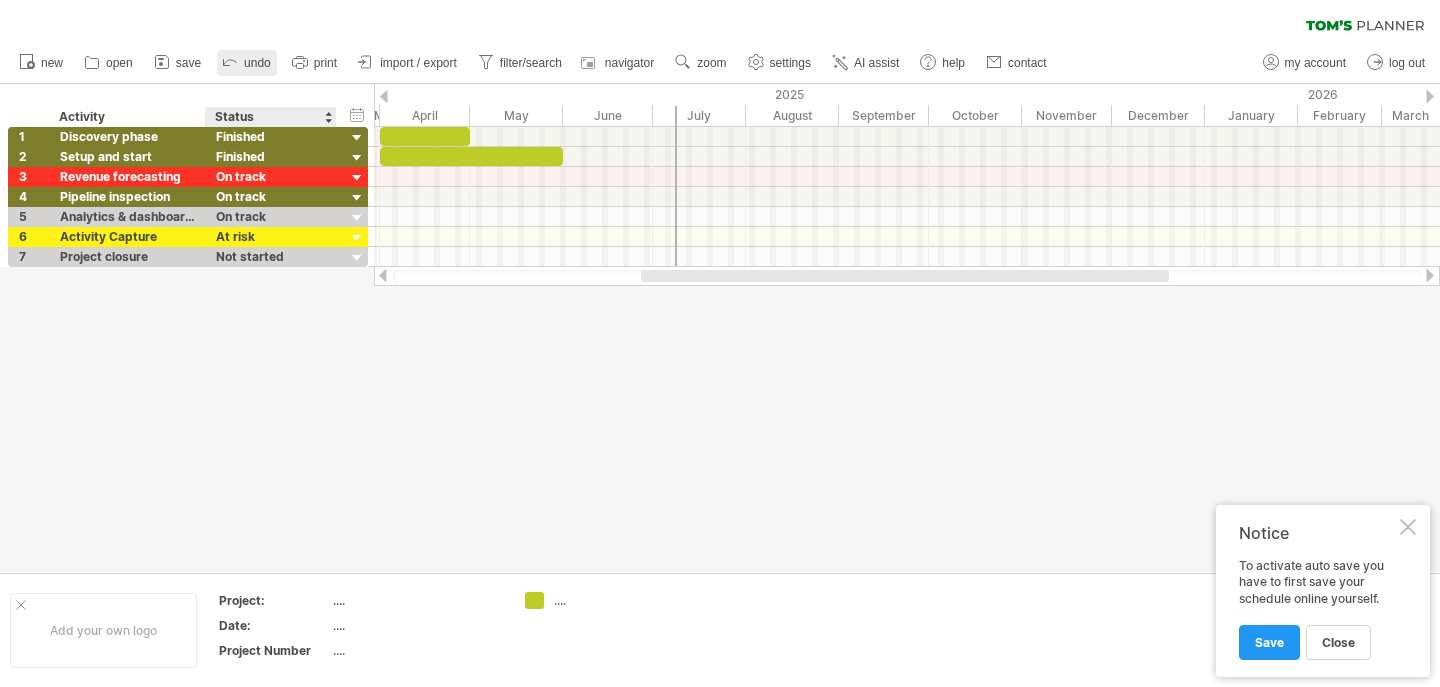 click on "undo" at bounding box center [247, 63] 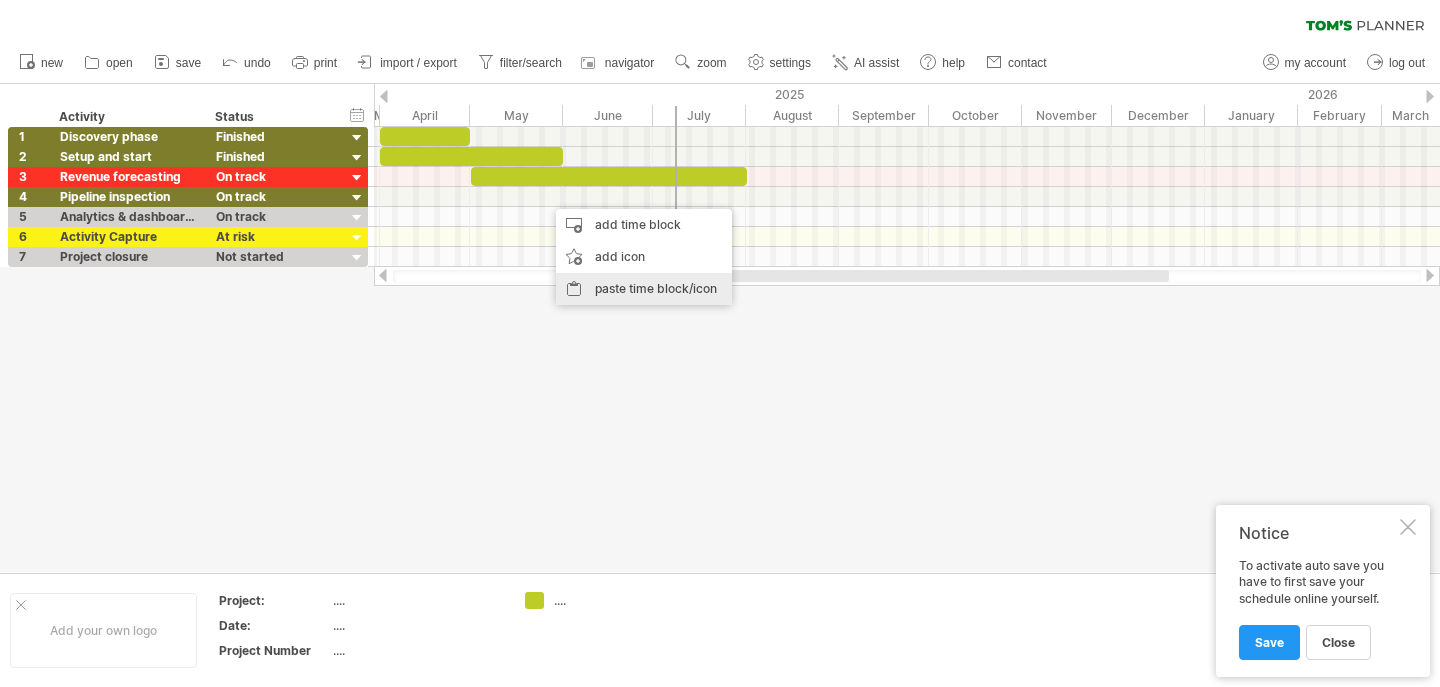 click on "paste time block/icon" at bounding box center [644, 289] 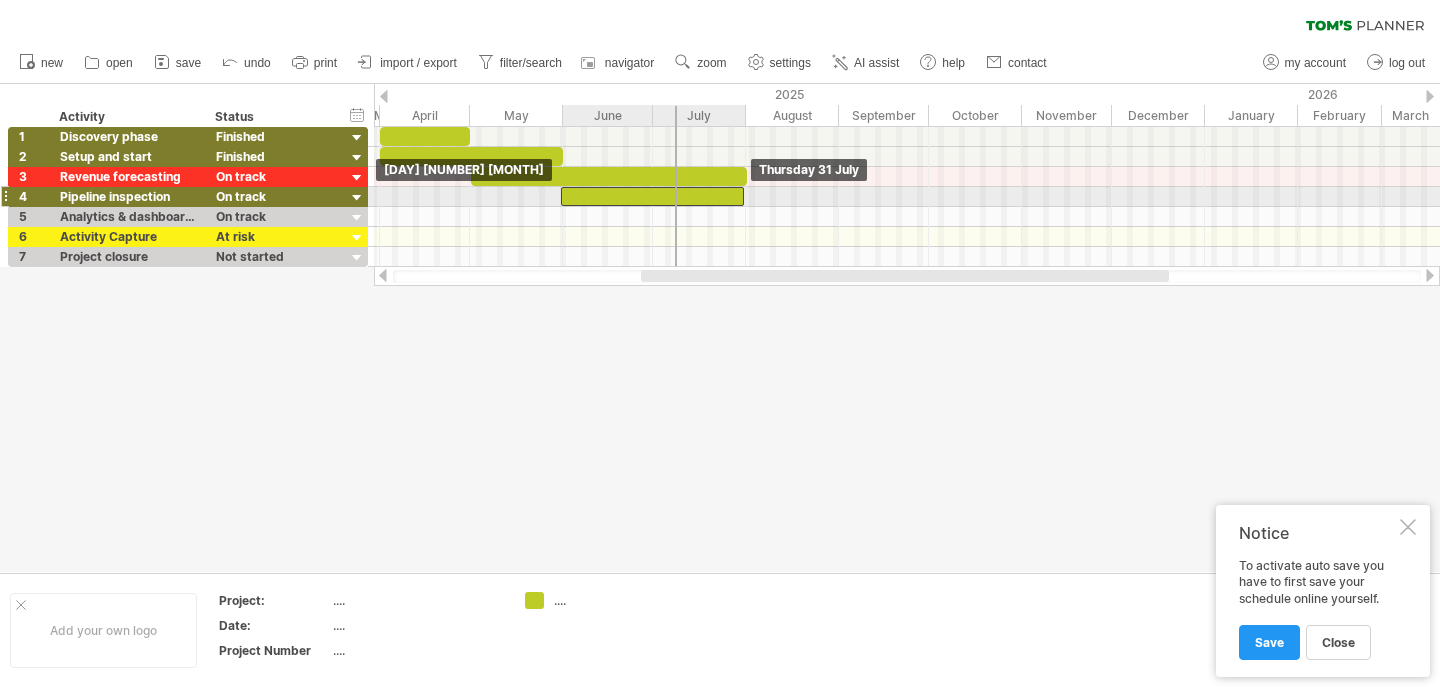 drag, startPoint x: 578, startPoint y: 198, endPoint x: 593, endPoint y: 204, distance: 16.155495 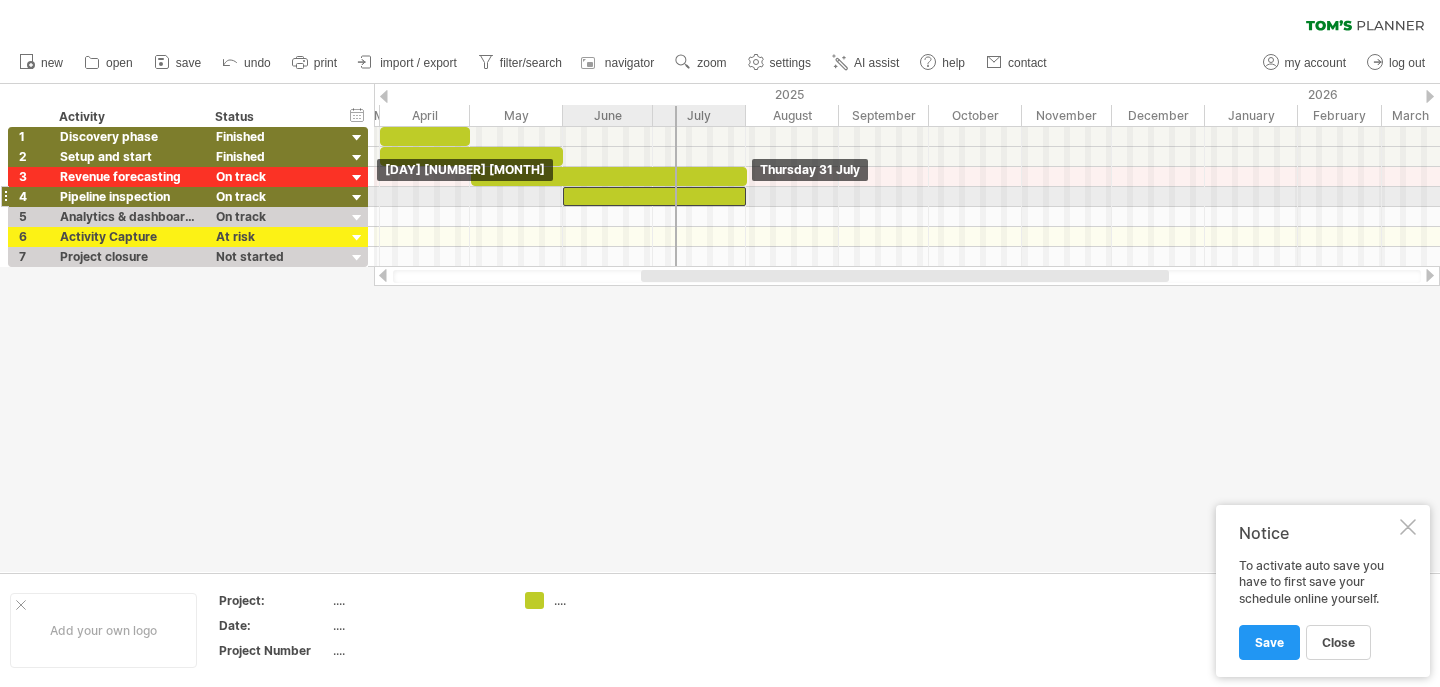 click at bounding box center (654, 196) 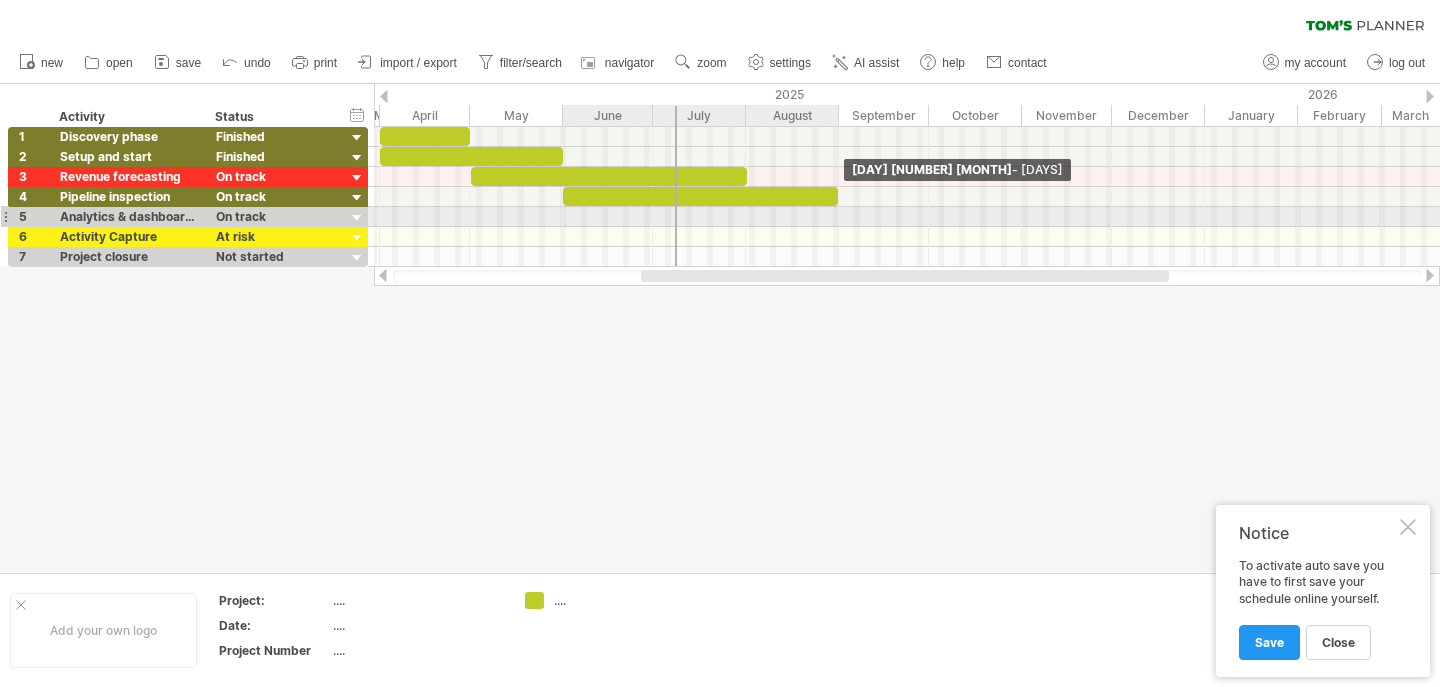 drag, startPoint x: 745, startPoint y: 194, endPoint x: 837, endPoint y: 217, distance: 94.83143 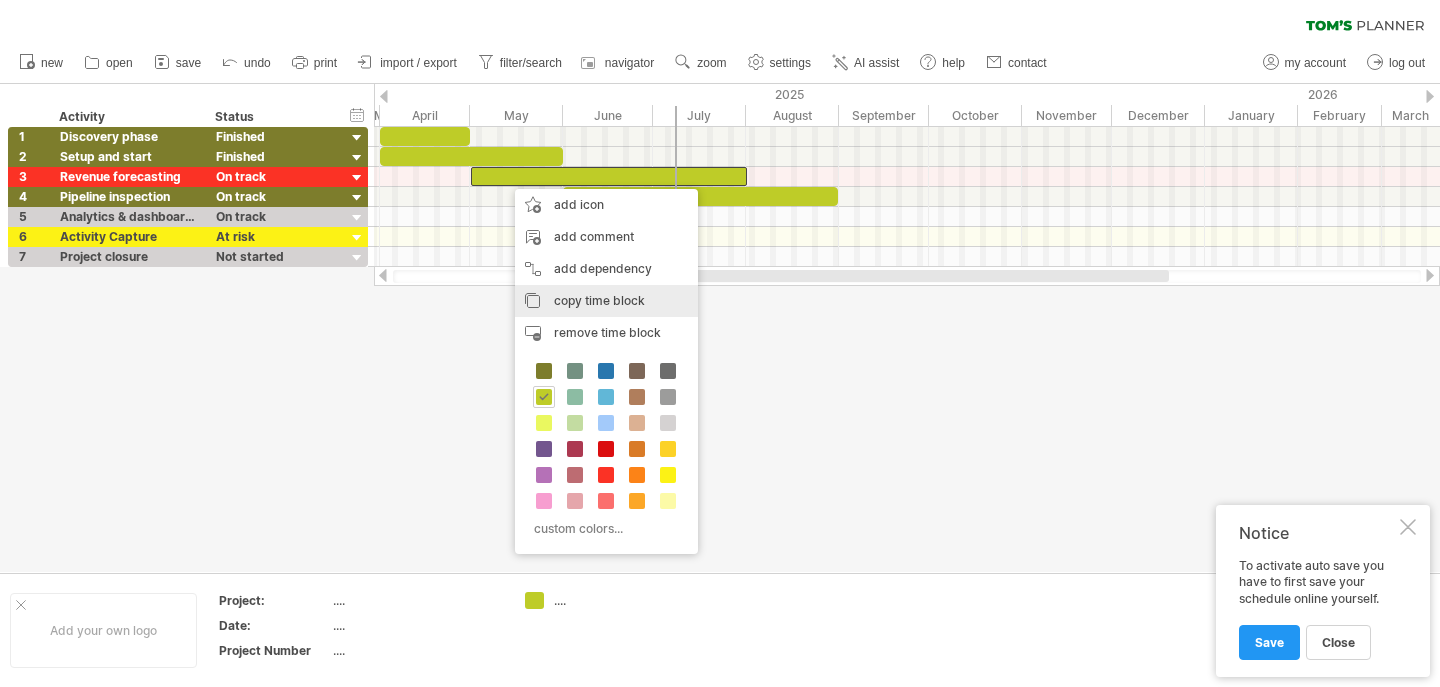 click on "copy time block" at bounding box center [599, 300] 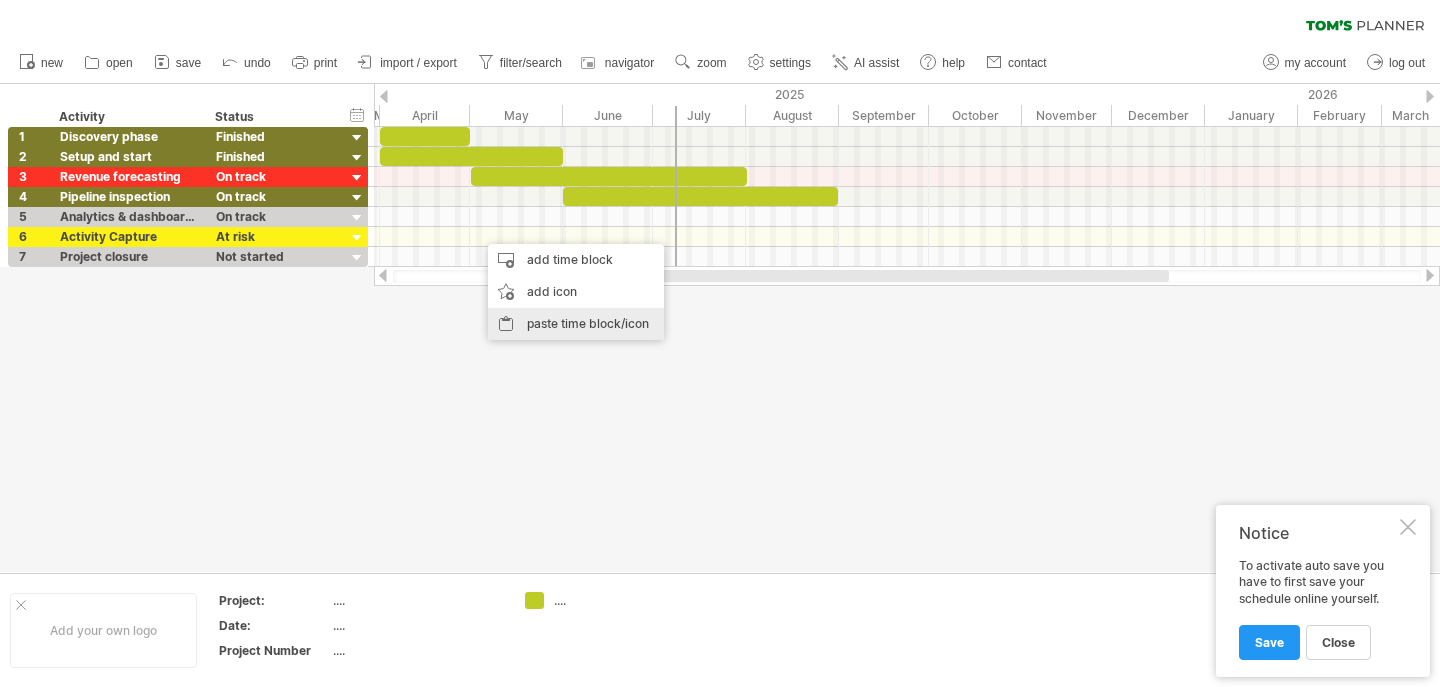 click on "paste time block/icon" at bounding box center (576, 324) 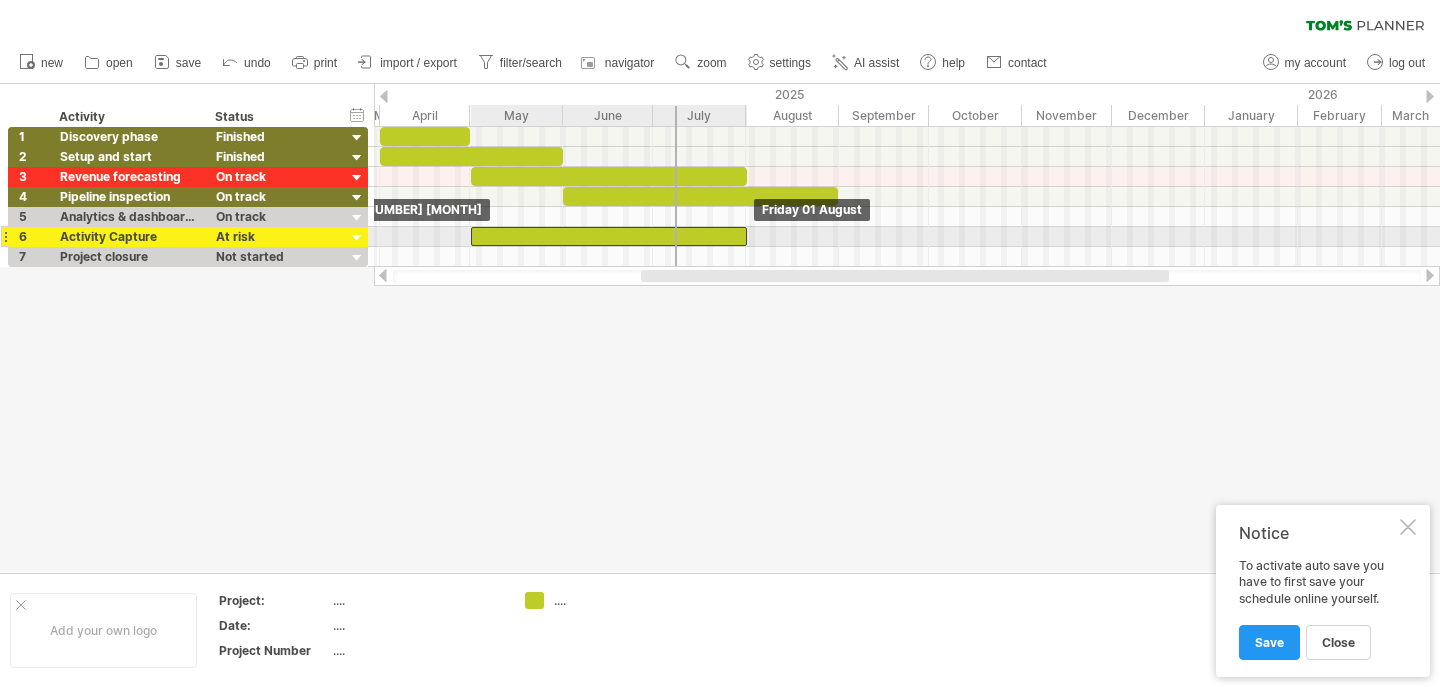 click at bounding box center [609, 236] 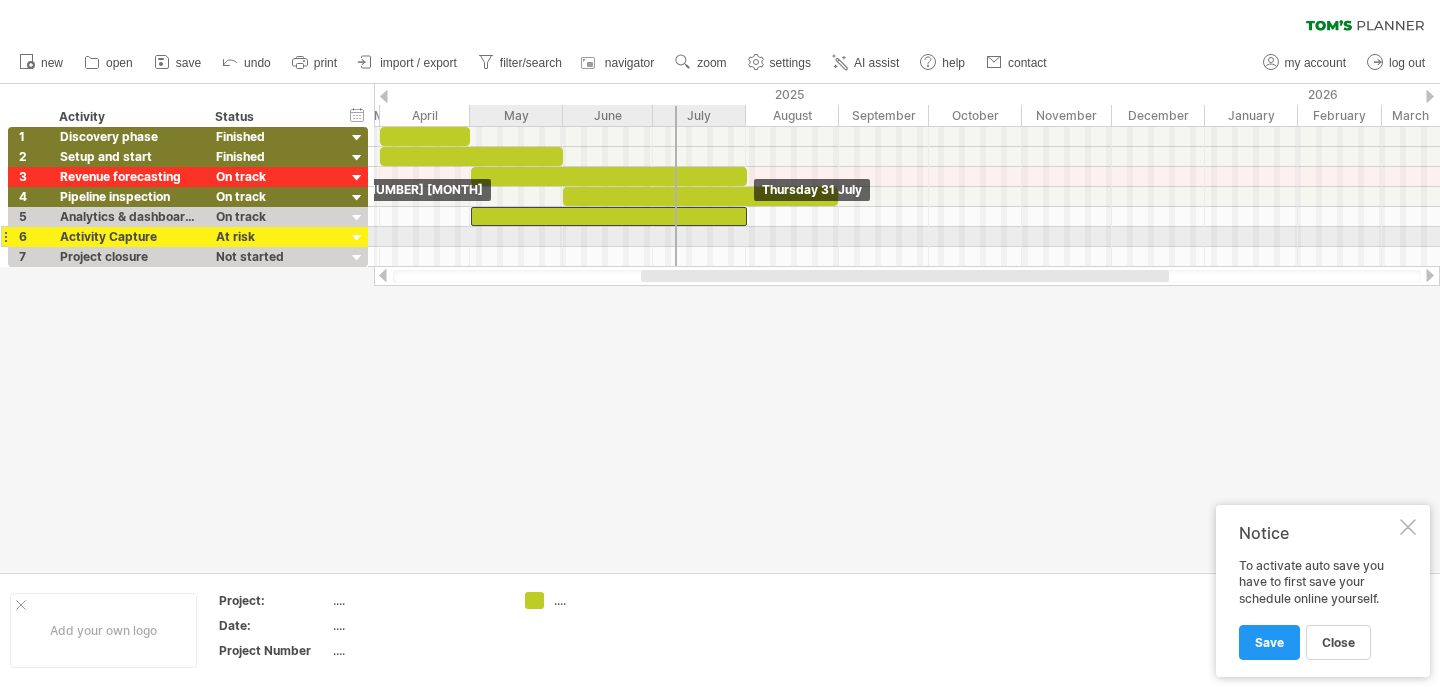drag, startPoint x: 547, startPoint y: 241, endPoint x: 547, endPoint y: 228, distance: 13 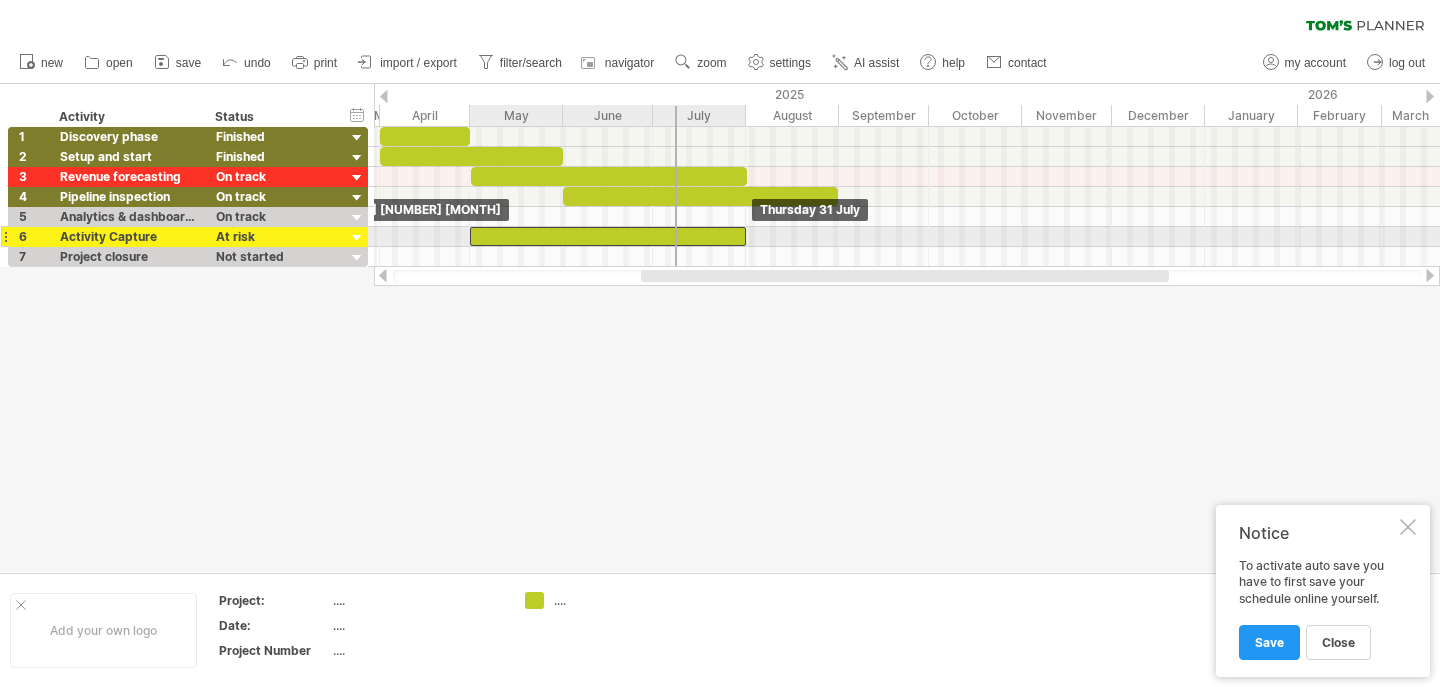 drag, startPoint x: 497, startPoint y: 219, endPoint x: 496, endPoint y: 234, distance: 15.033297 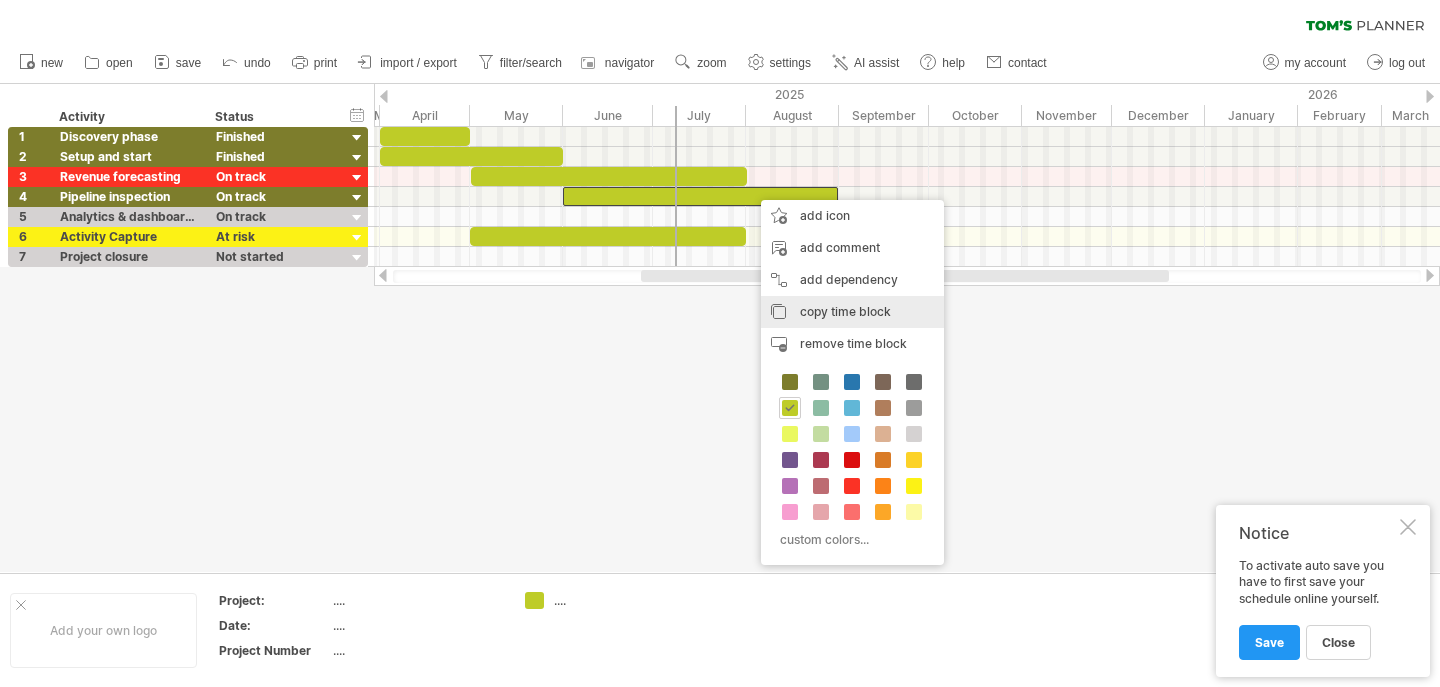 click on "copy time block" at bounding box center [845, 311] 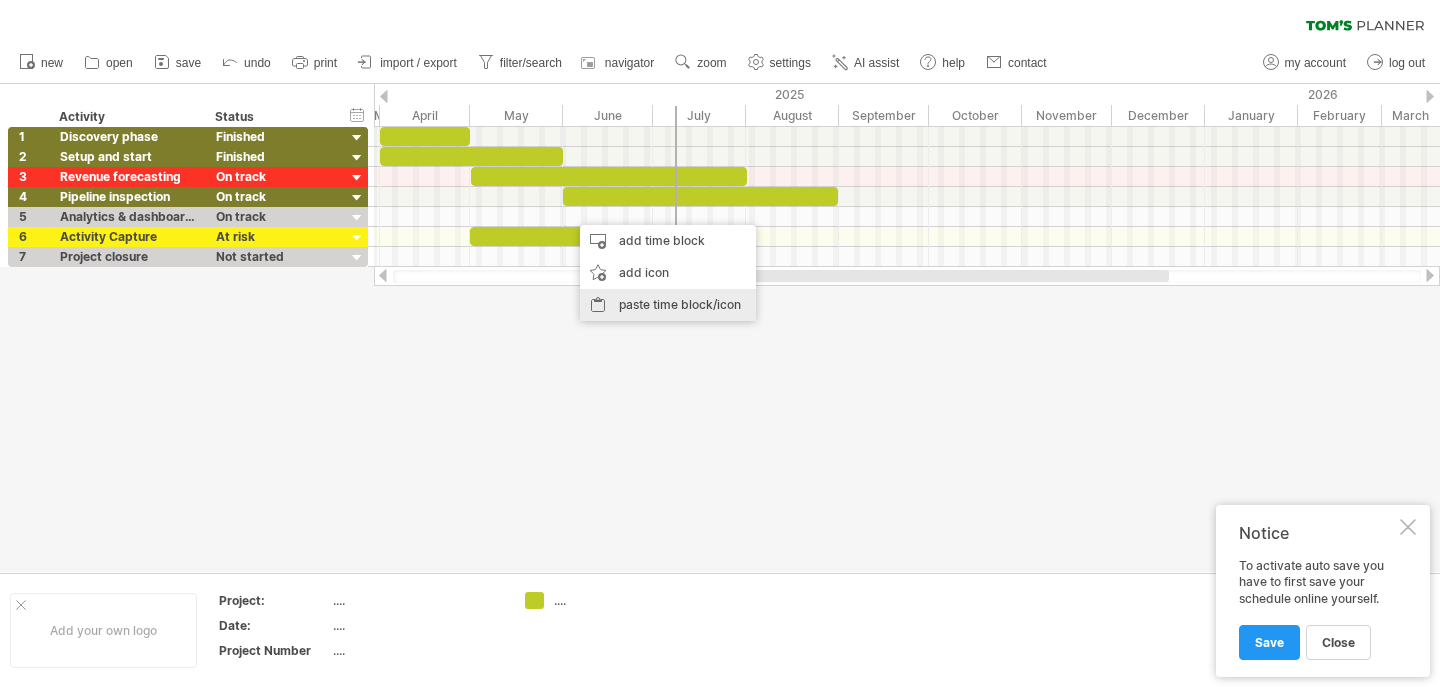 click on "paste time block/icon" at bounding box center (668, 305) 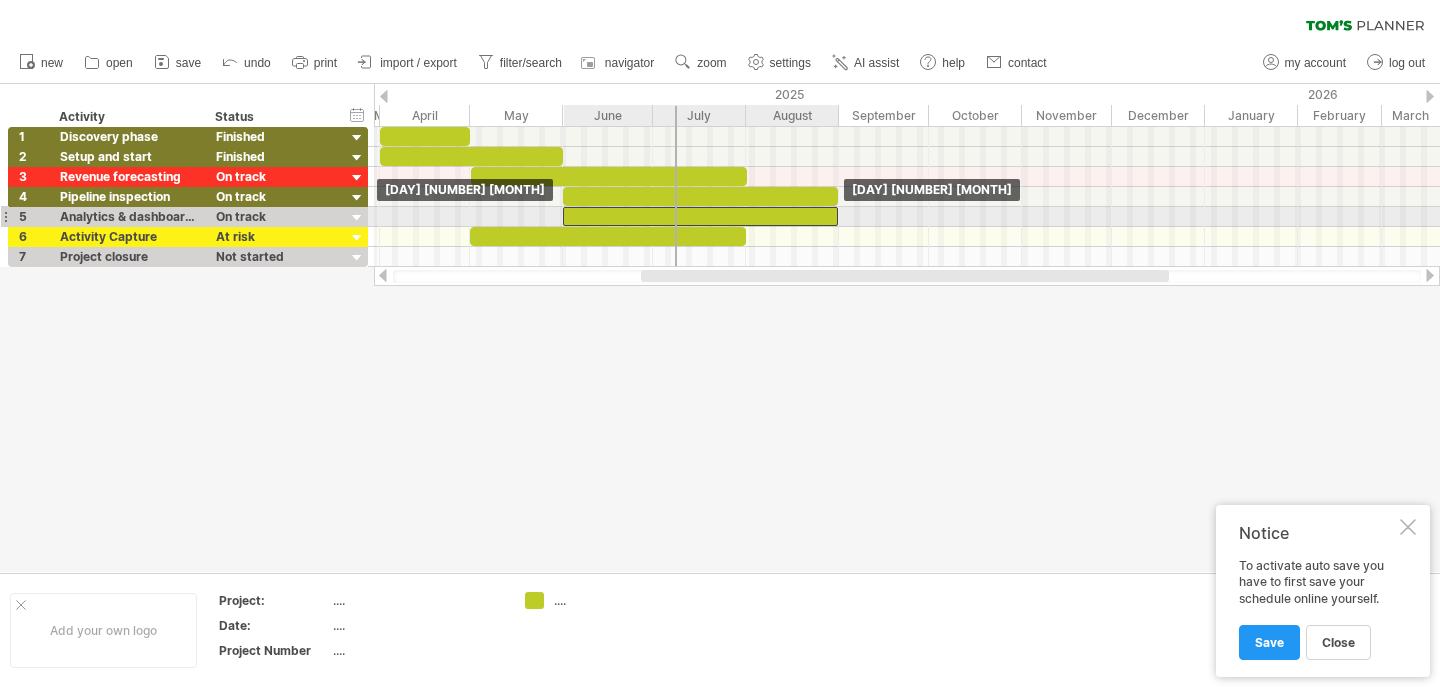 click at bounding box center (700, 216) 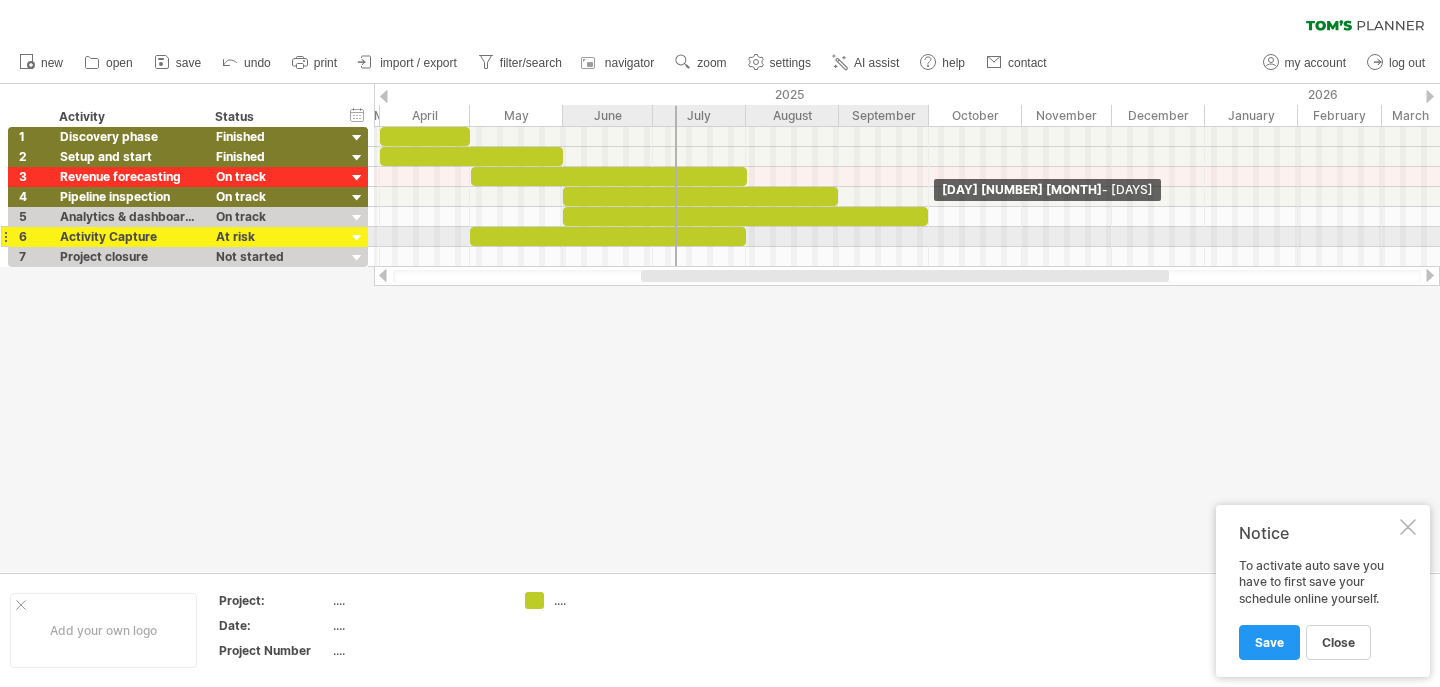 drag, startPoint x: 836, startPoint y: 220, endPoint x: 926, endPoint y: 230, distance: 90.55385 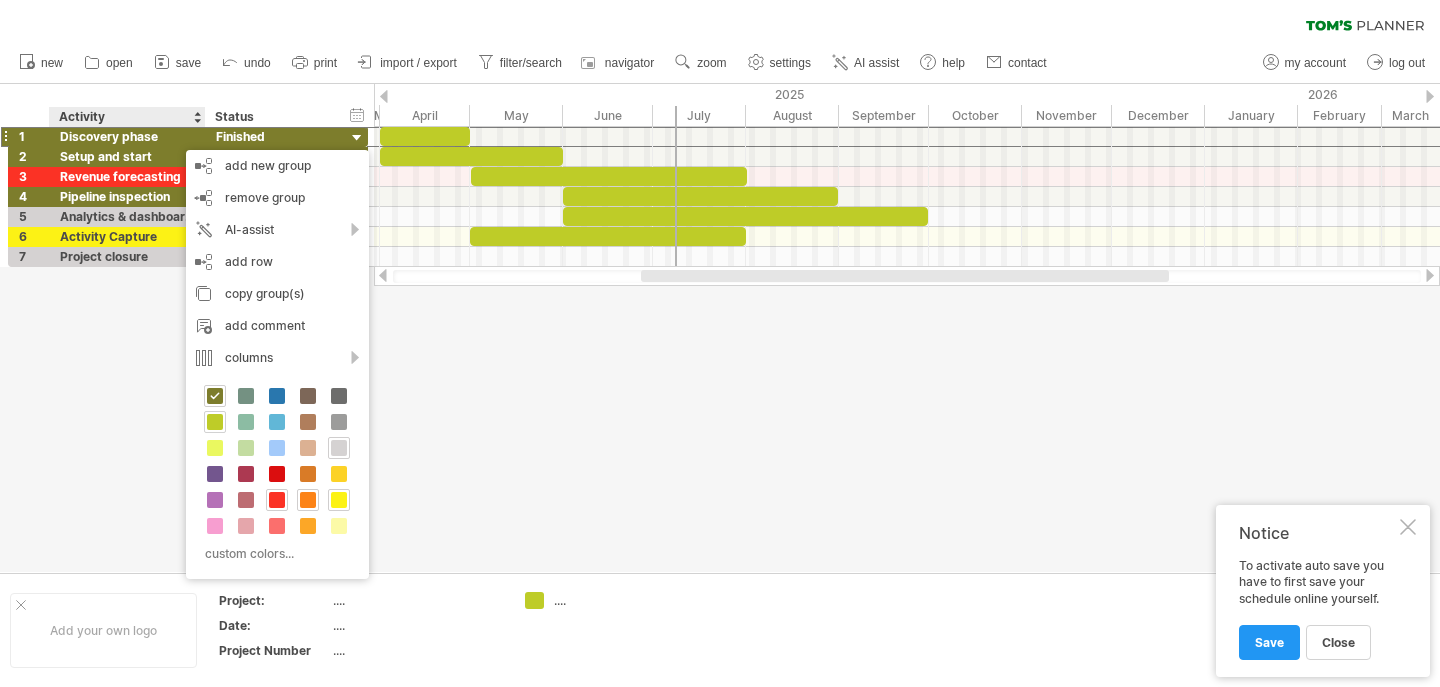 click at bounding box center (215, 422) 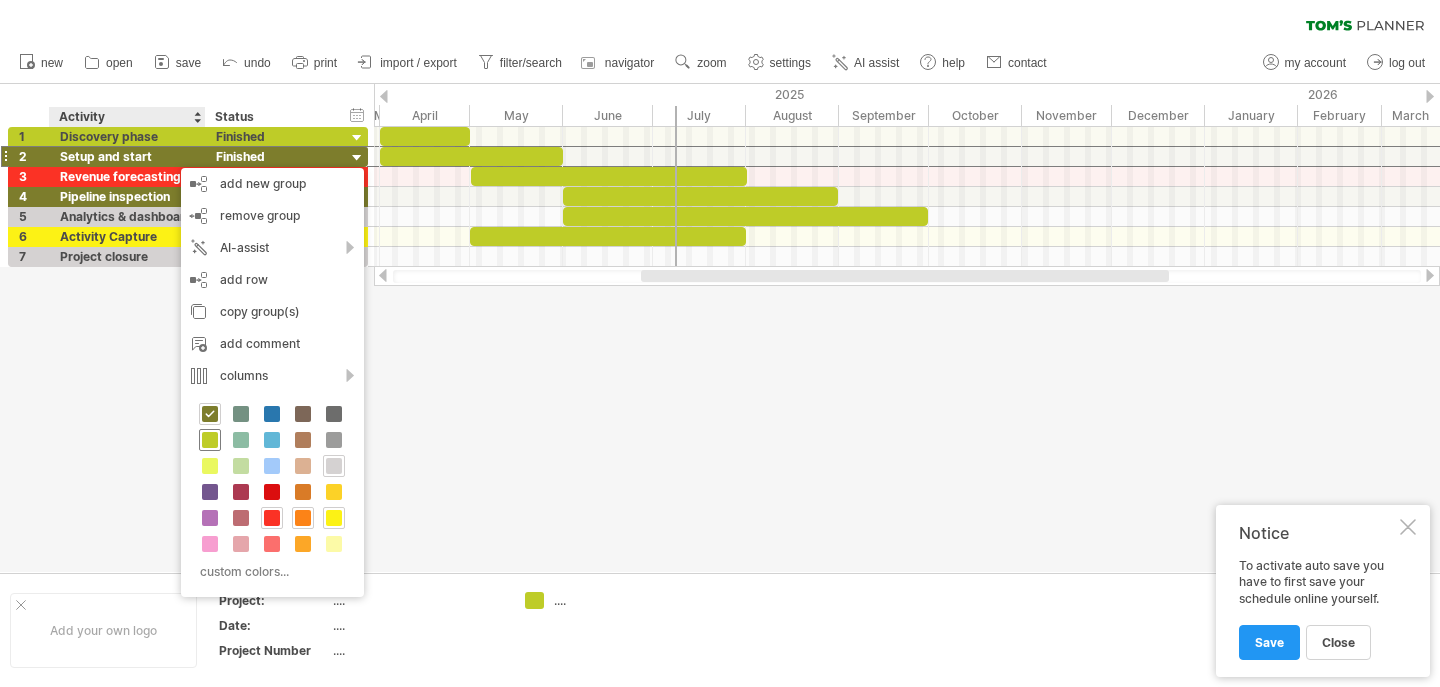 click at bounding box center [210, 440] 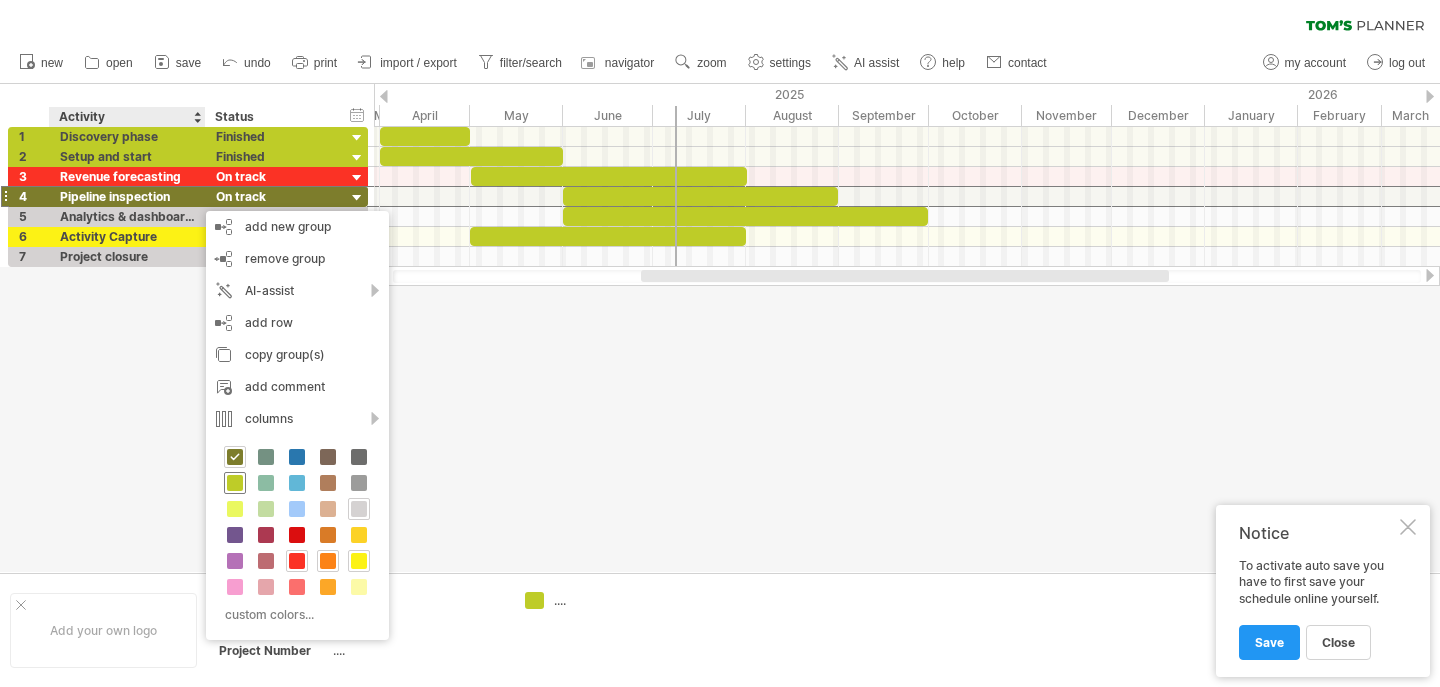 click at bounding box center (235, 483) 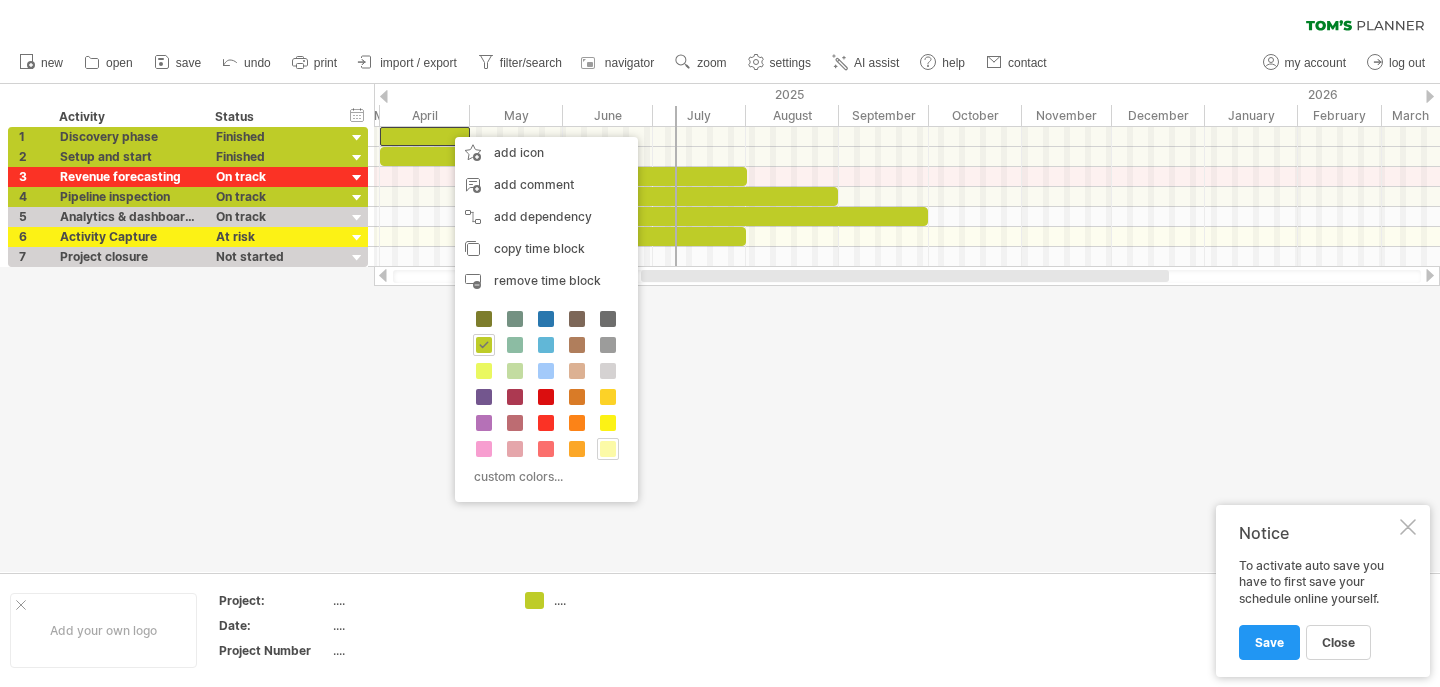 click at bounding box center [608, 449] 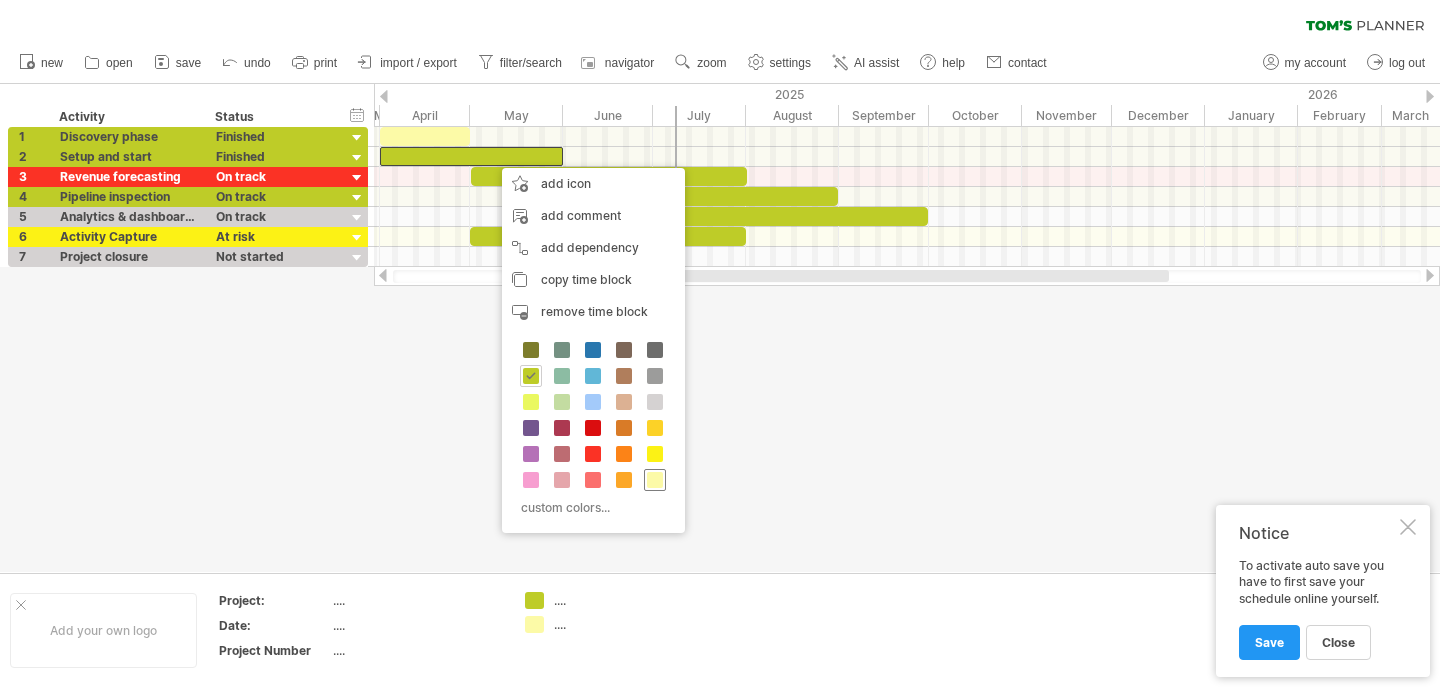 click at bounding box center [655, 480] 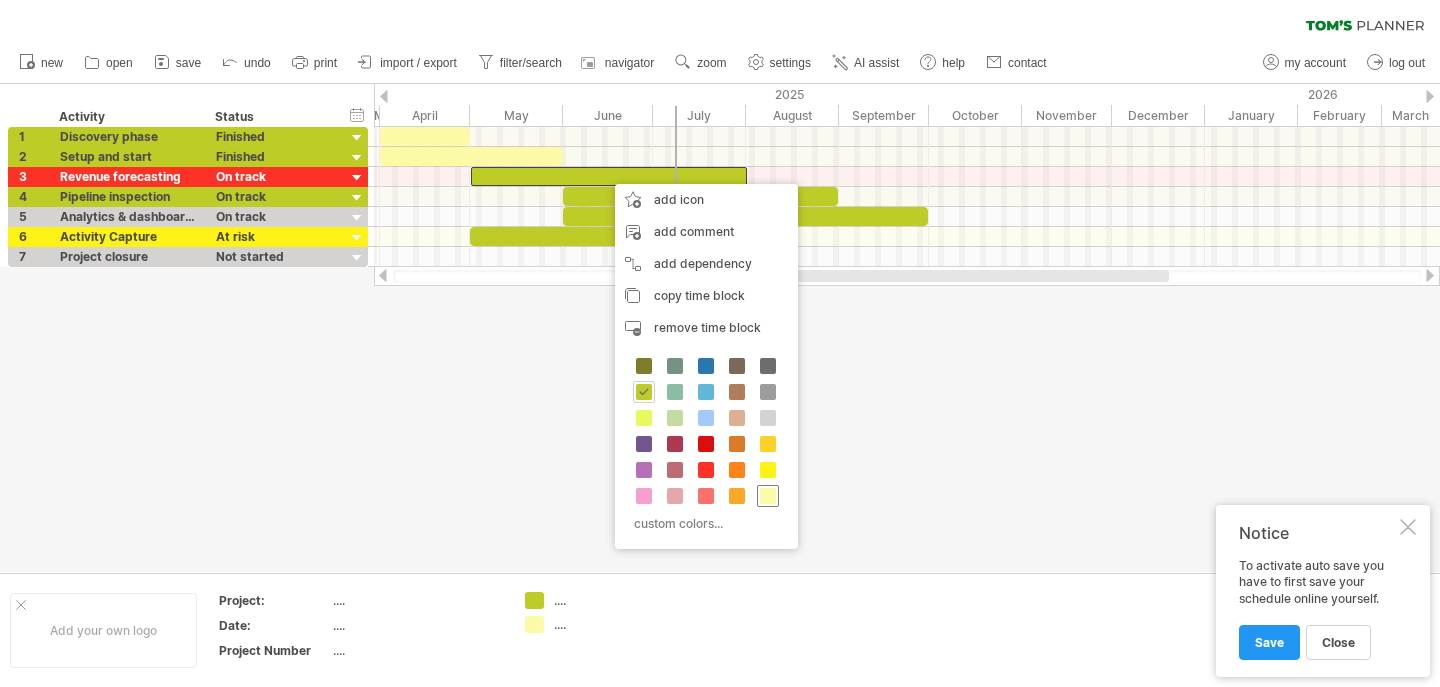 click at bounding box center (768, 496) 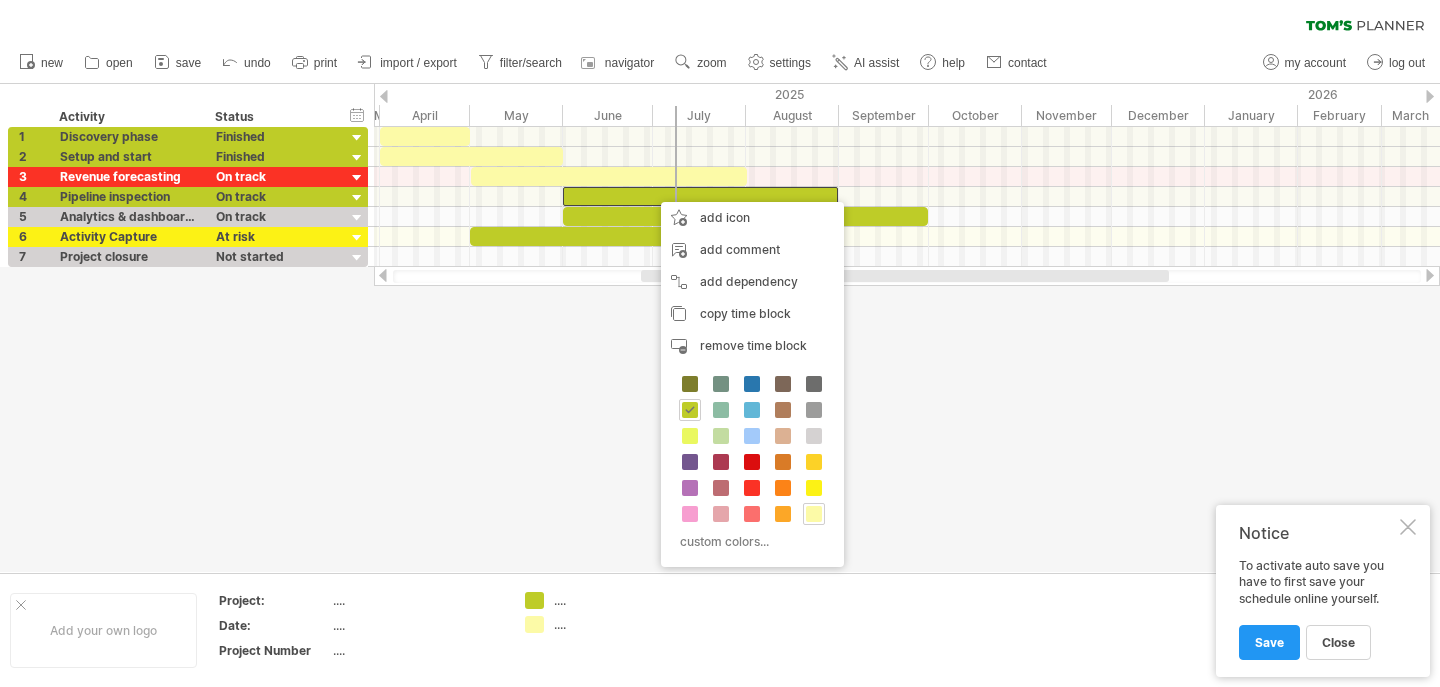 click at bounding box center (814, 514) 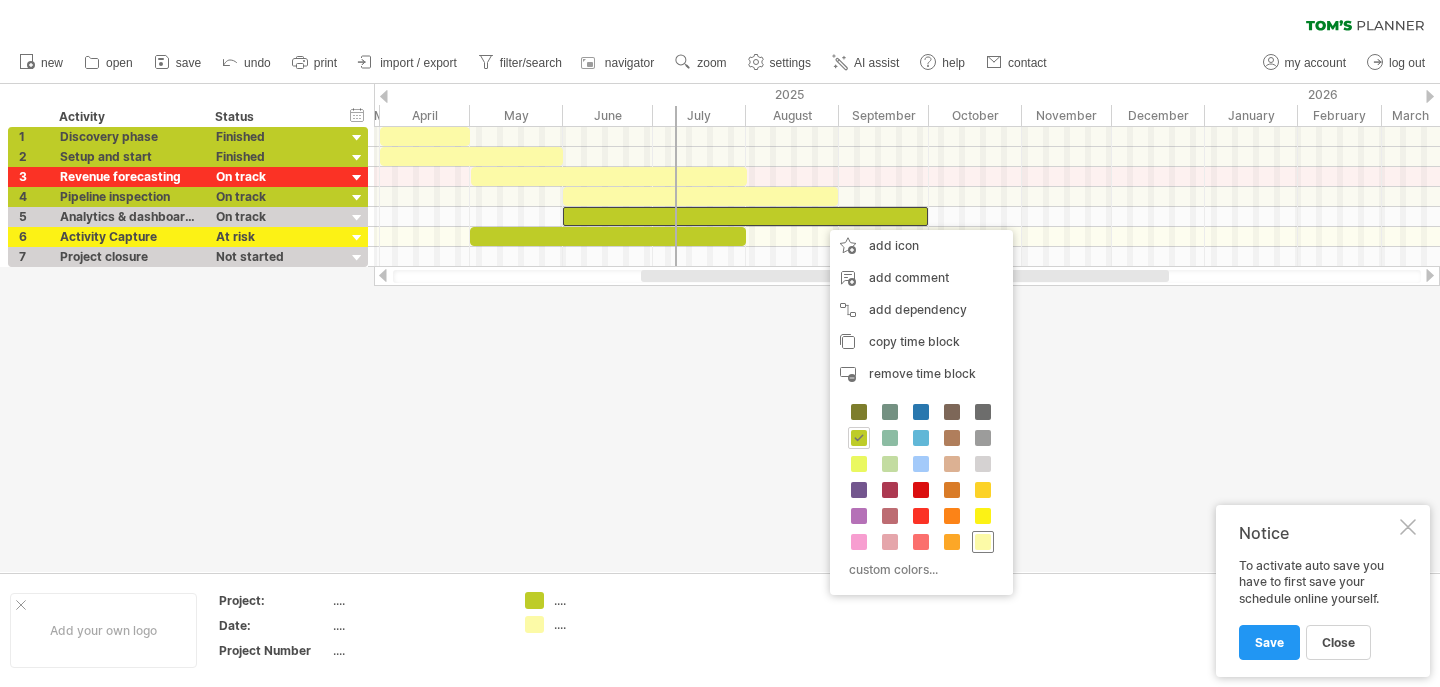 click at bounding box center (983, 542) 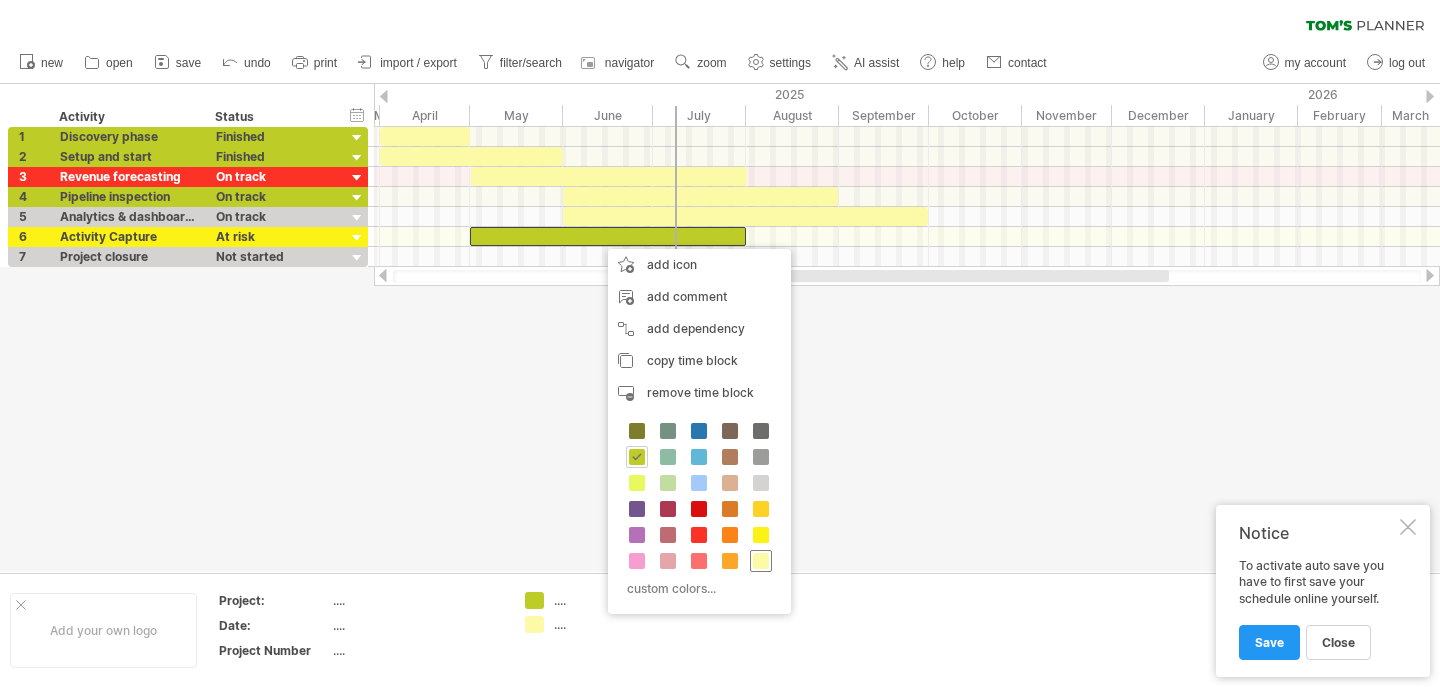 click at bounding box center (761, 561) 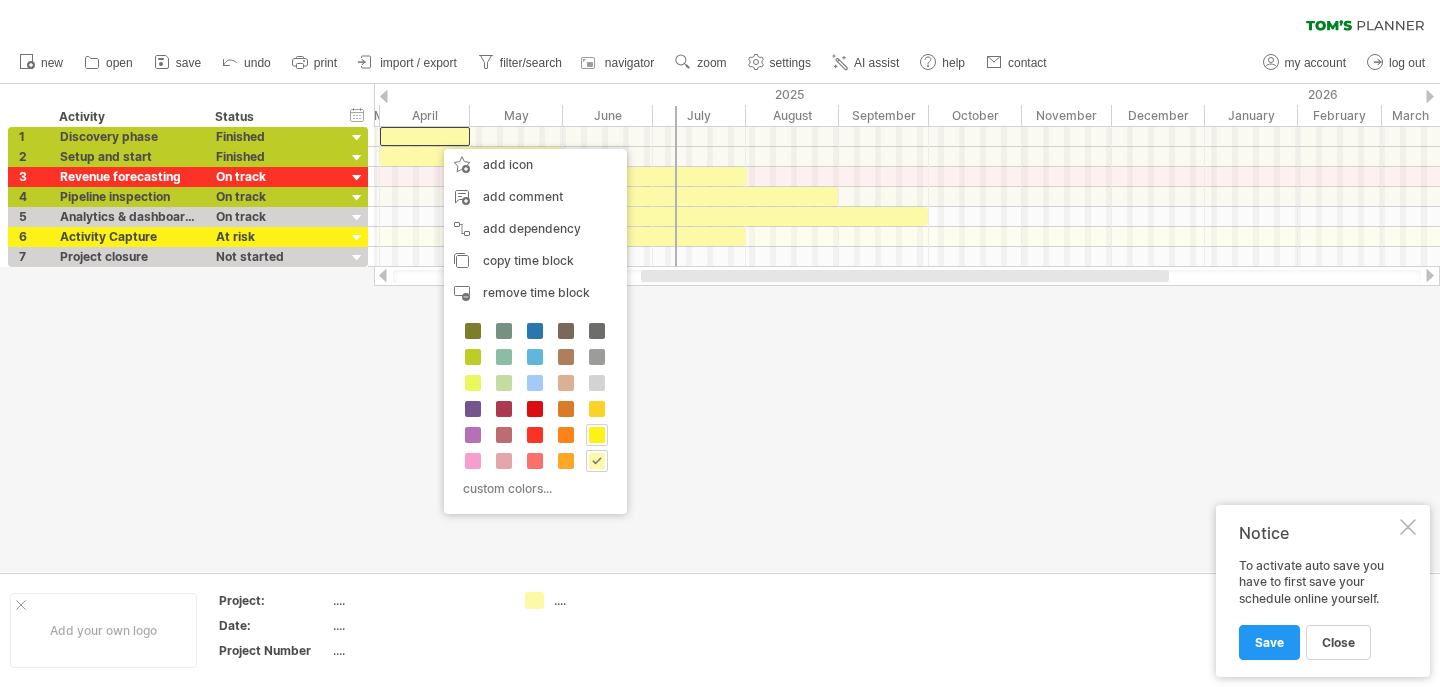 click at bounding box center [597, 435] 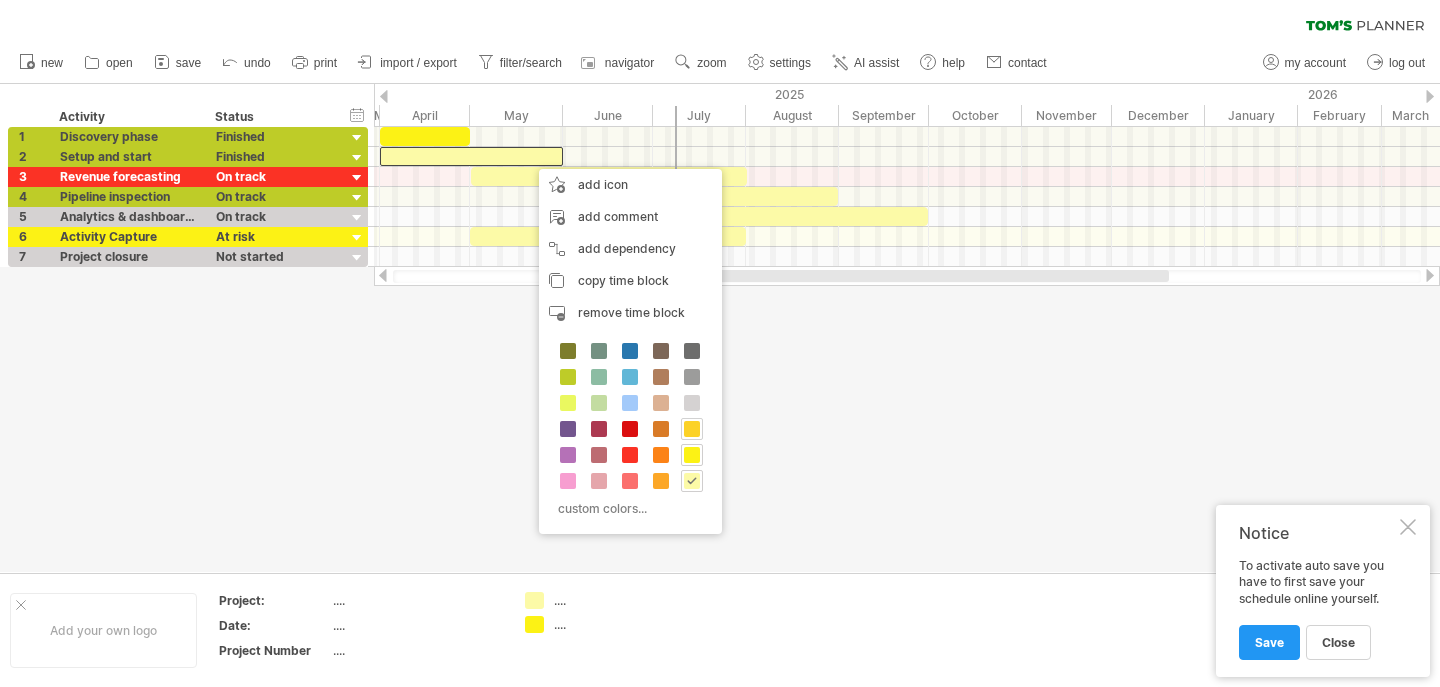 click at bounding box center [692, 429] 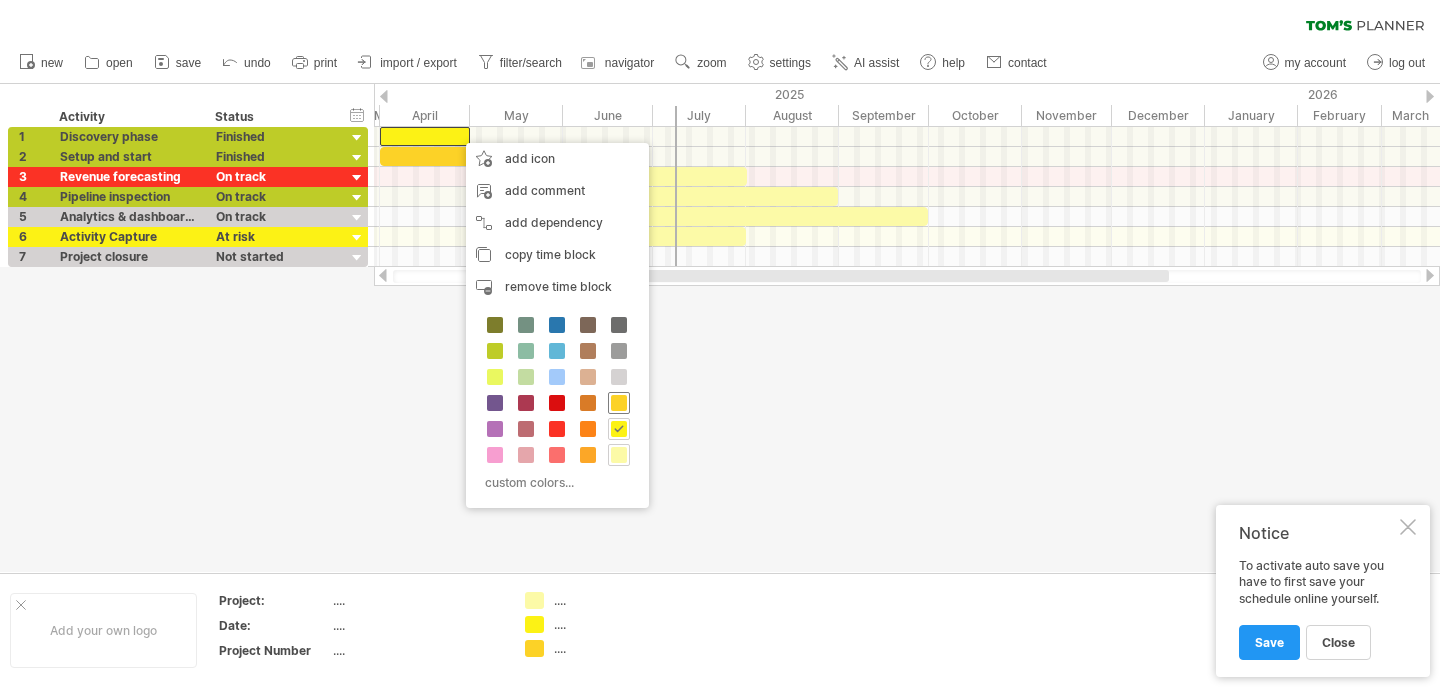 click at bounding box center (619, 403) 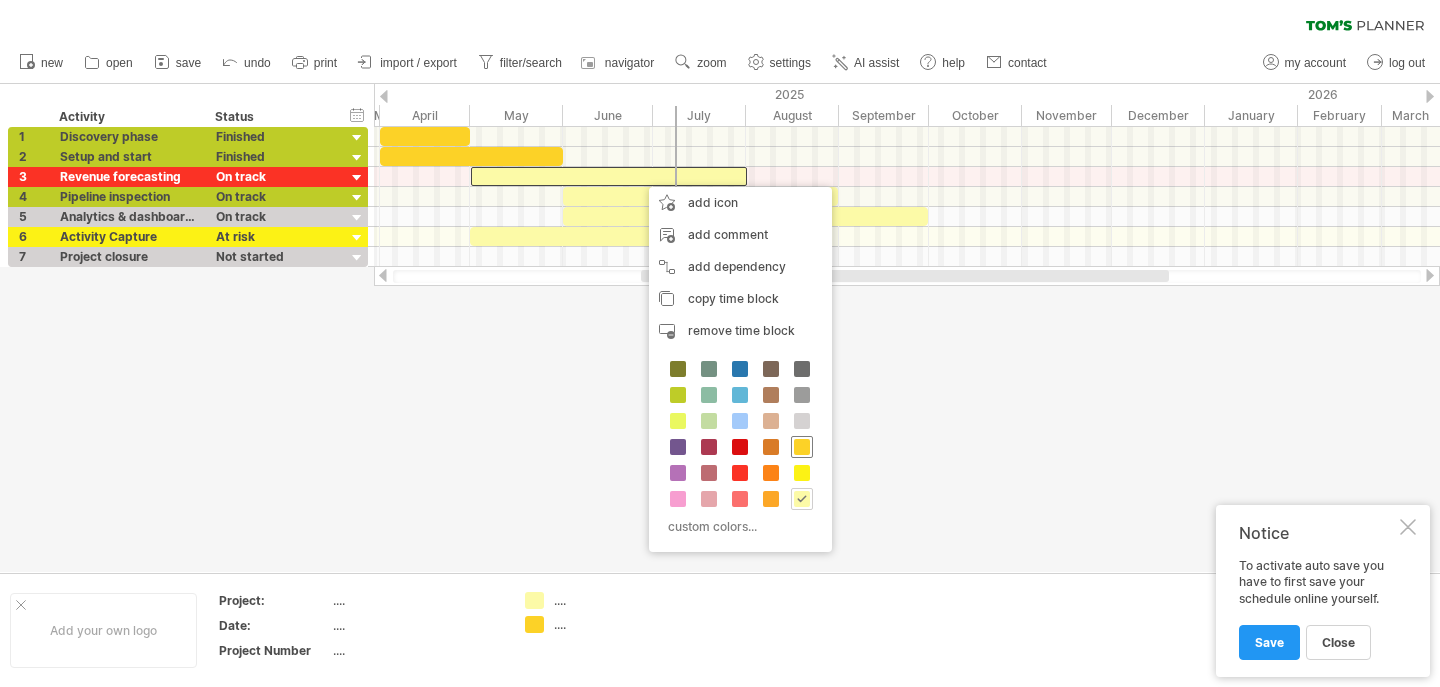 click at bounding box center (802, 447) 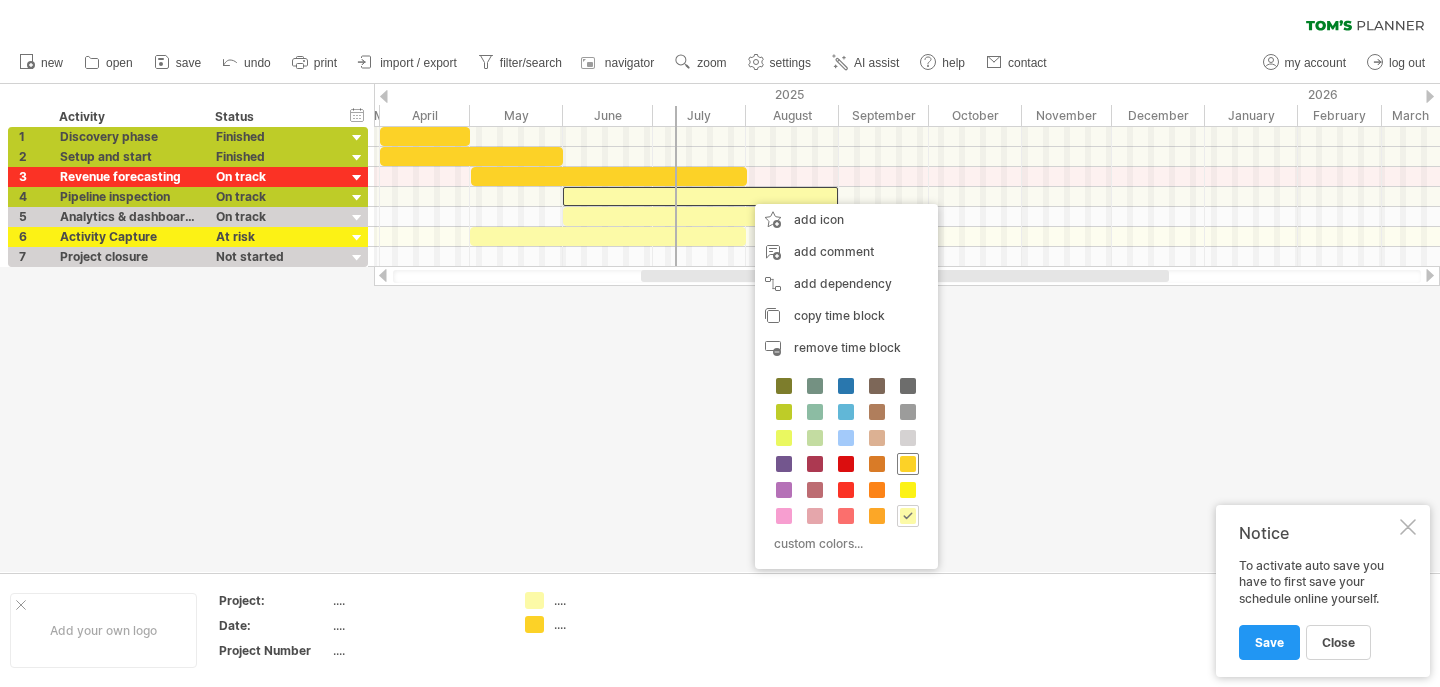 click at bounding box center [908, 464] 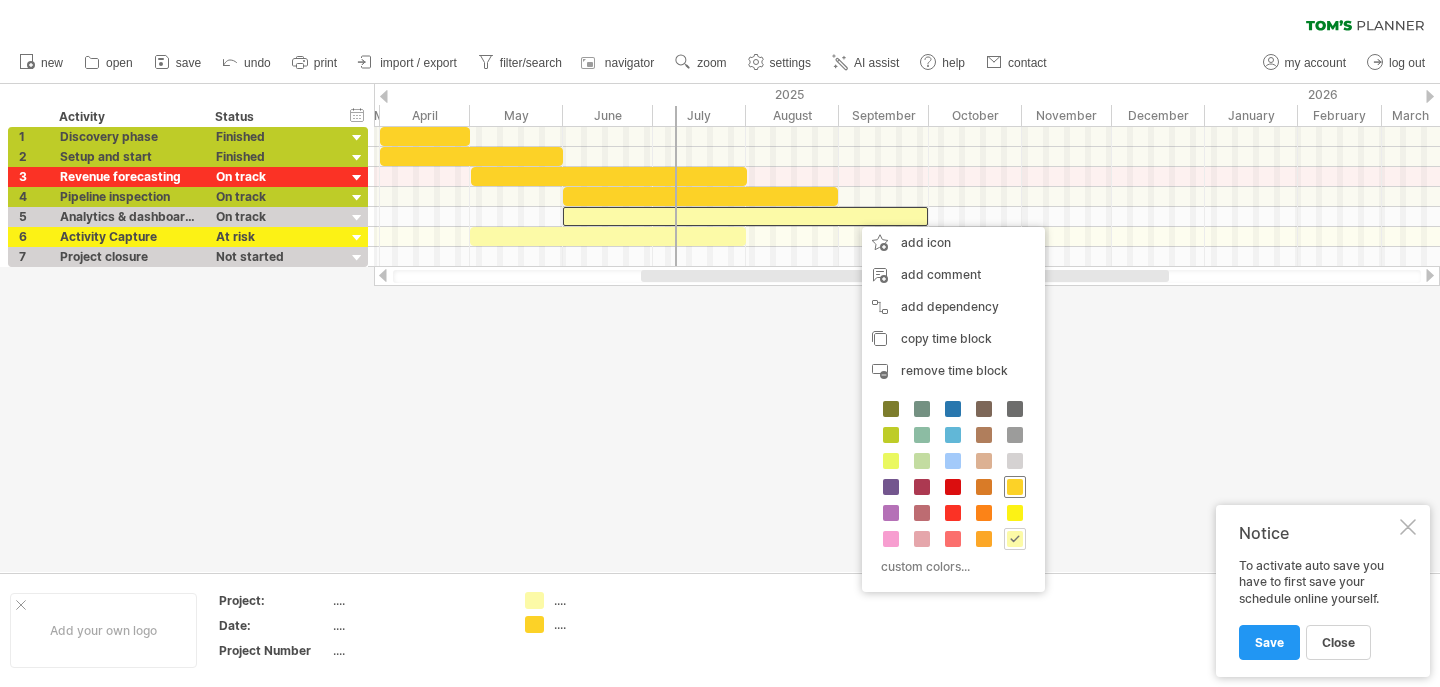 click at bounding box center (1015, 487) 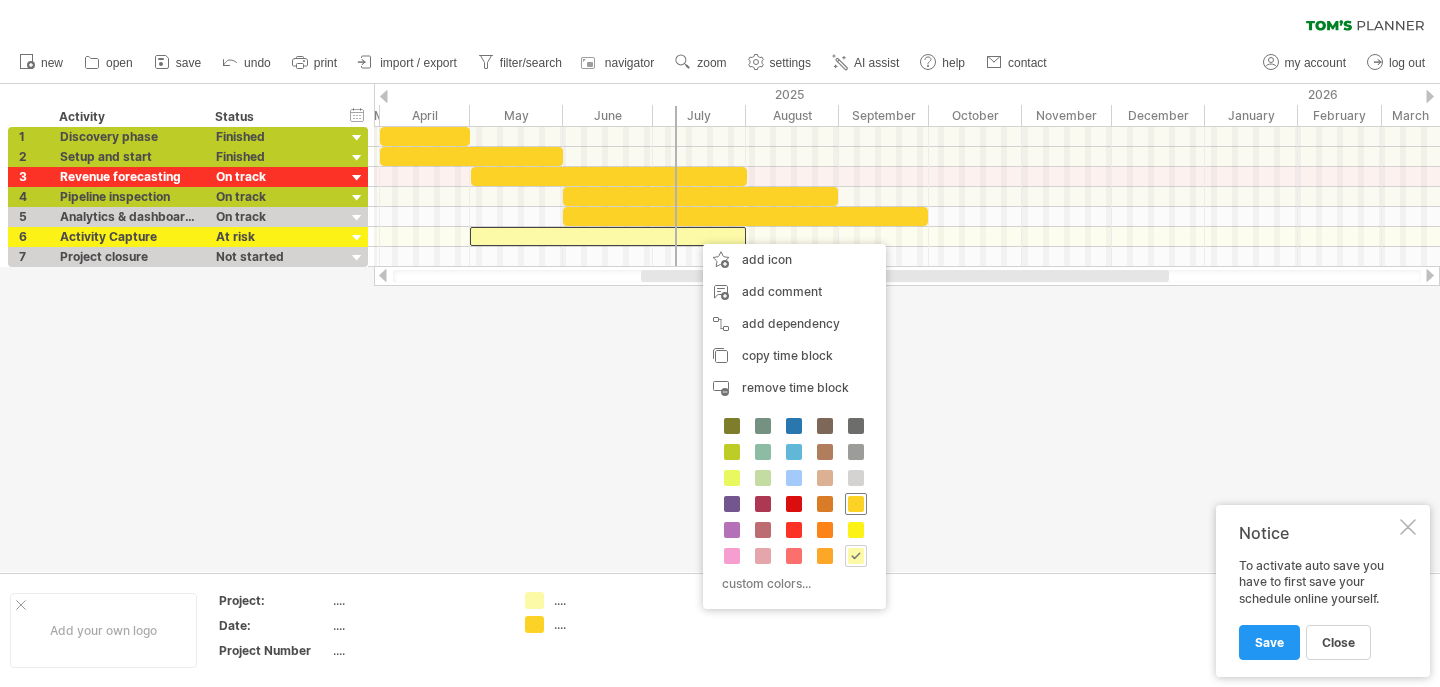 click at bounding box center [856, 504] 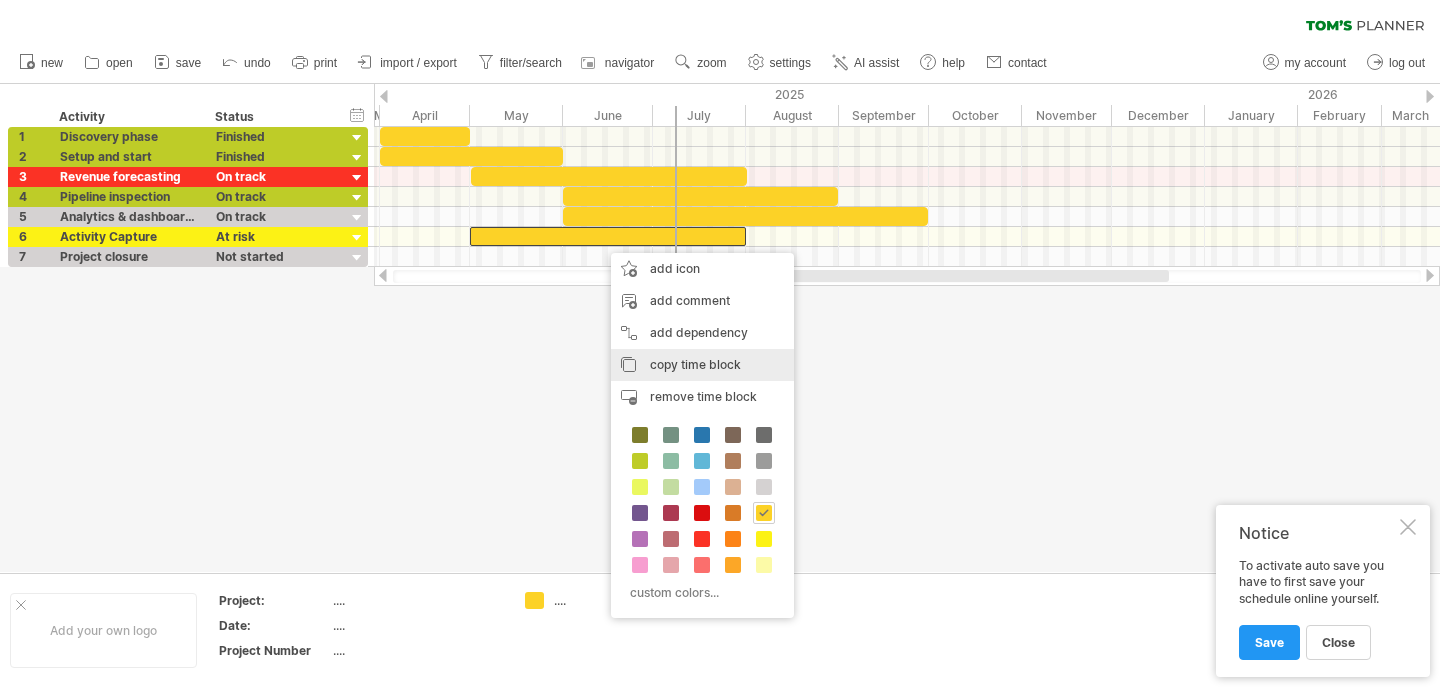 click on "copy time block" at bounding box center (695, 364) 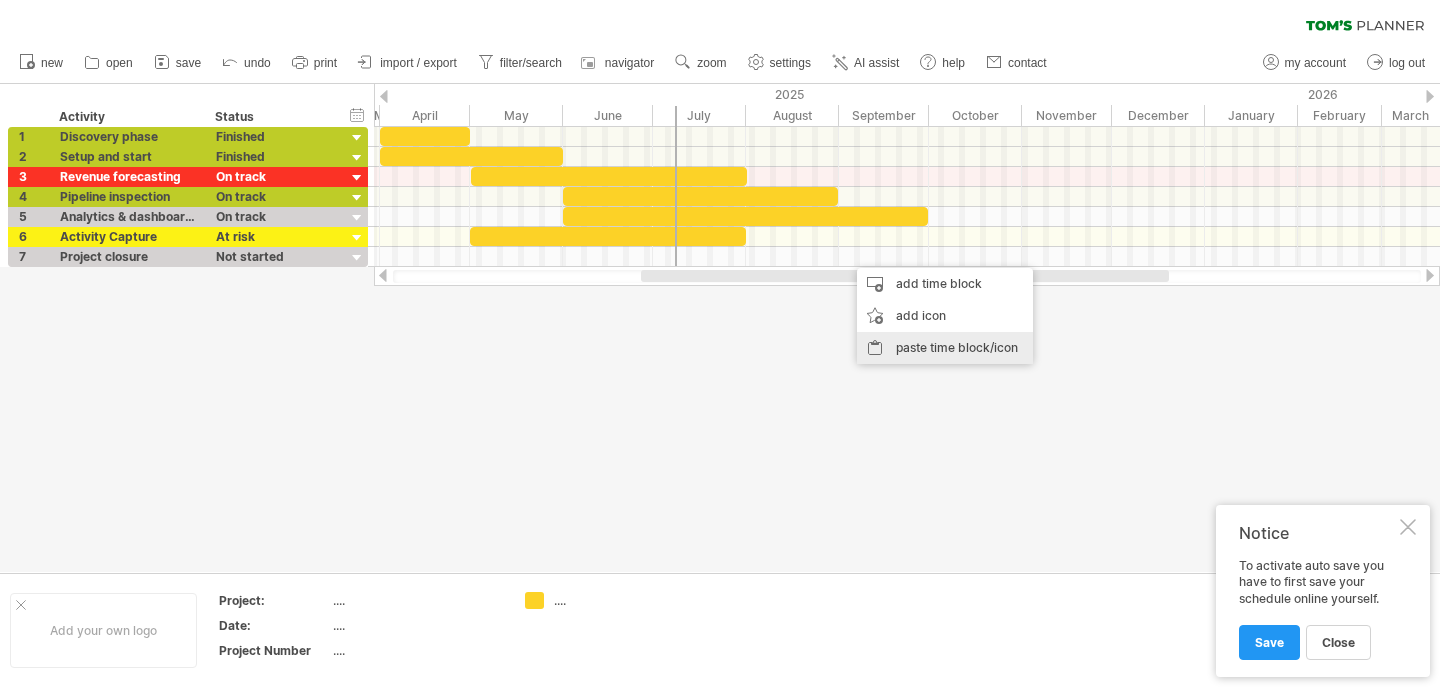 click on "paste time block/icon" at bounding box center (945, 348) 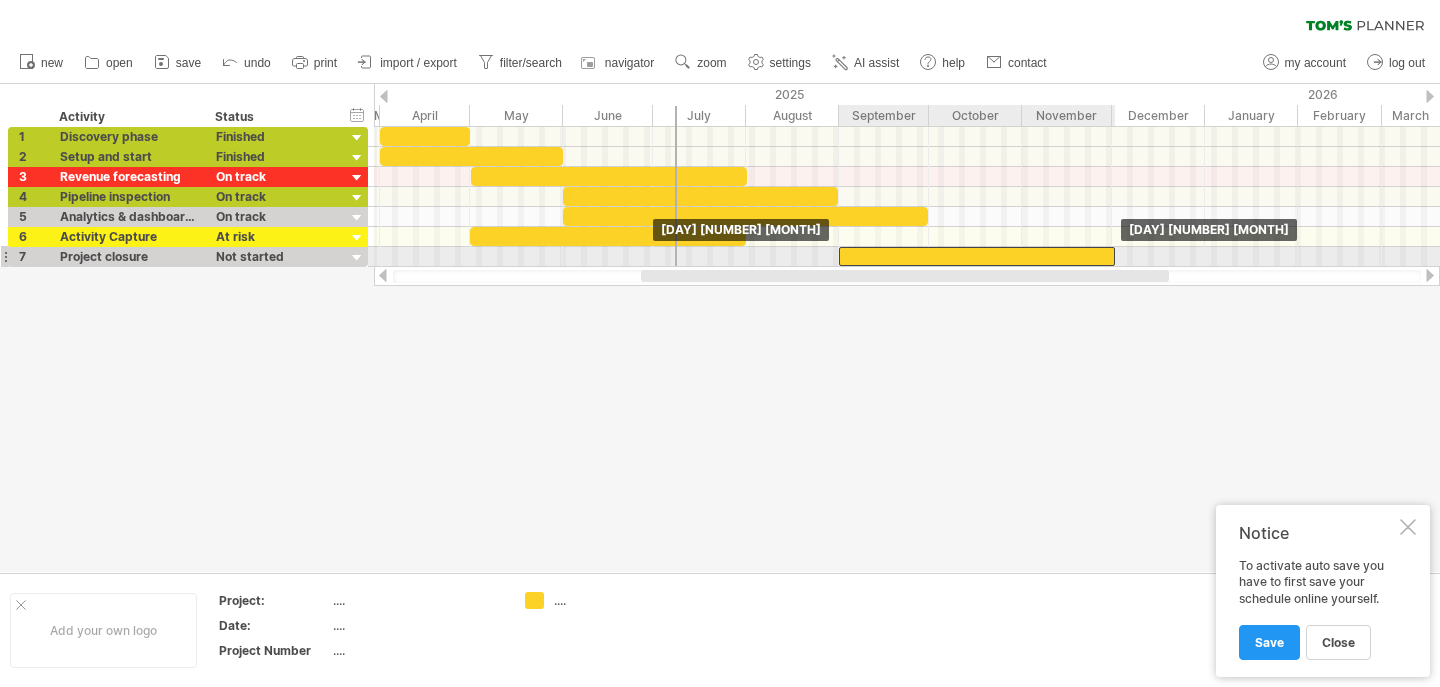 click at bounding box center [977, 256] 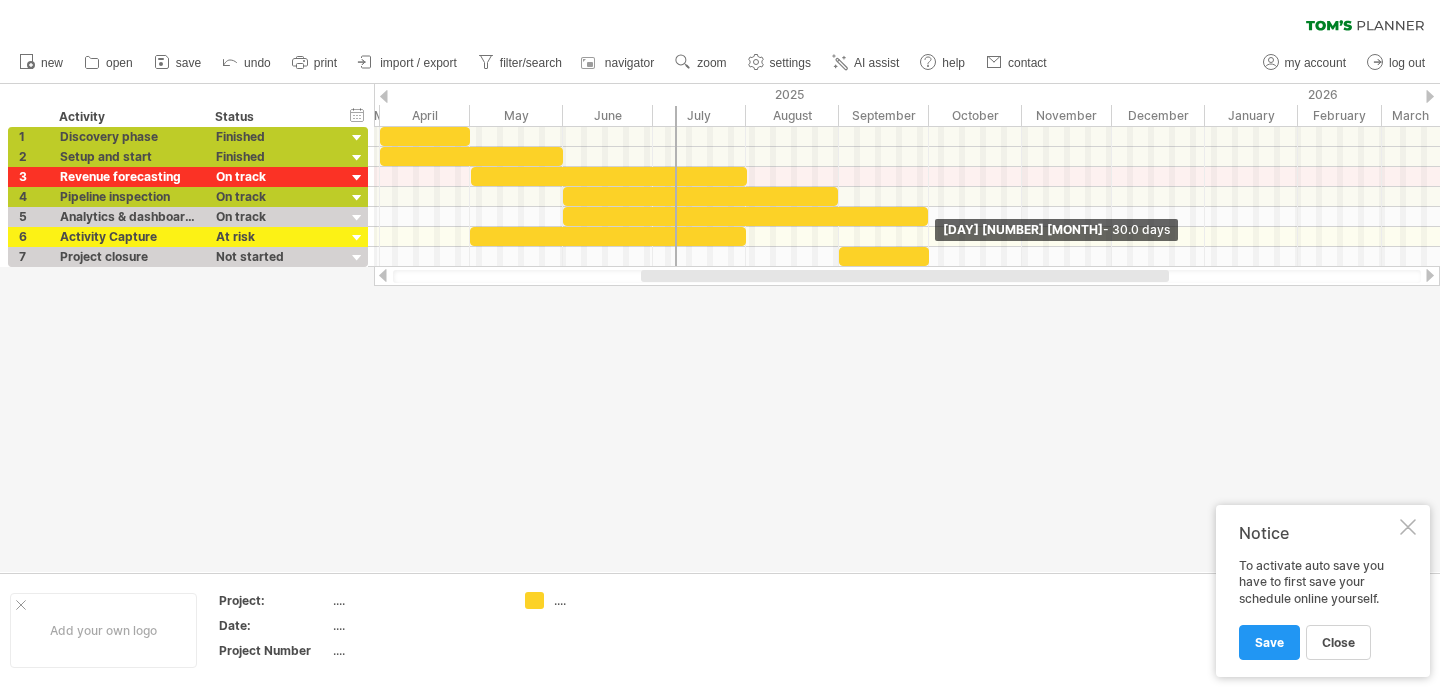 drag, startPoint x: 1114, startPoint y: 258, endPoint x: 928, endPoint y: 275, distance: 186.77527 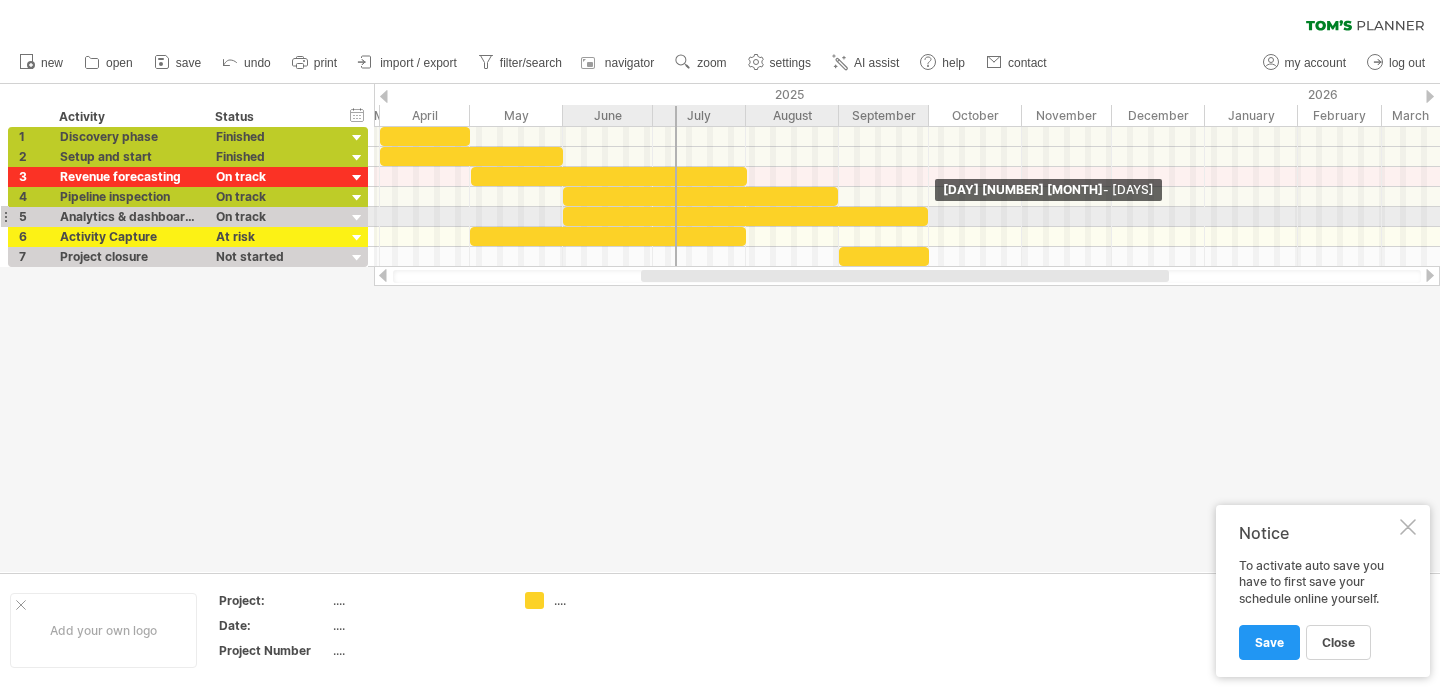 click at bounding box center [928, 216] 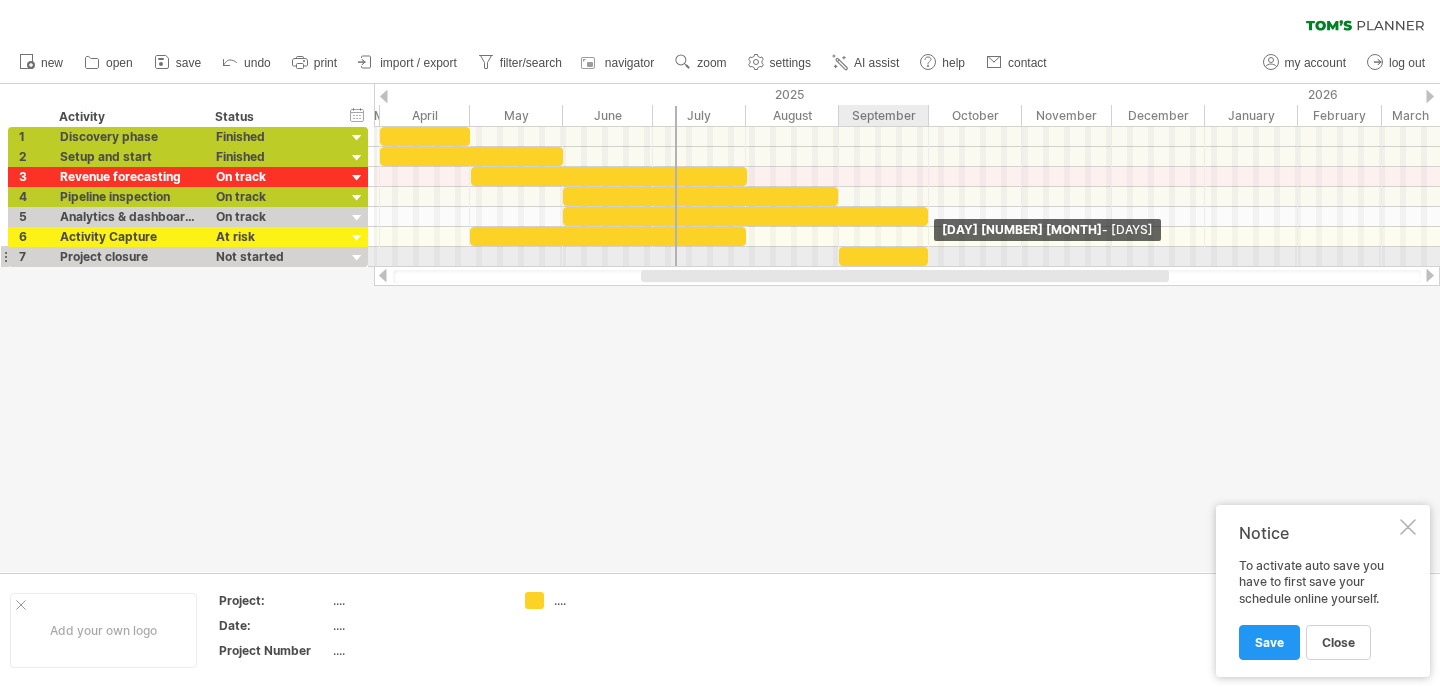 click at bounding box center (928, 256) 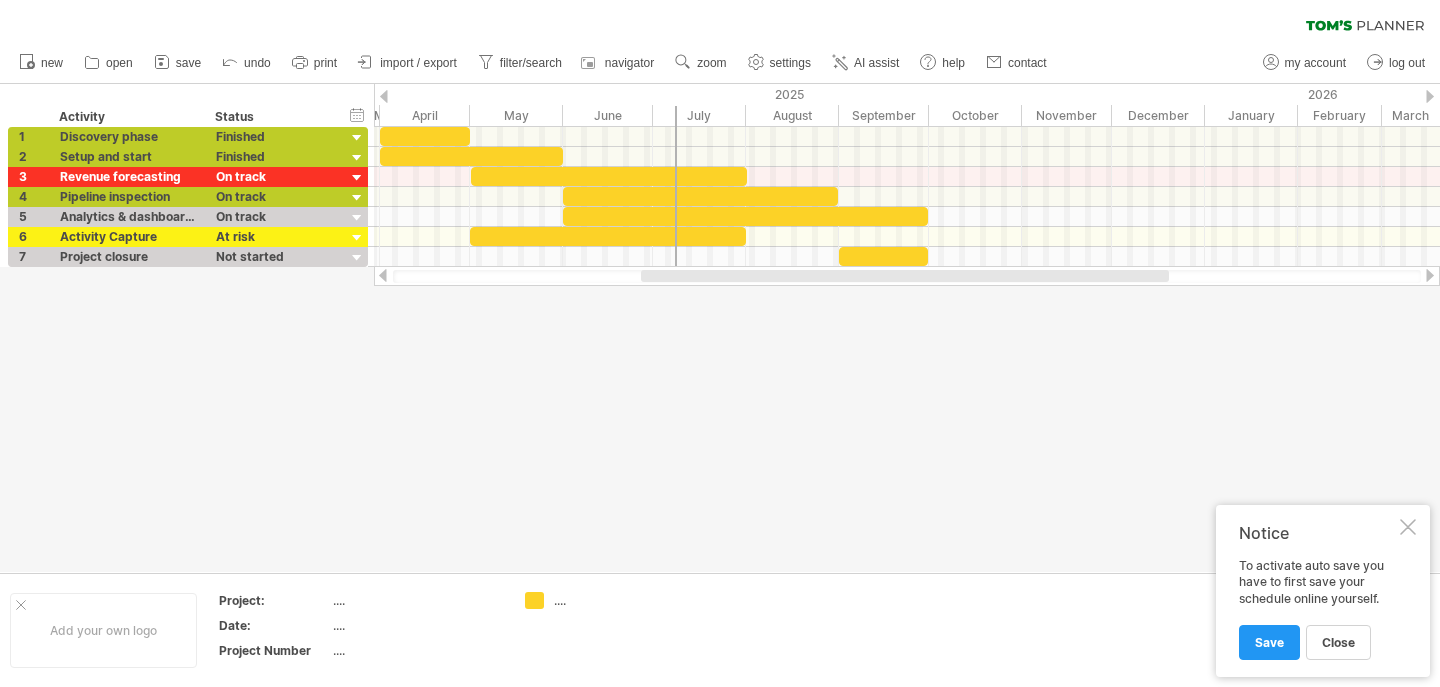 click at bounding box center [720, 328] 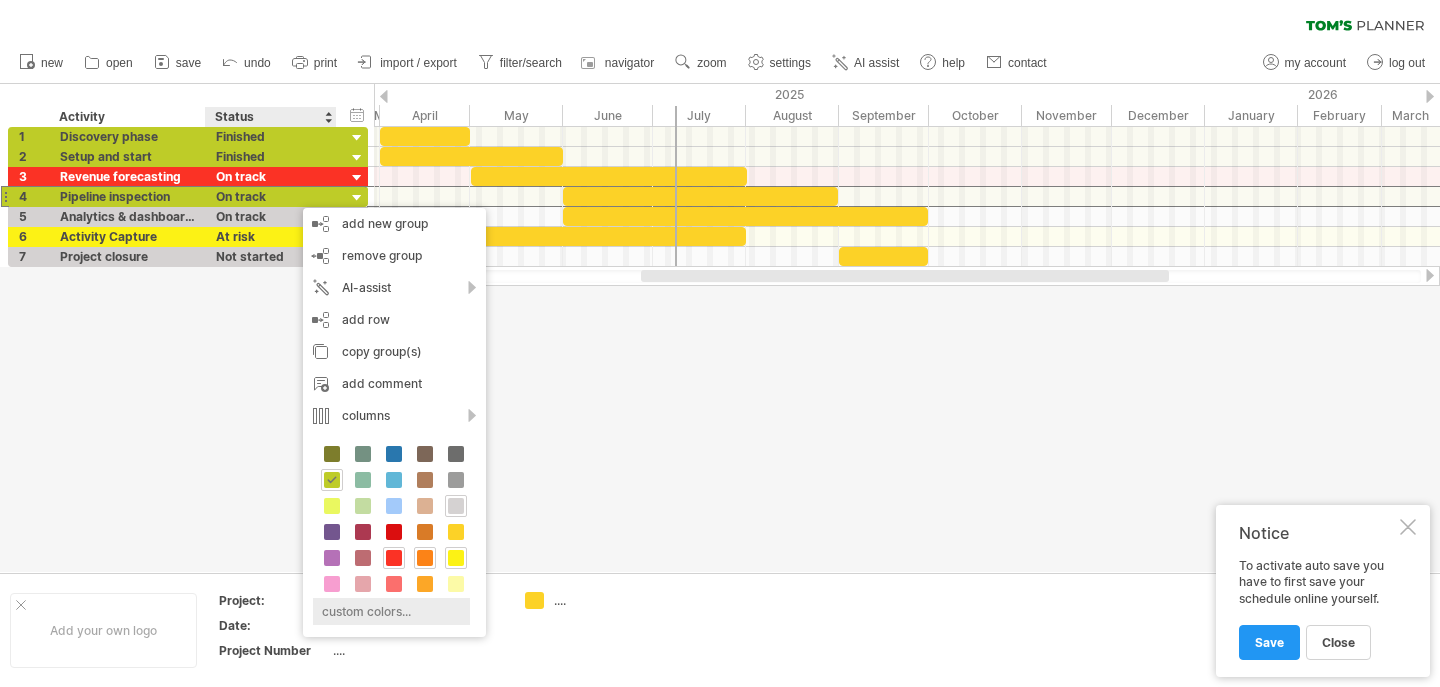 click on "custom colors..." at bounding box center (391, 611) 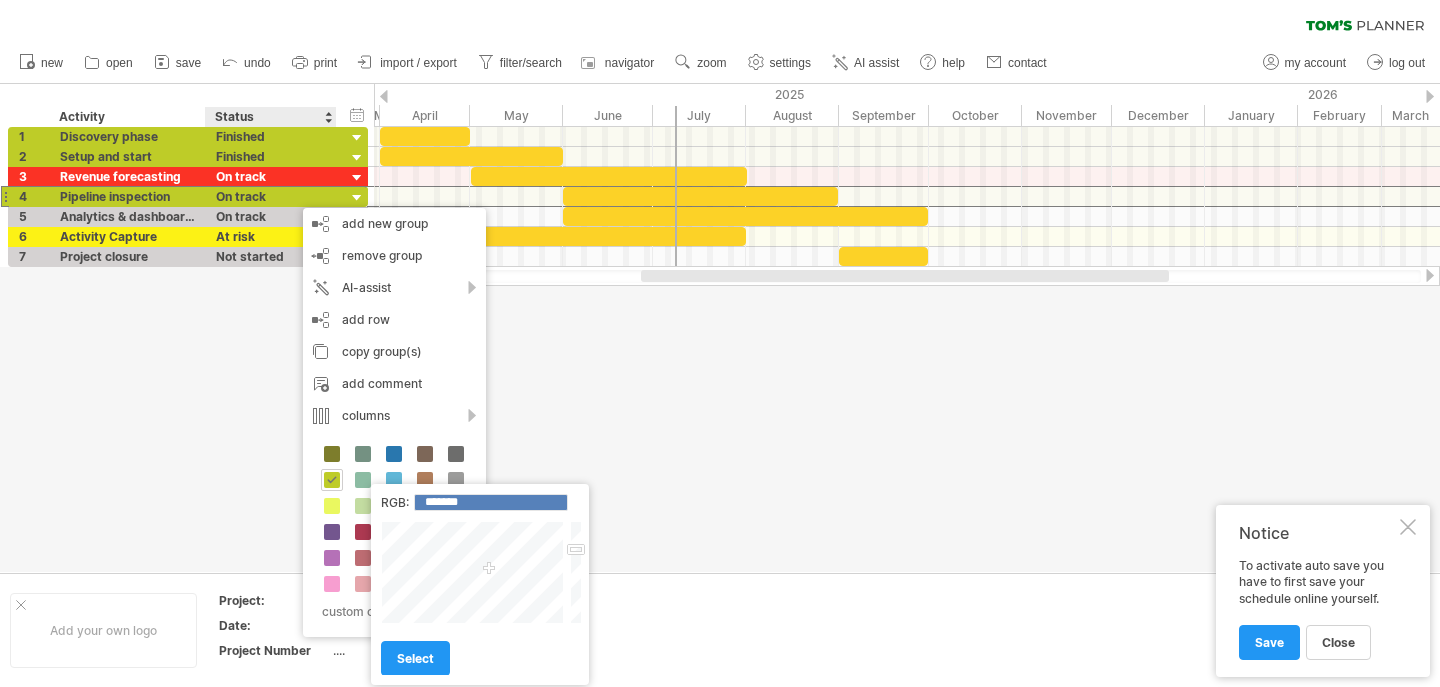 click at bounding box center (474, 572) 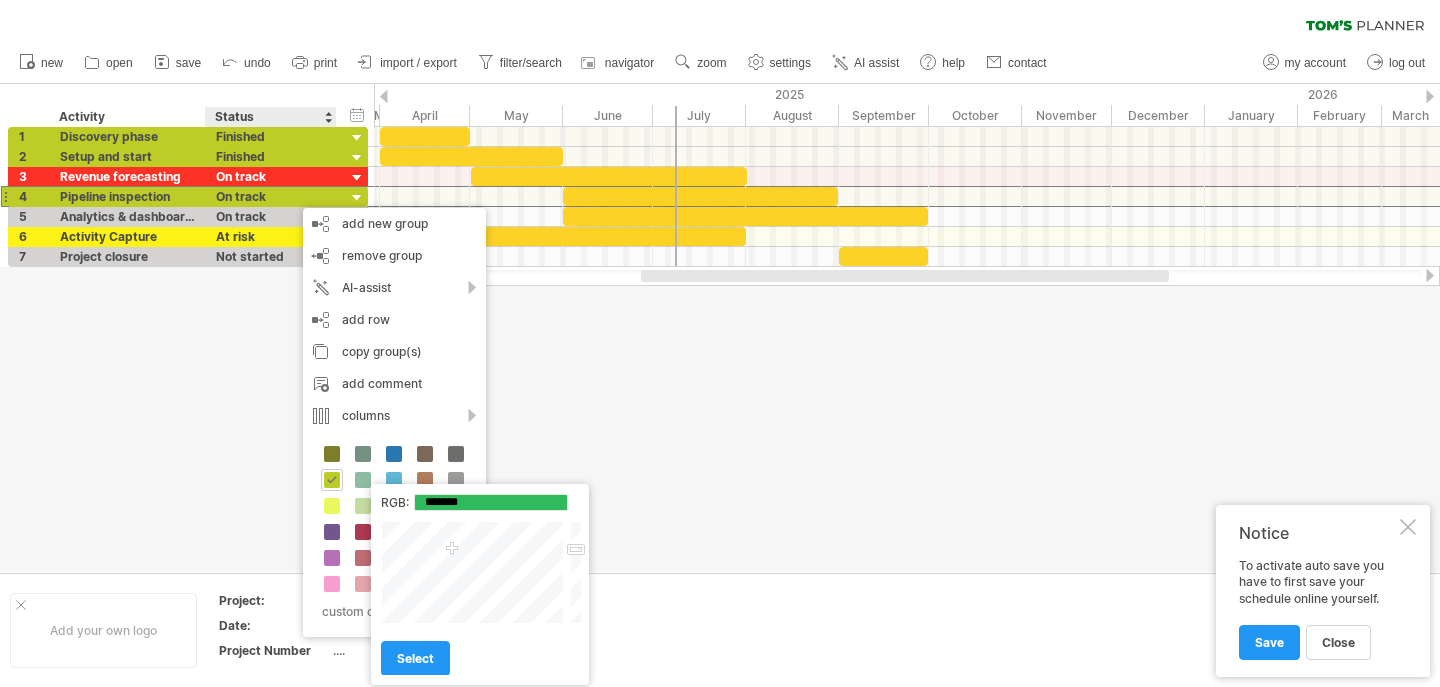 click at bounding box center [474, 572] 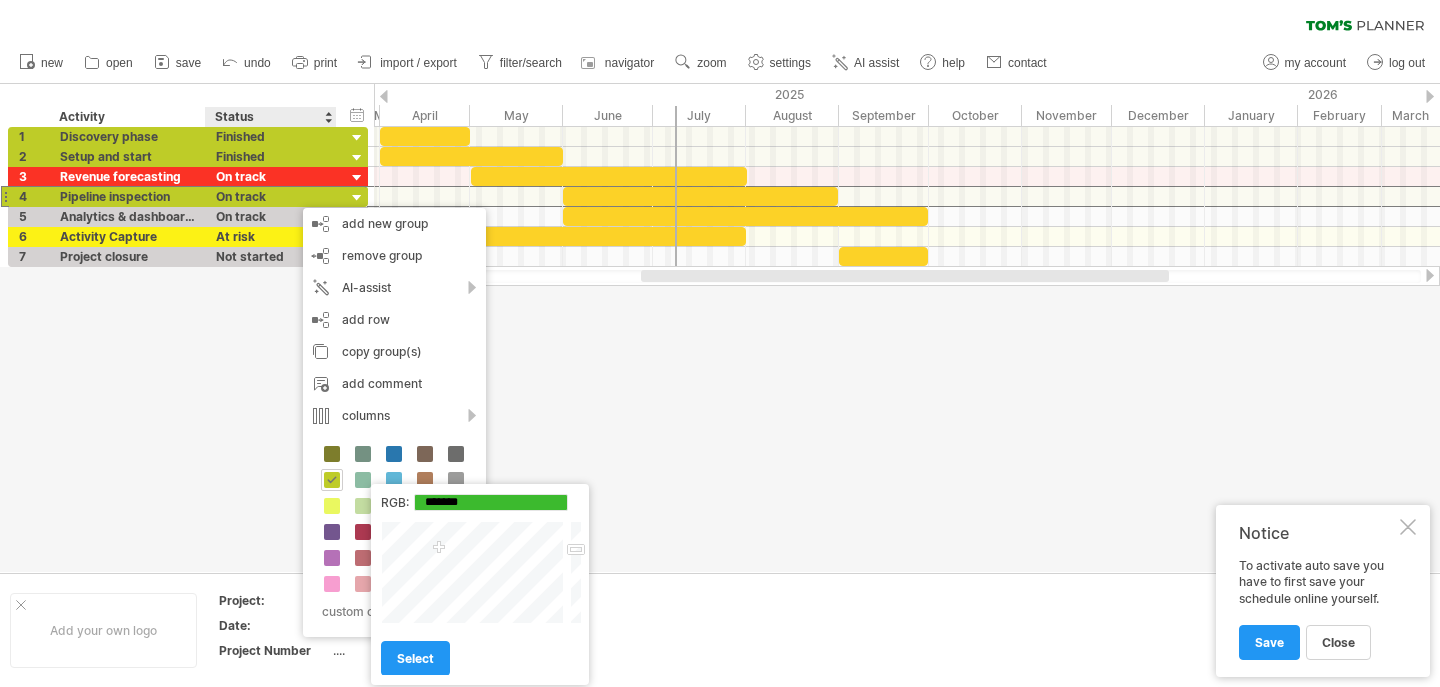 drag, startPoint x: 439, startPoint y: 559, endPoint x: 439, endPoint y: 548, distance: 11 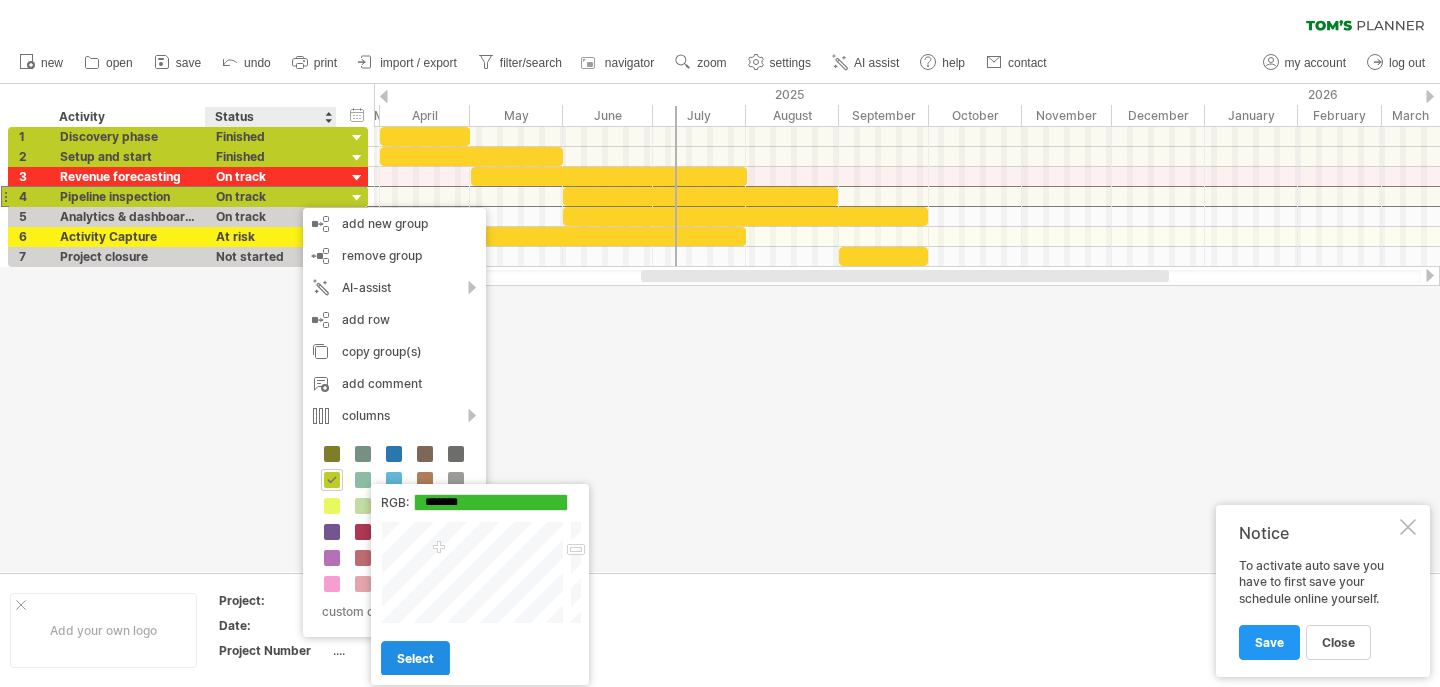 click on "select" at bounding box center [415, 658] 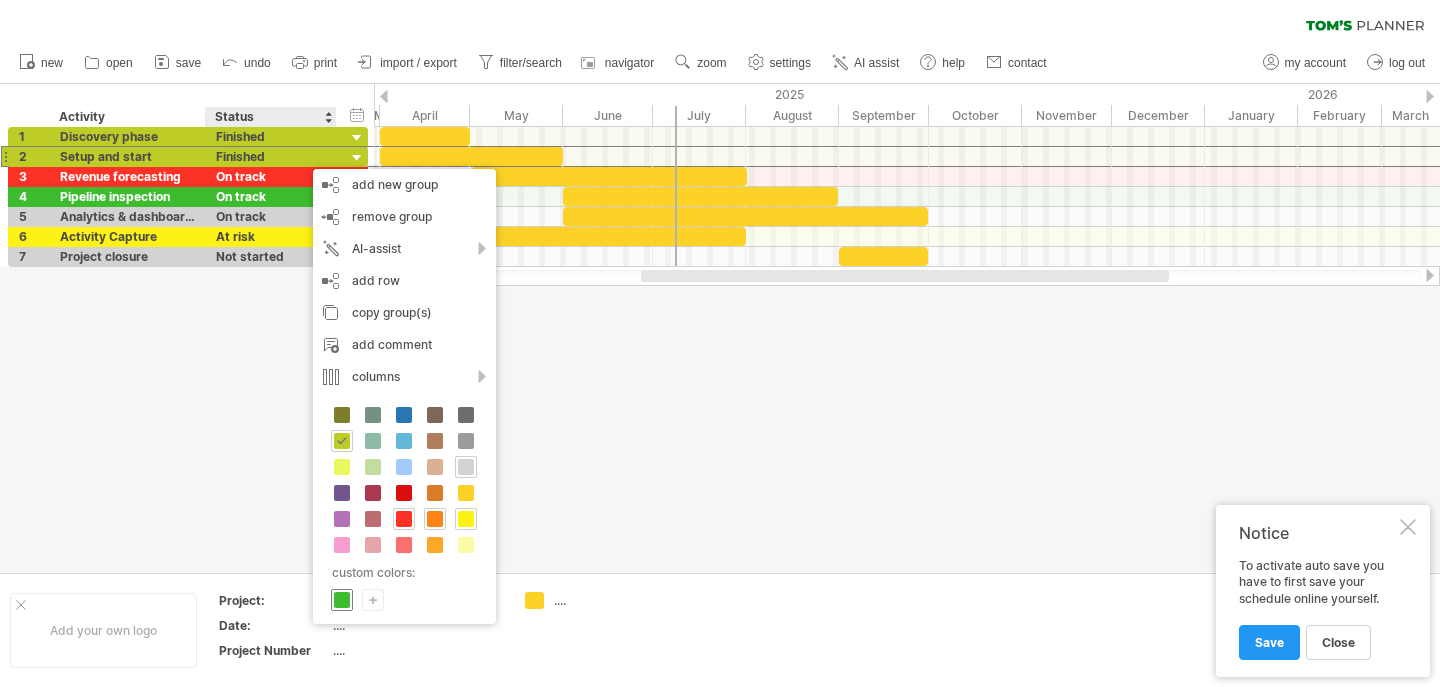 click at bounding box center (342, 600) 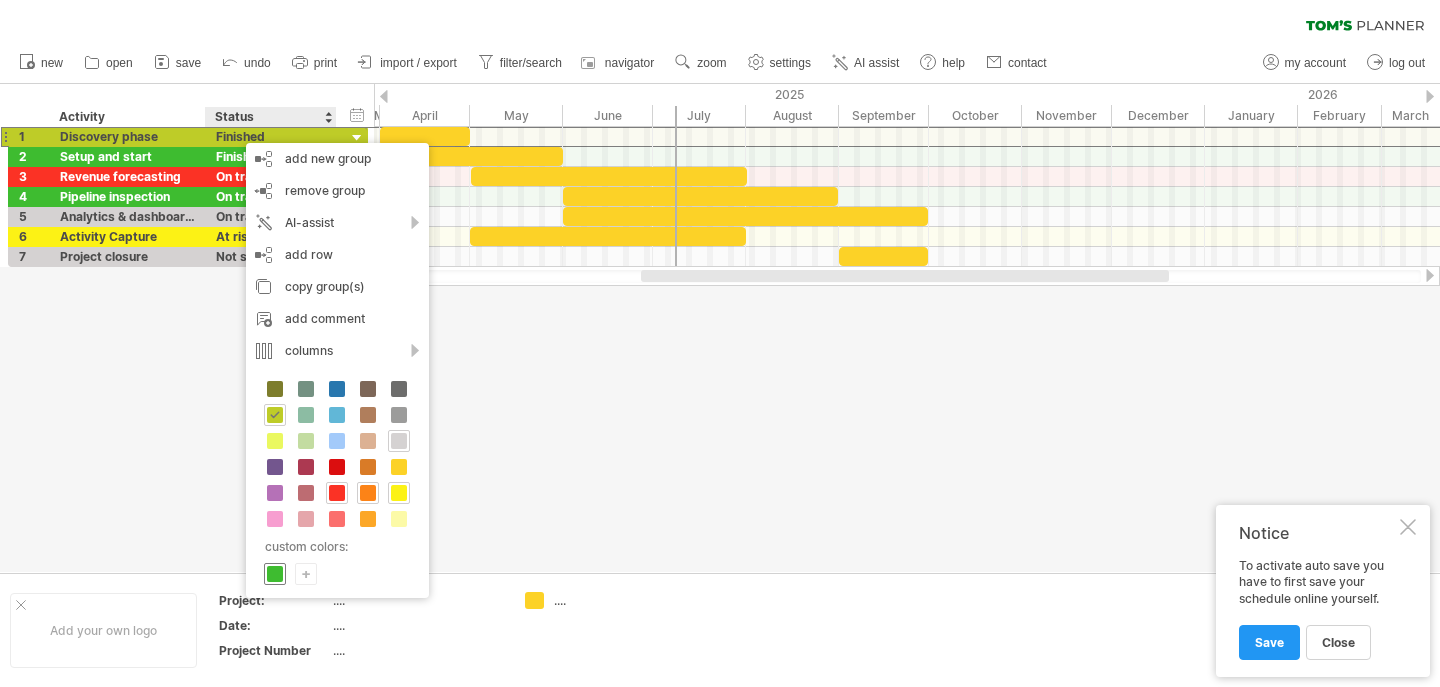 click at bounding box center [275, 574] 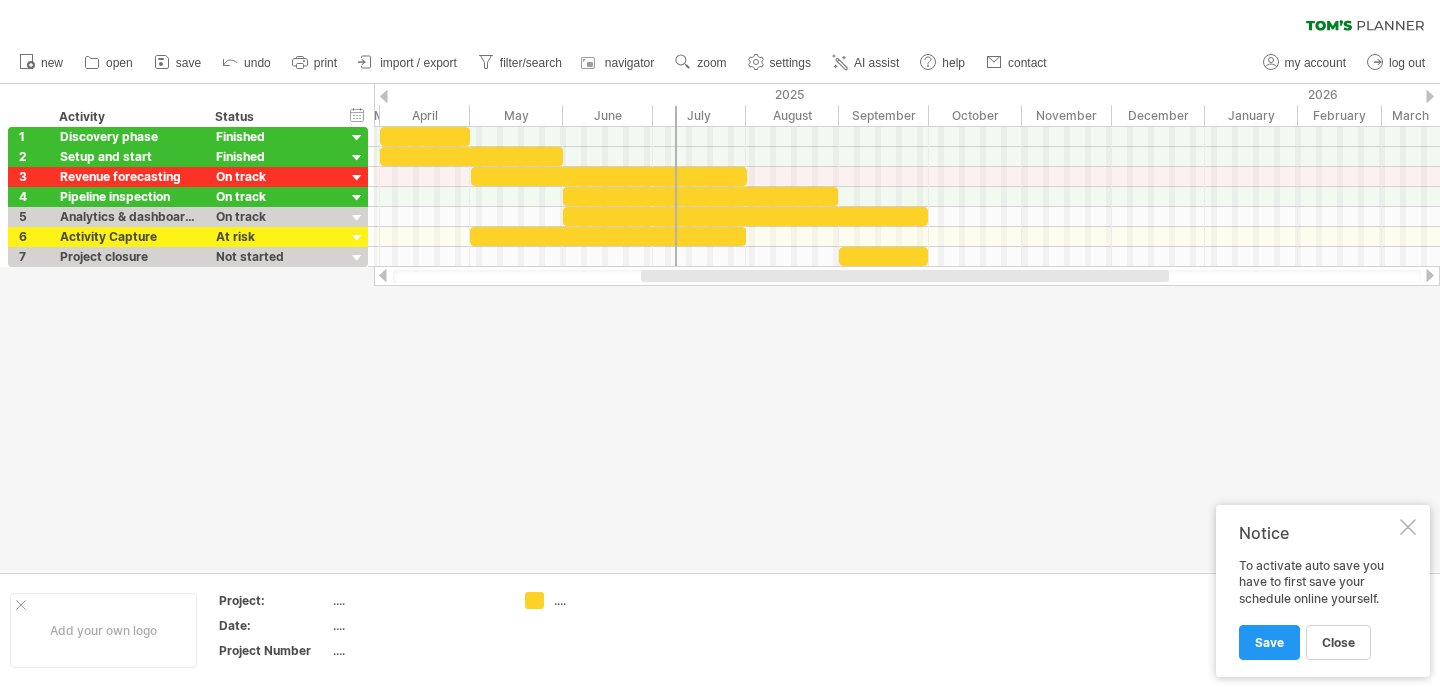 click at bounding box center [720, 328] 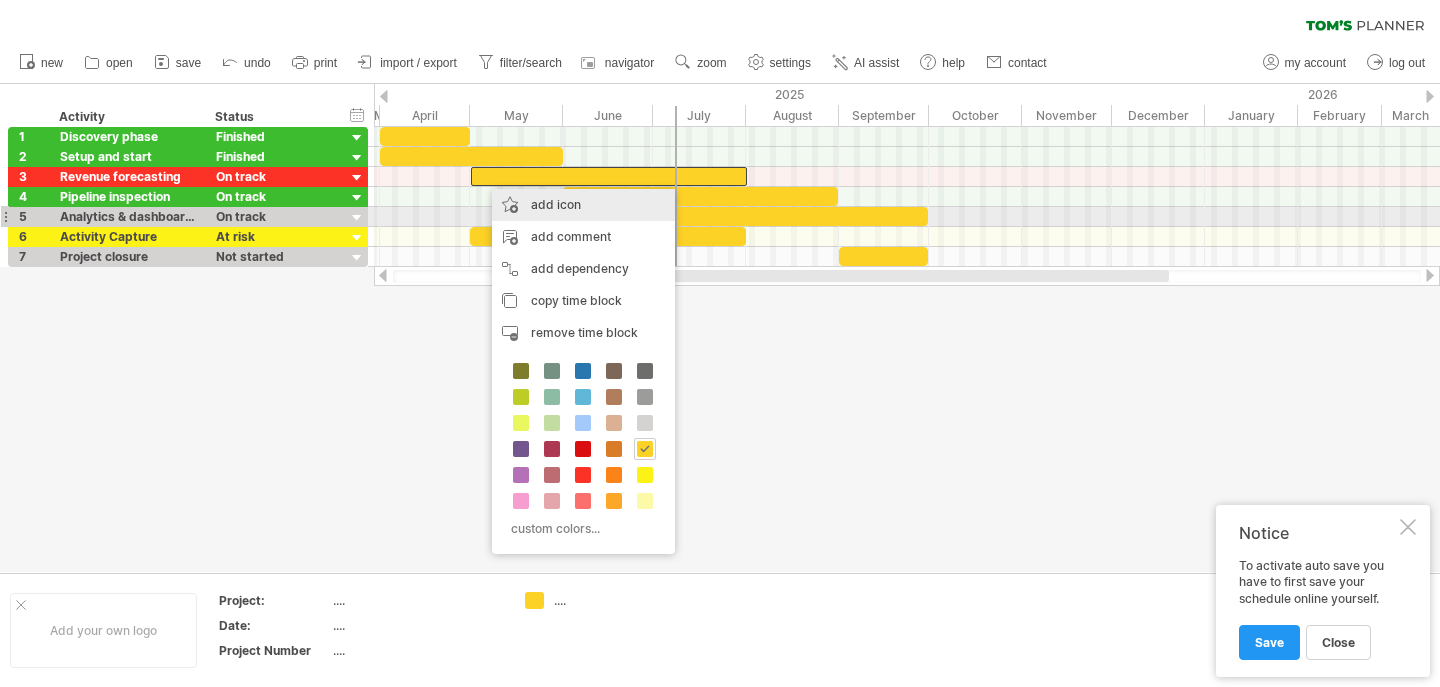 click on "add icon" at bounding box center [583, 205] 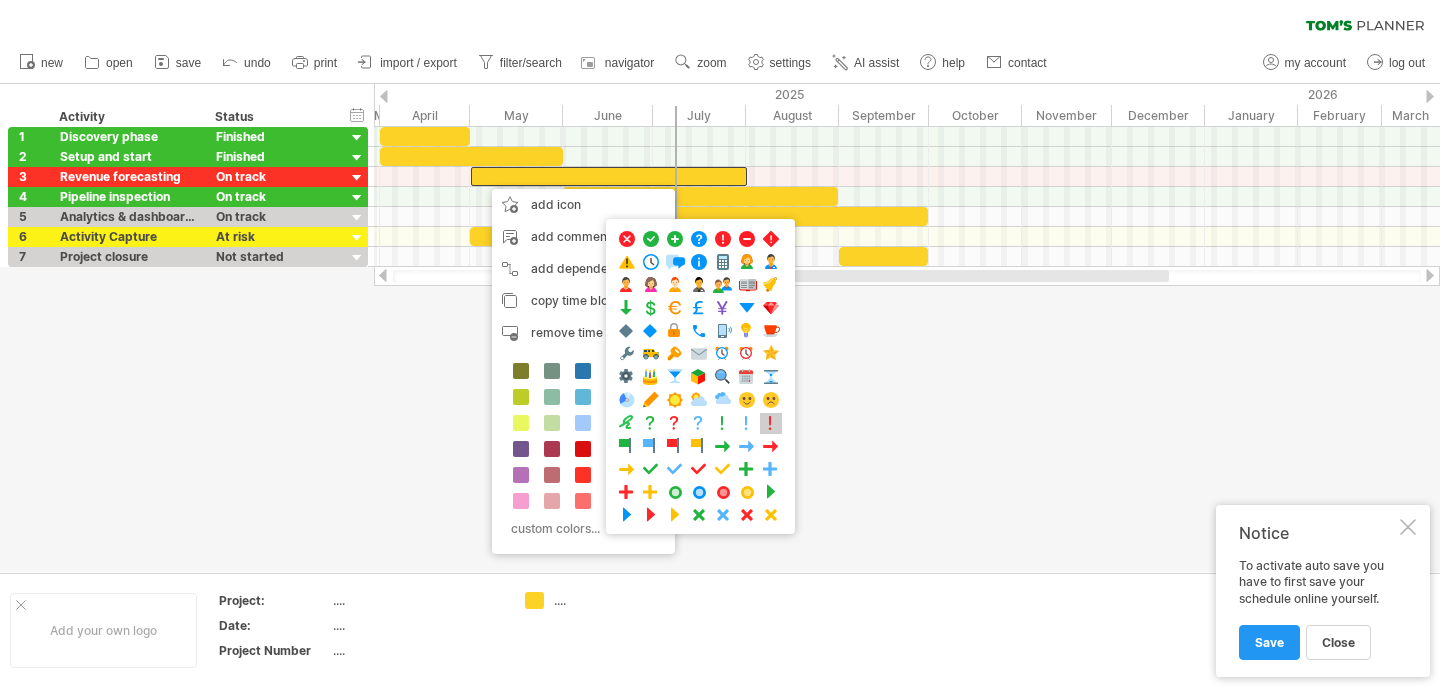 click at bounding box center (771, 423) 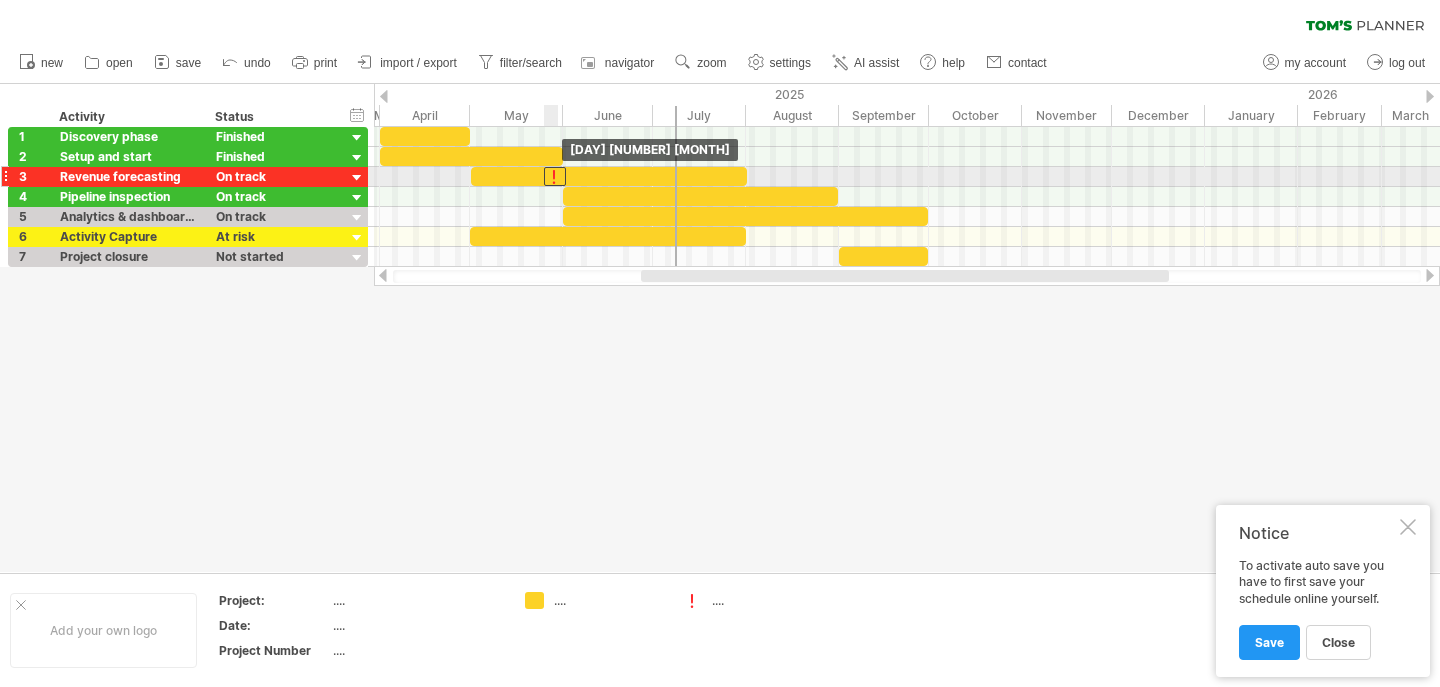 drag, startPoint x: 481, startPoint y: 177, endPoint x: 555, endPoint y: 184, distance: 74.330345 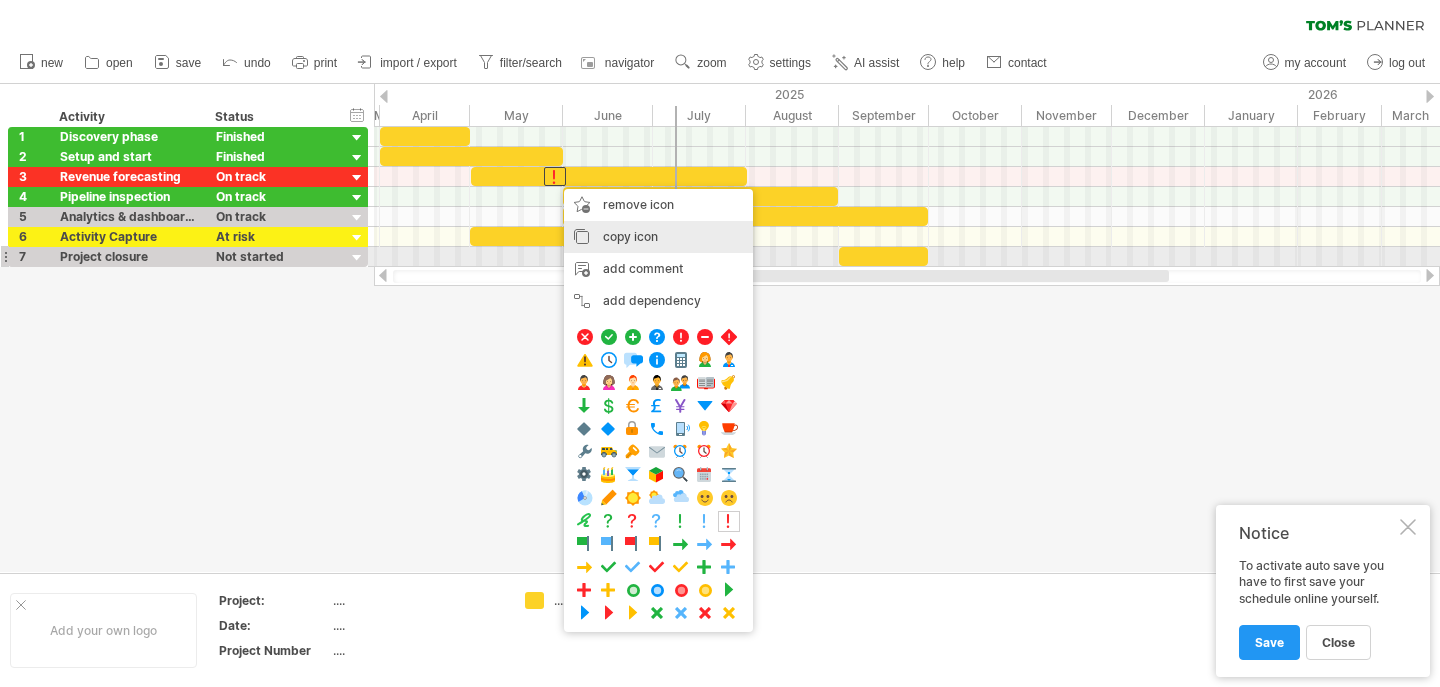 click on "copy icon copy time blocks/icons" at bounding box center [658, 237] 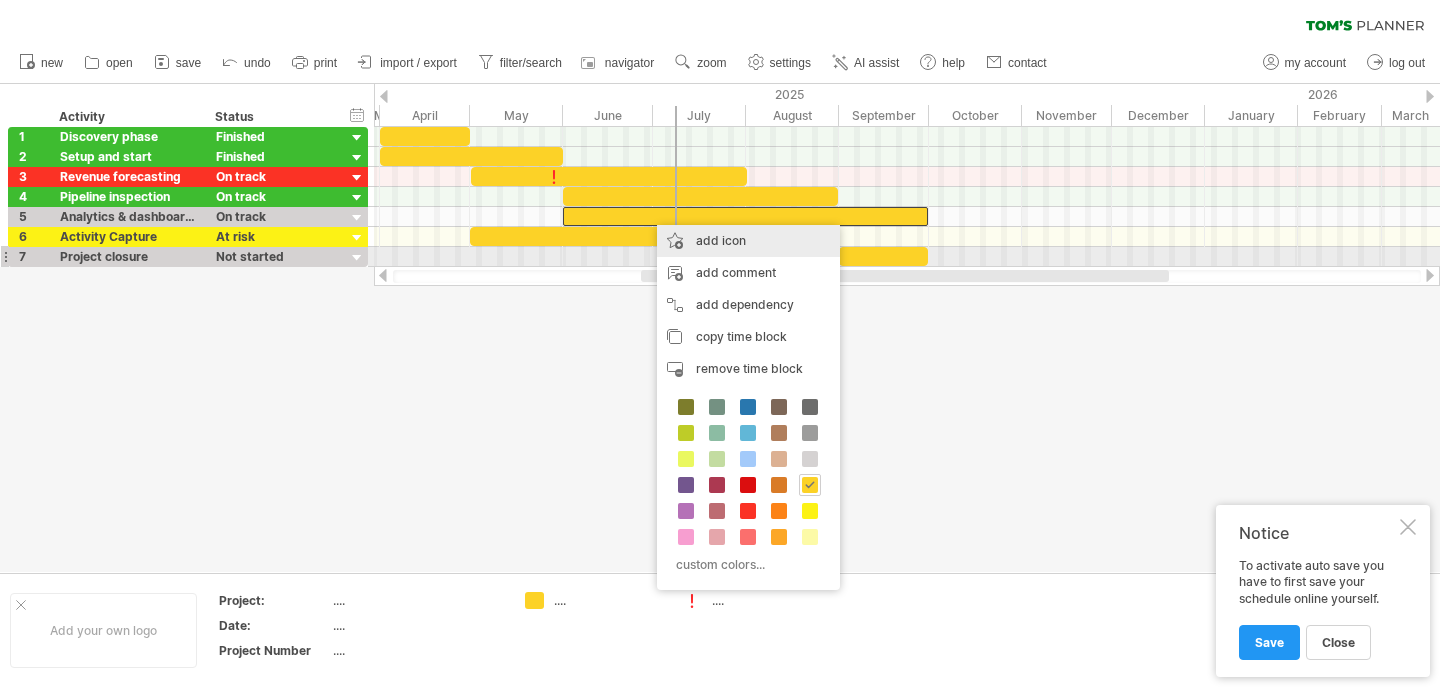 click on "add icon" at bounding box center [748, 241] 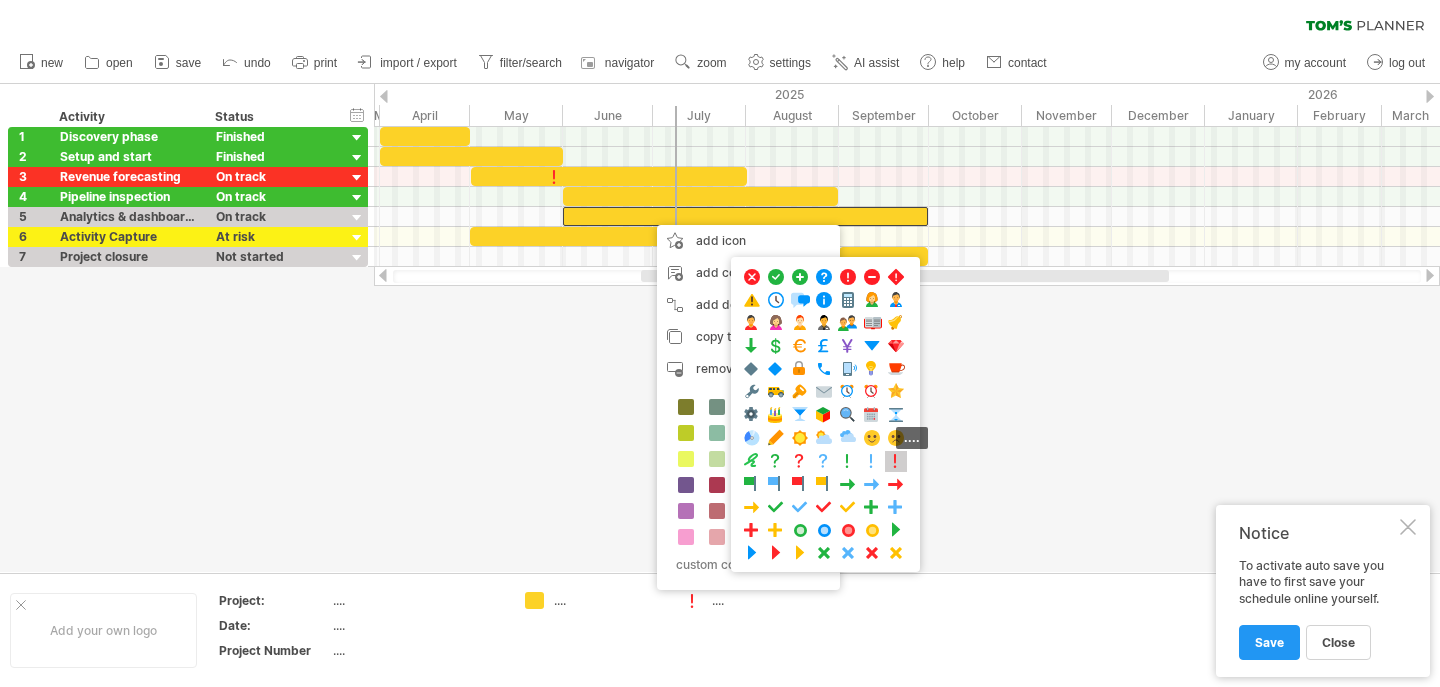 click at bounding box center (896, 461) 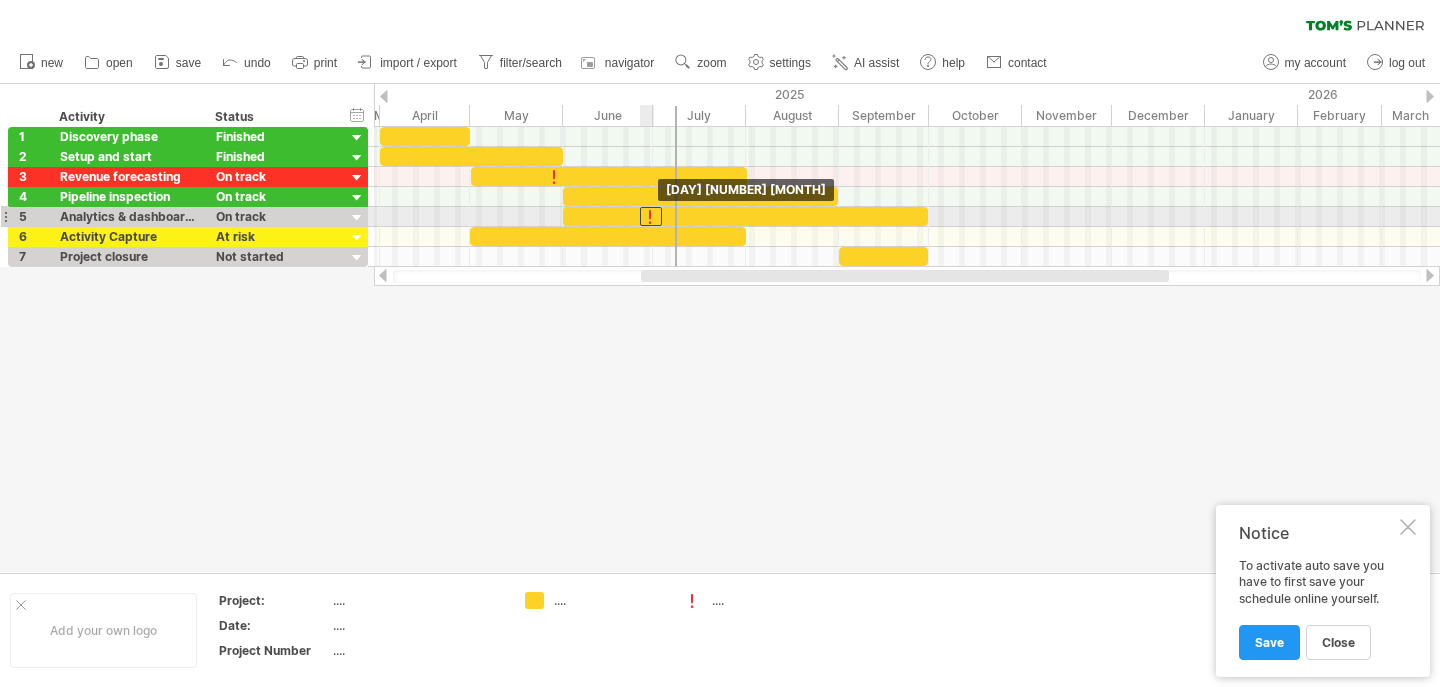 click at bounding box center (651, 216) 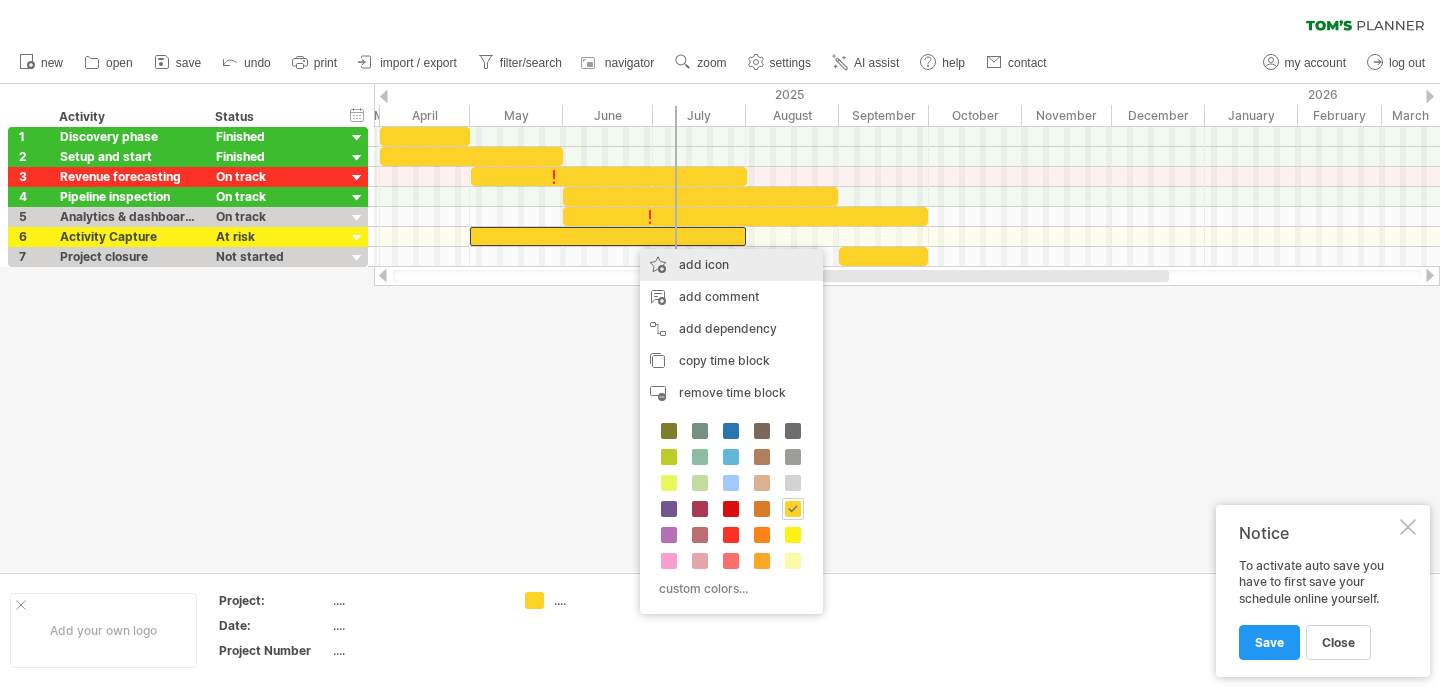 click on "add icon" at bounding box center [731, 265] 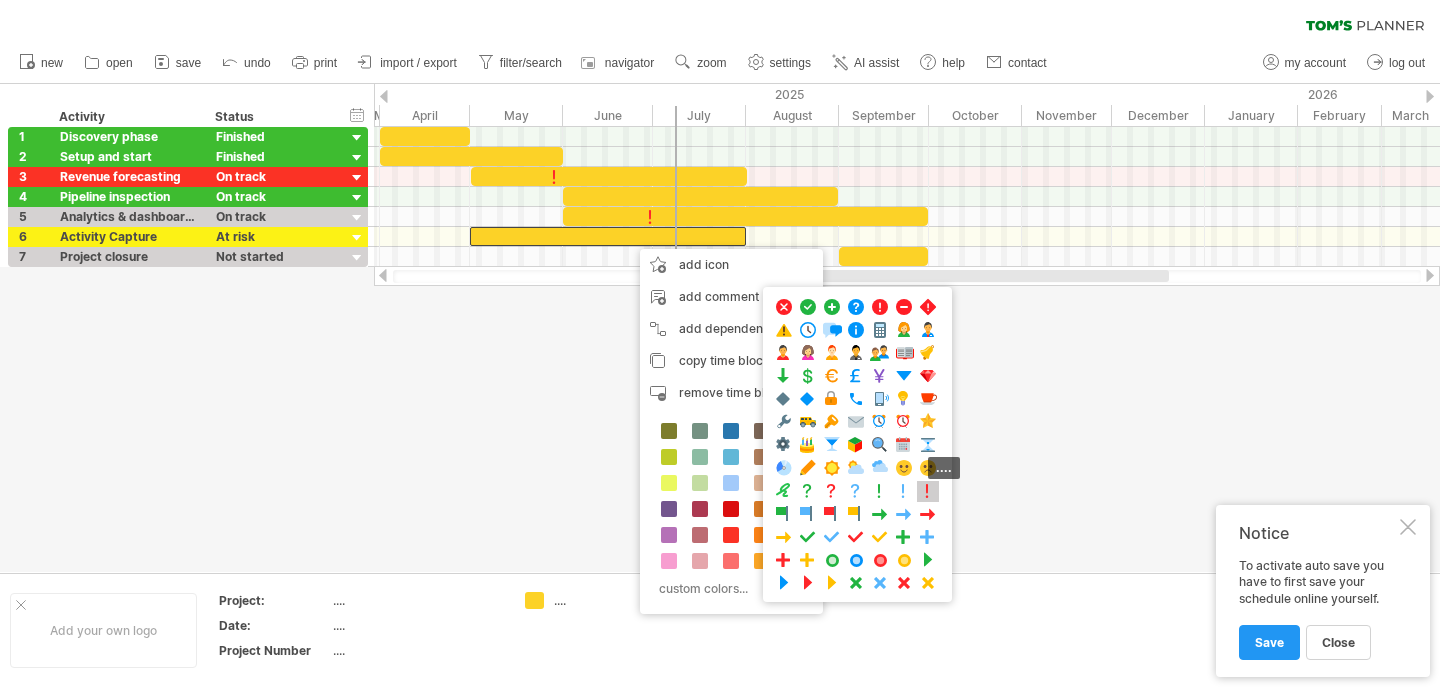 click at bounding box center [928, 491] 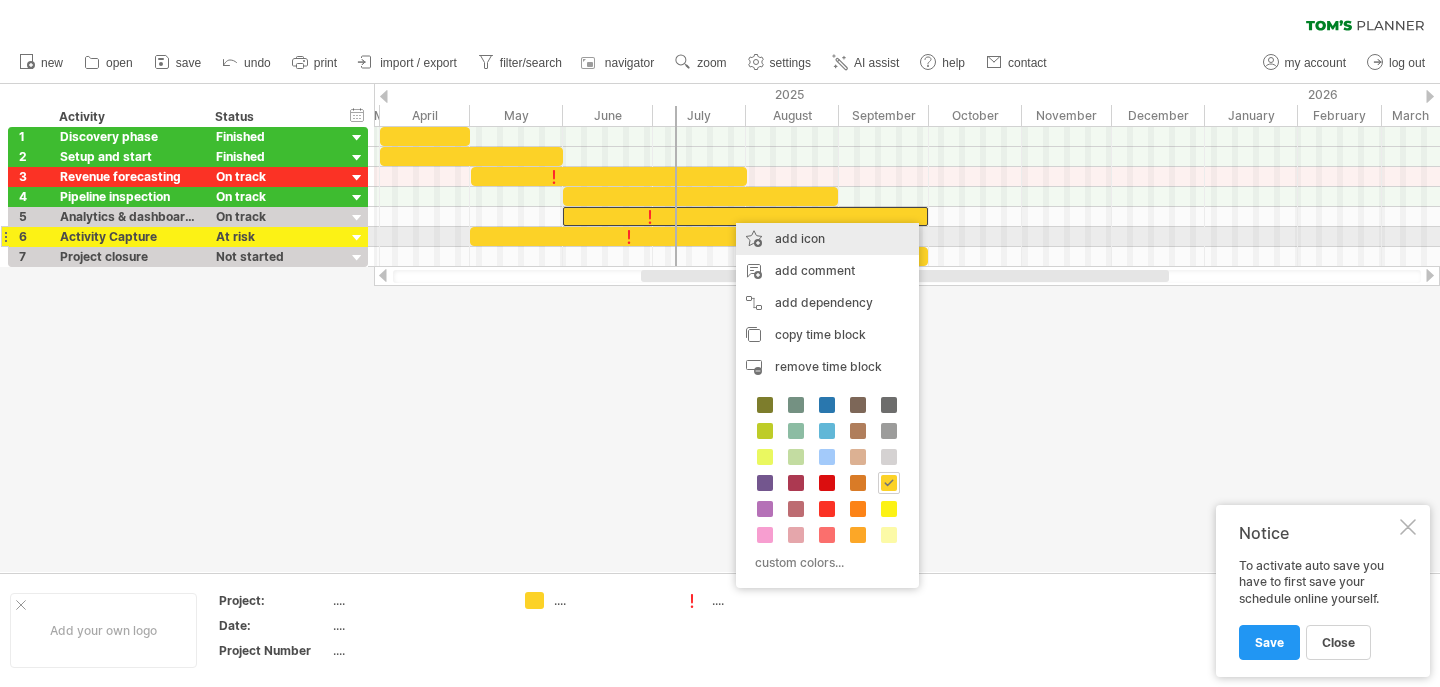 click on "add icon" at bounding box center (827, 239) 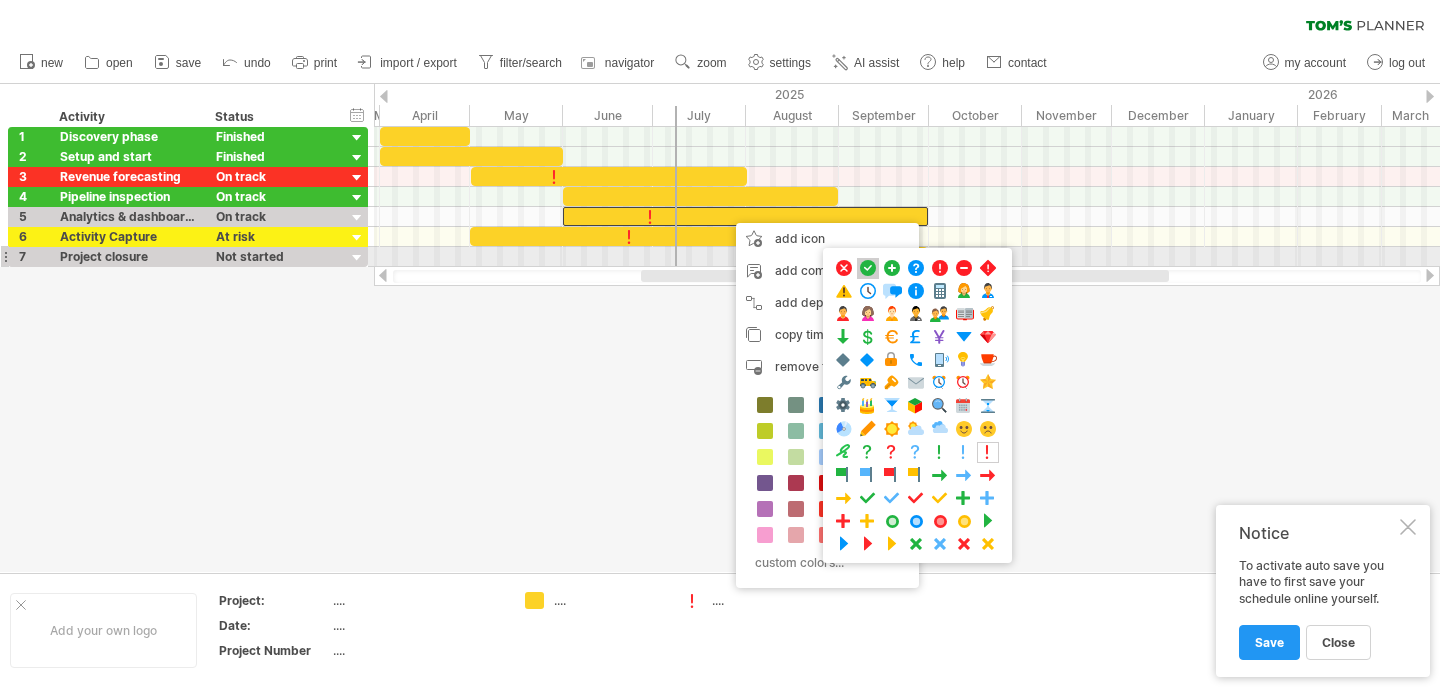 click at bounding box center [868, 268] 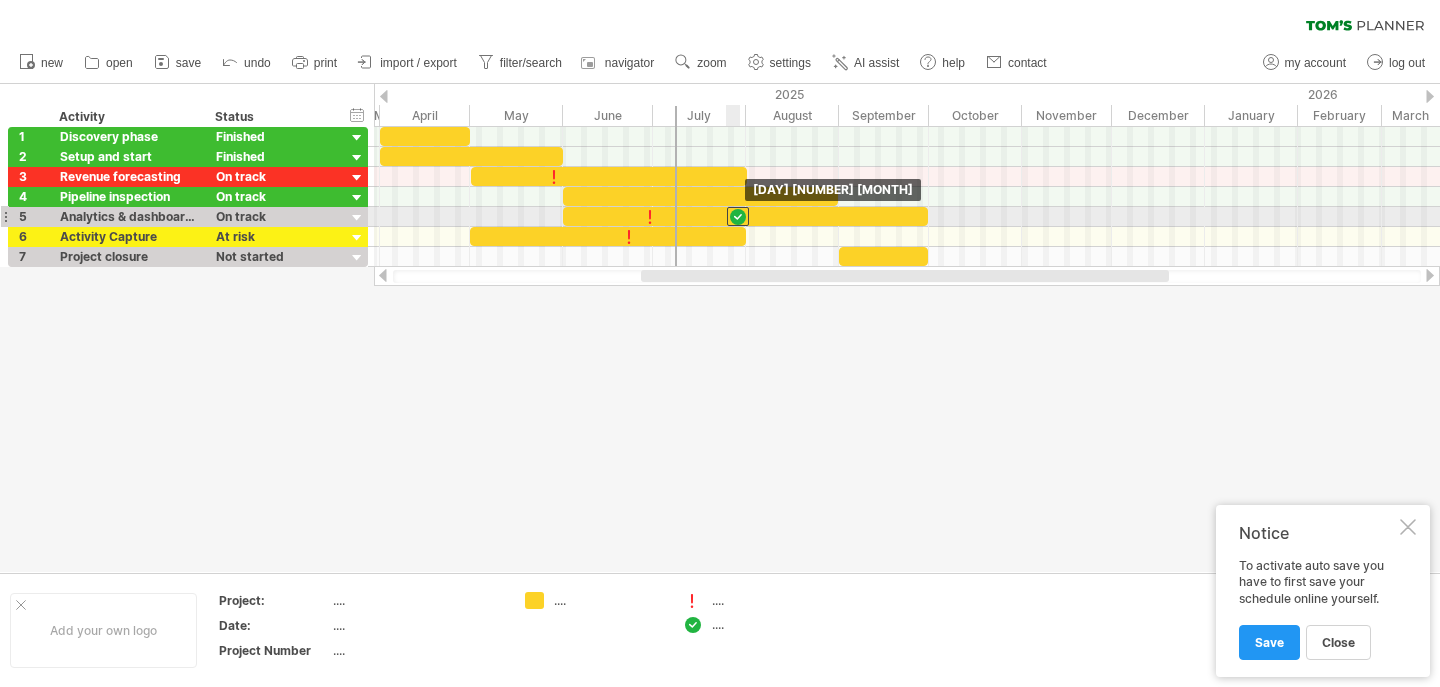 drag, startPoint x: 728, startPoint y: 217, endPoint x: 753, endPoint y: 216, distance: 25.019993 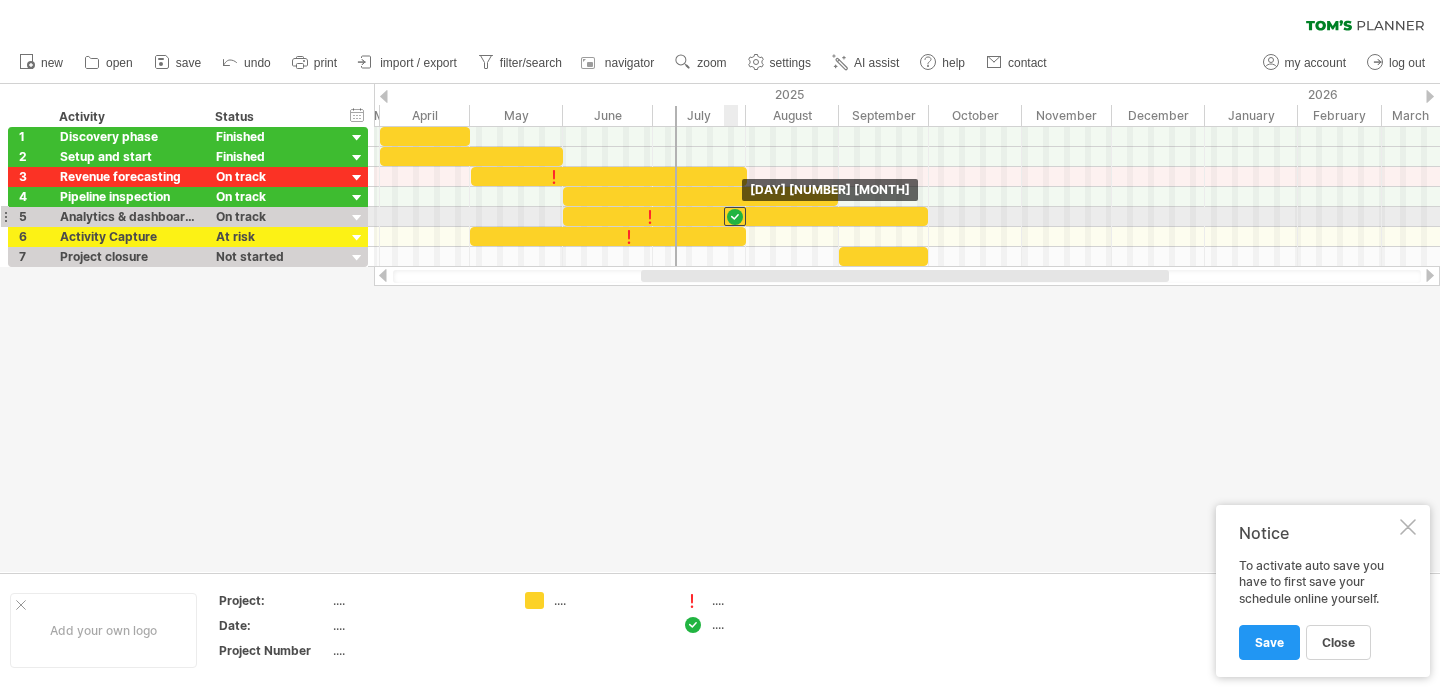 drag, startPoint x: 754, startPoint y: 215, endPoint x: 733, endPoint y: 220, distance: 21.587032 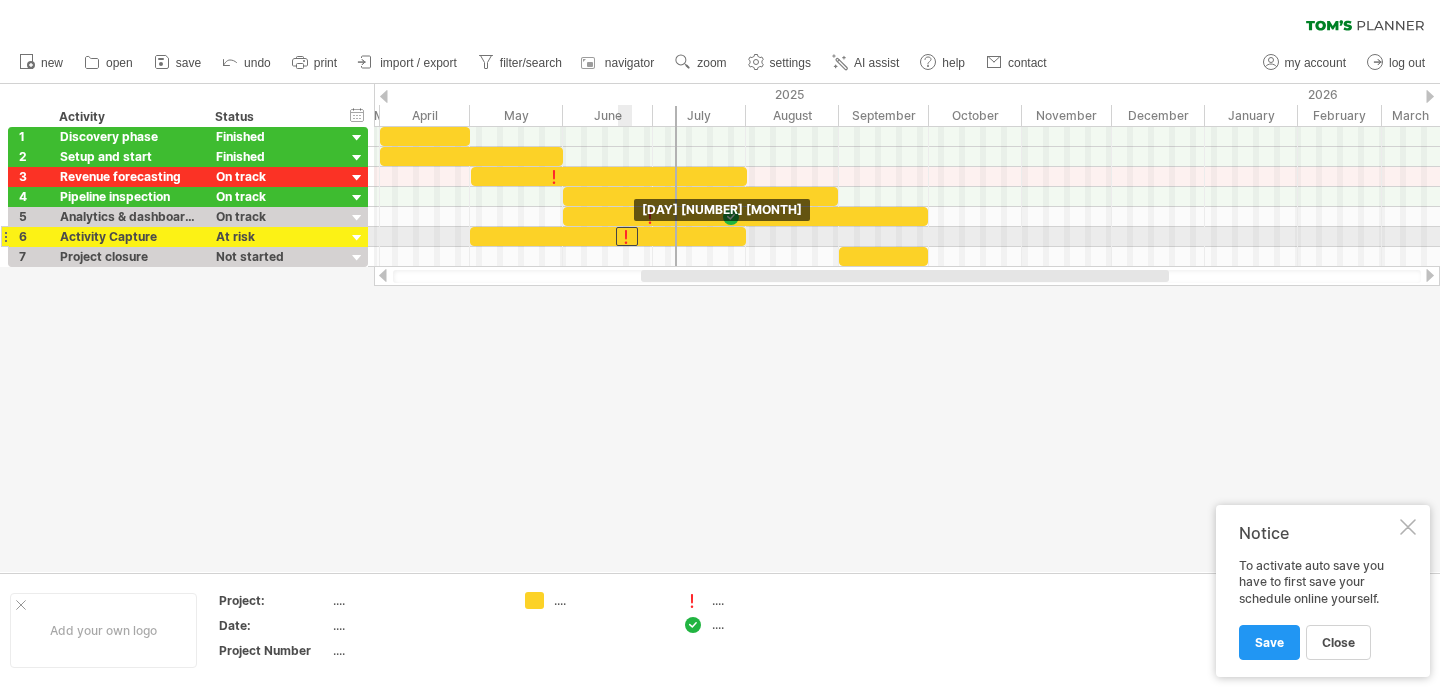 click at bounding box center [627, 236] 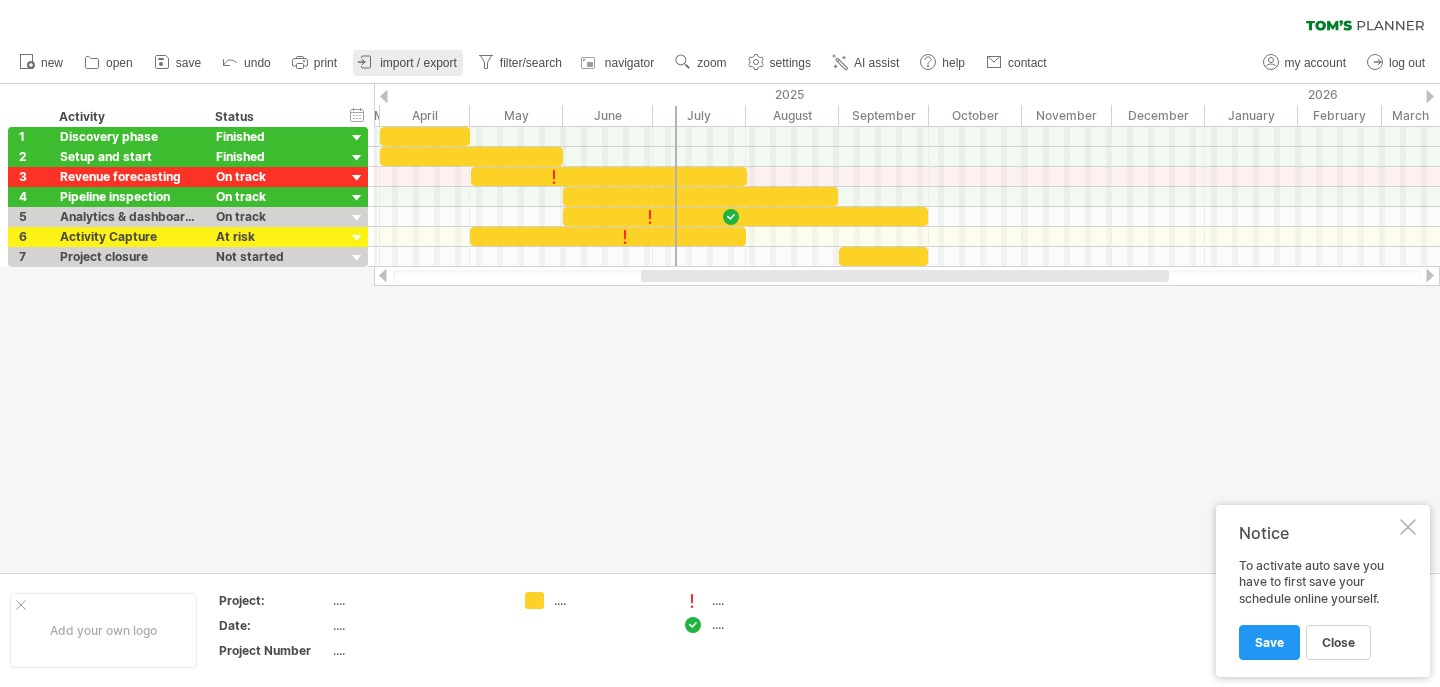 click on "import / export" at bounding box center [418, 63] 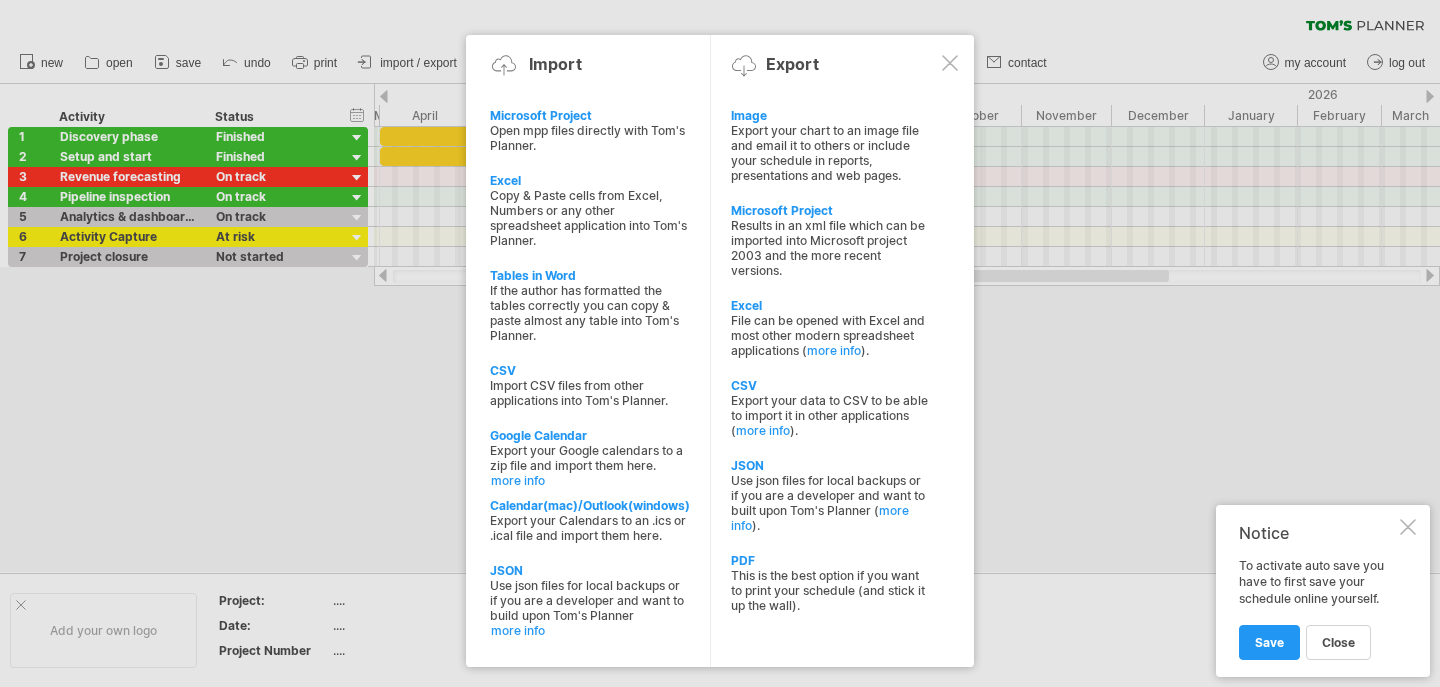 click at bounding box center (720, 343) 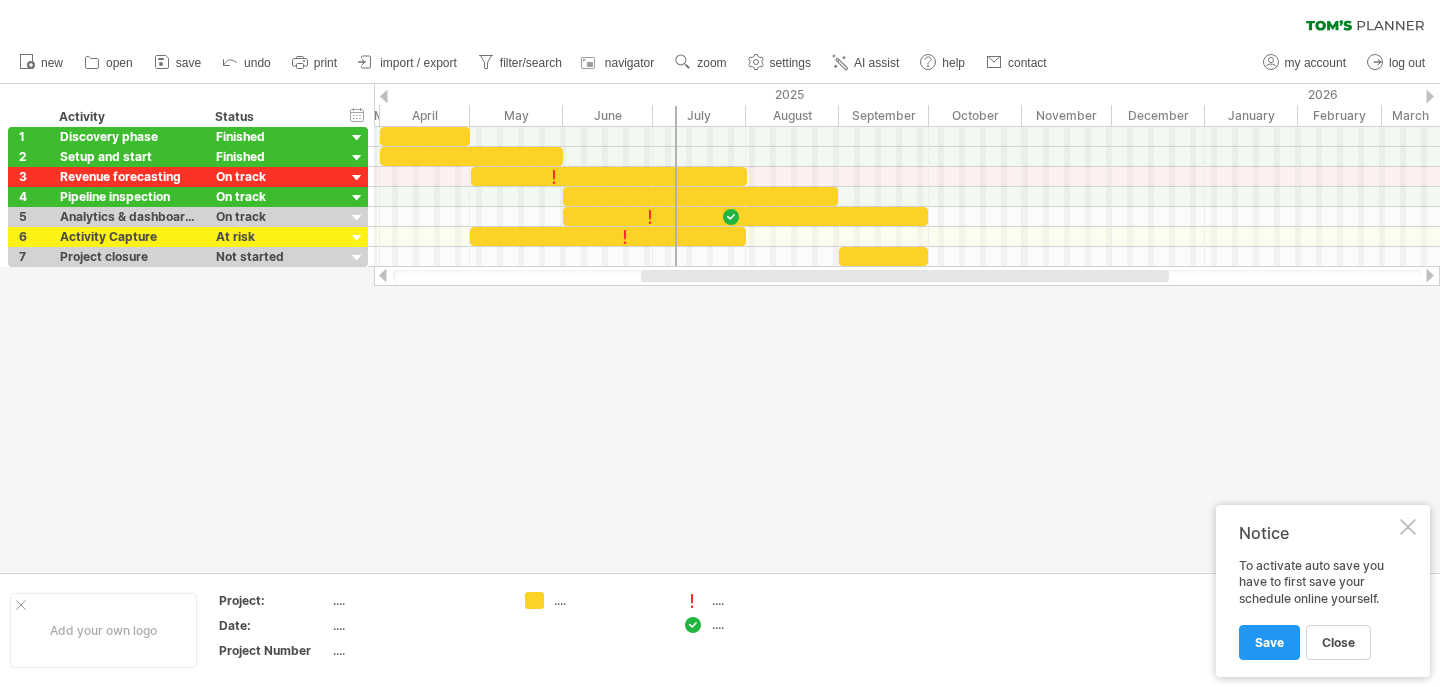 click at bounding box center [720, 328] 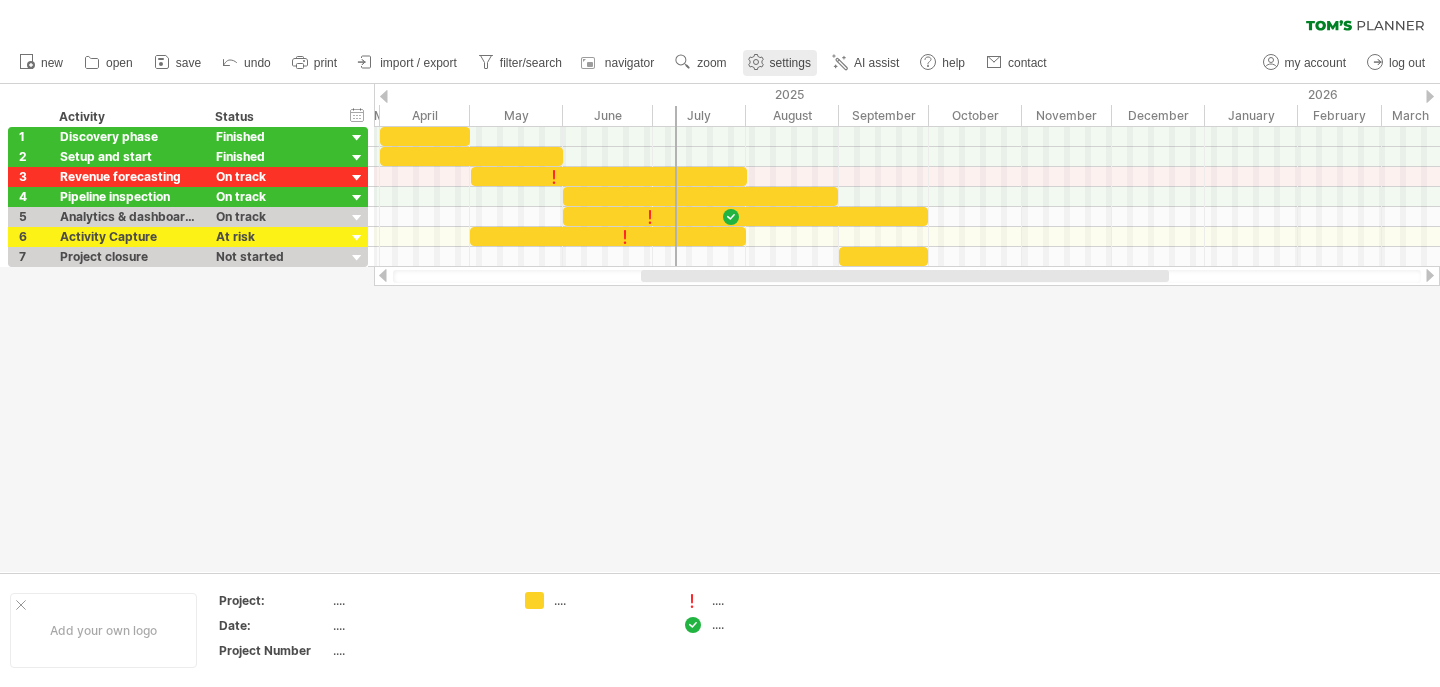 click on "settings" at bounding box center (790, 63) 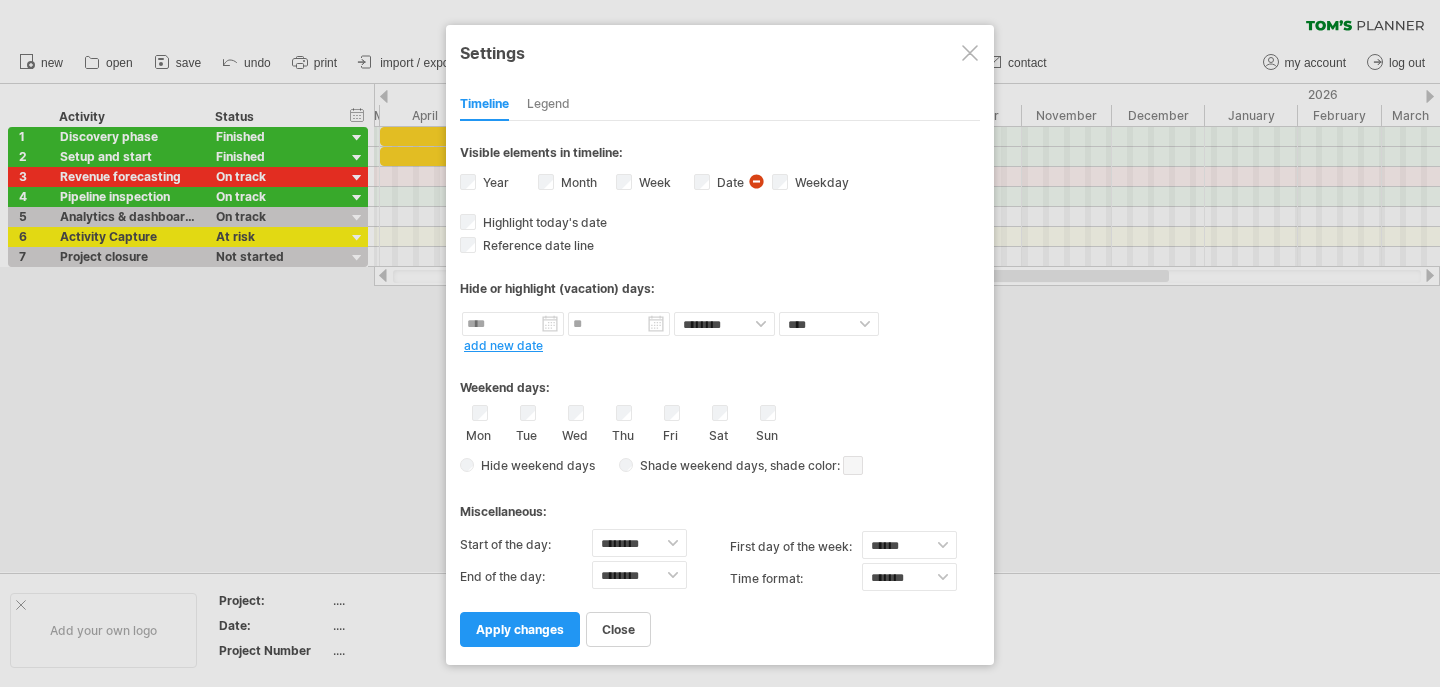click at bounding box center [720, 343] 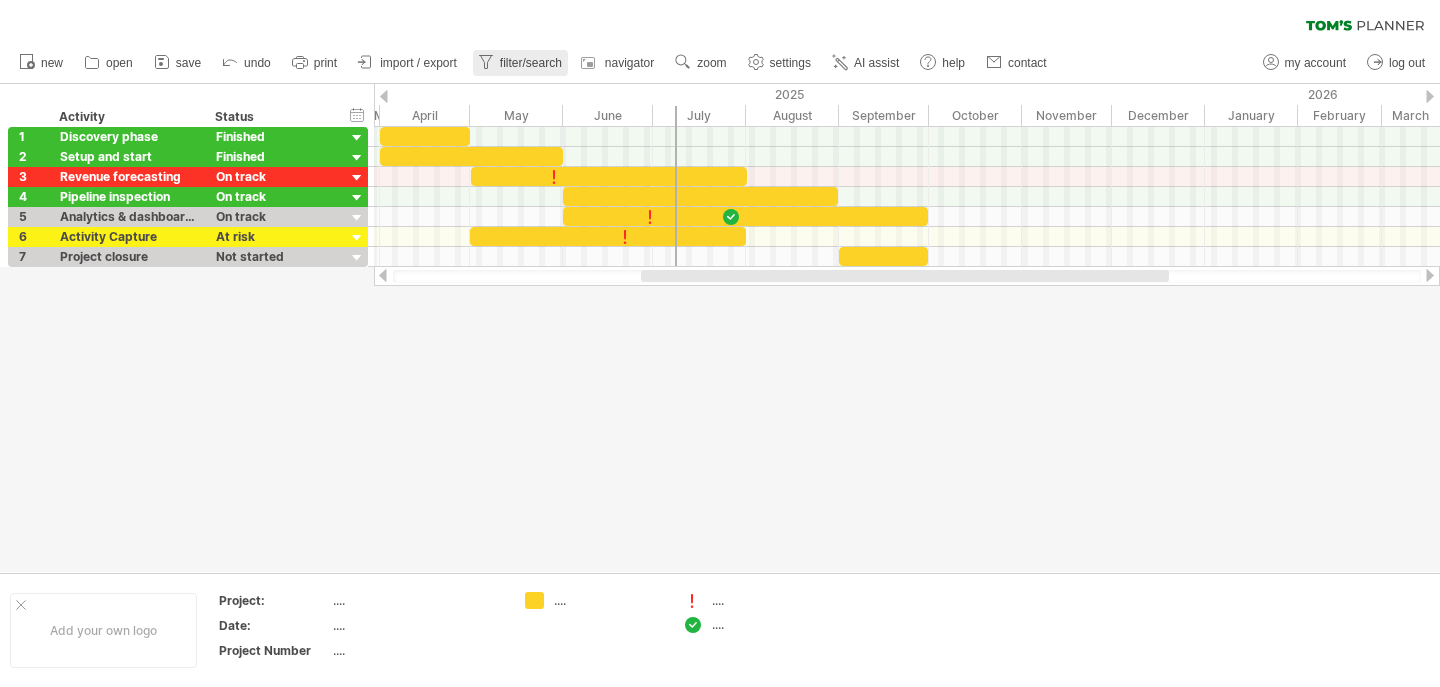click on "filter/search" at bounding box center [531, 63] 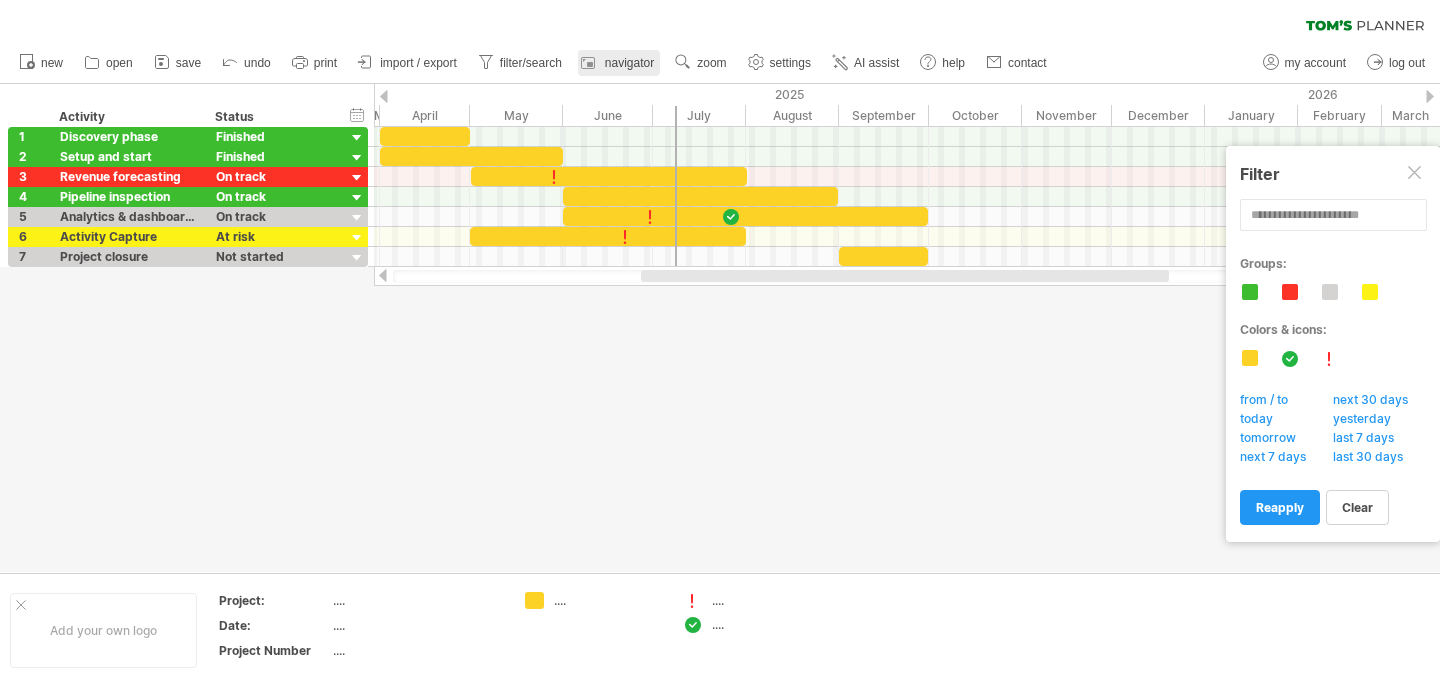 click on "navigator" at bounding box center (629, 63) 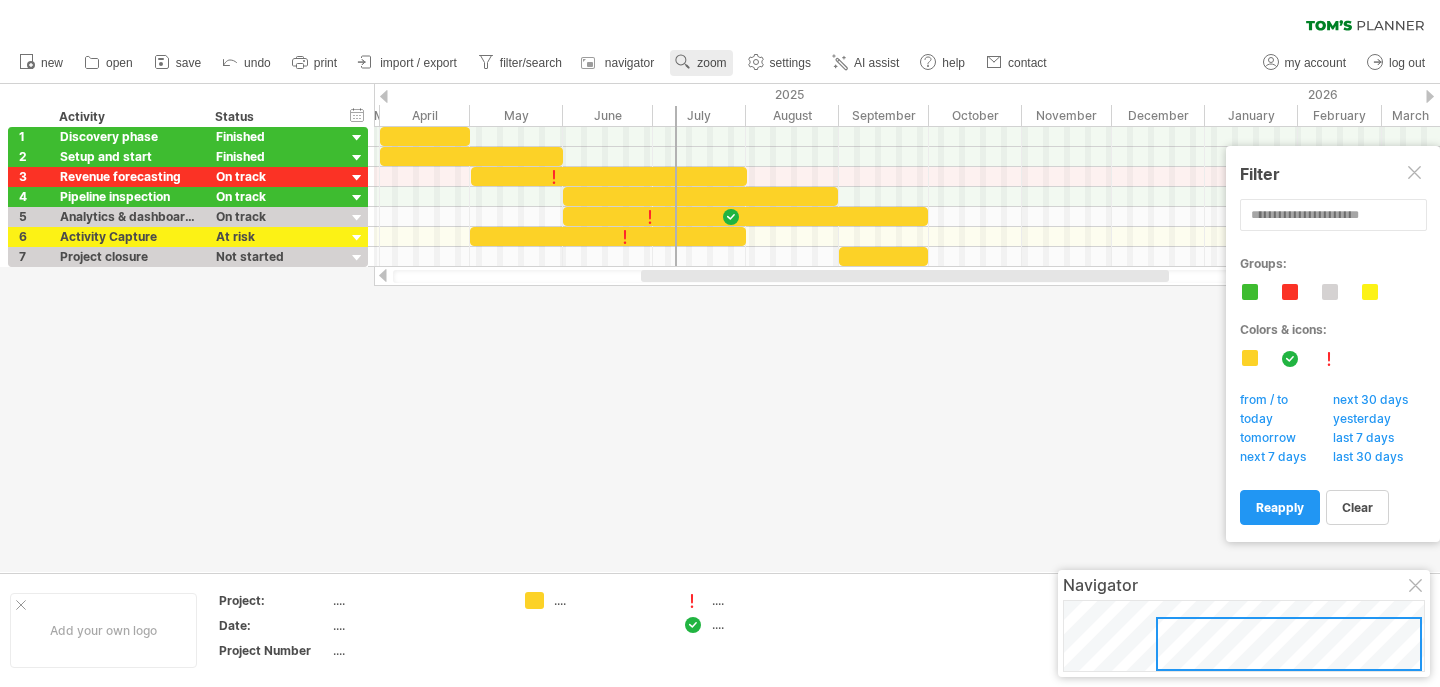 click on "zoom" at bounding box center (711, 63) 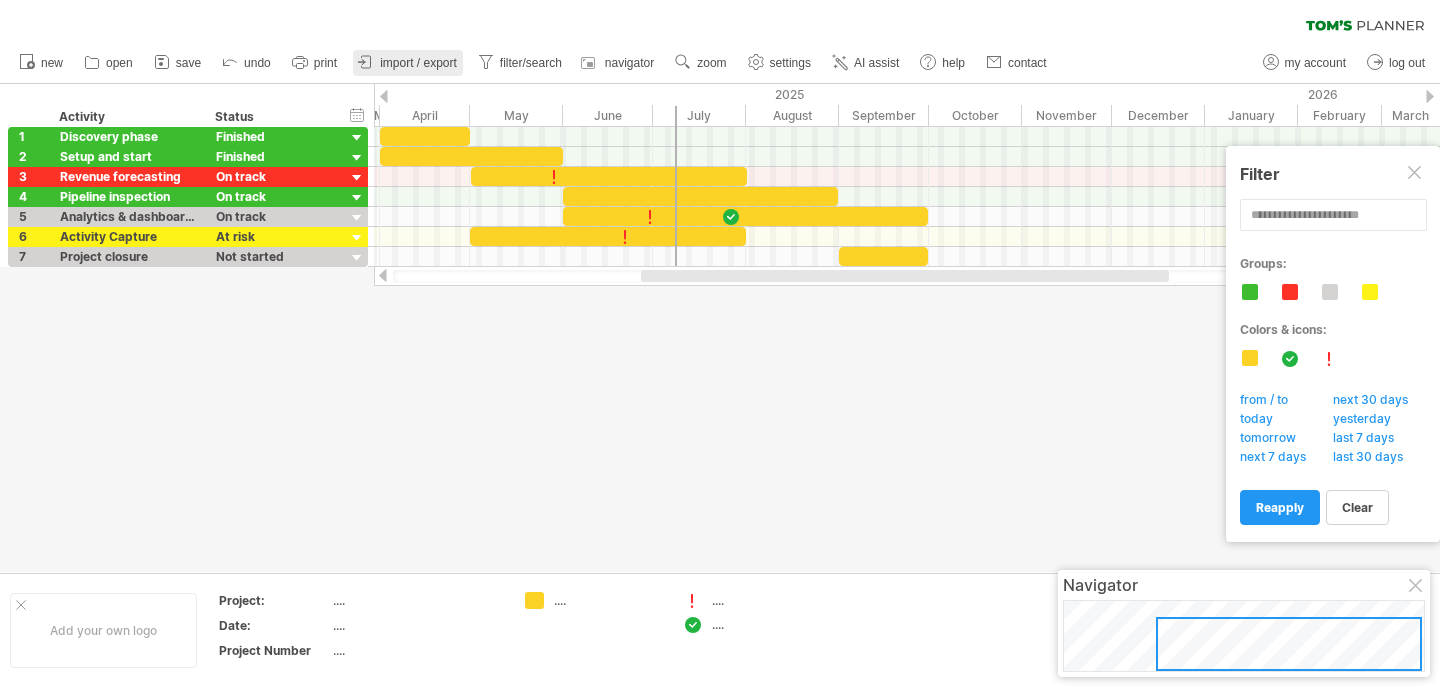 click on "import / export" at bounding box center [418, 63] 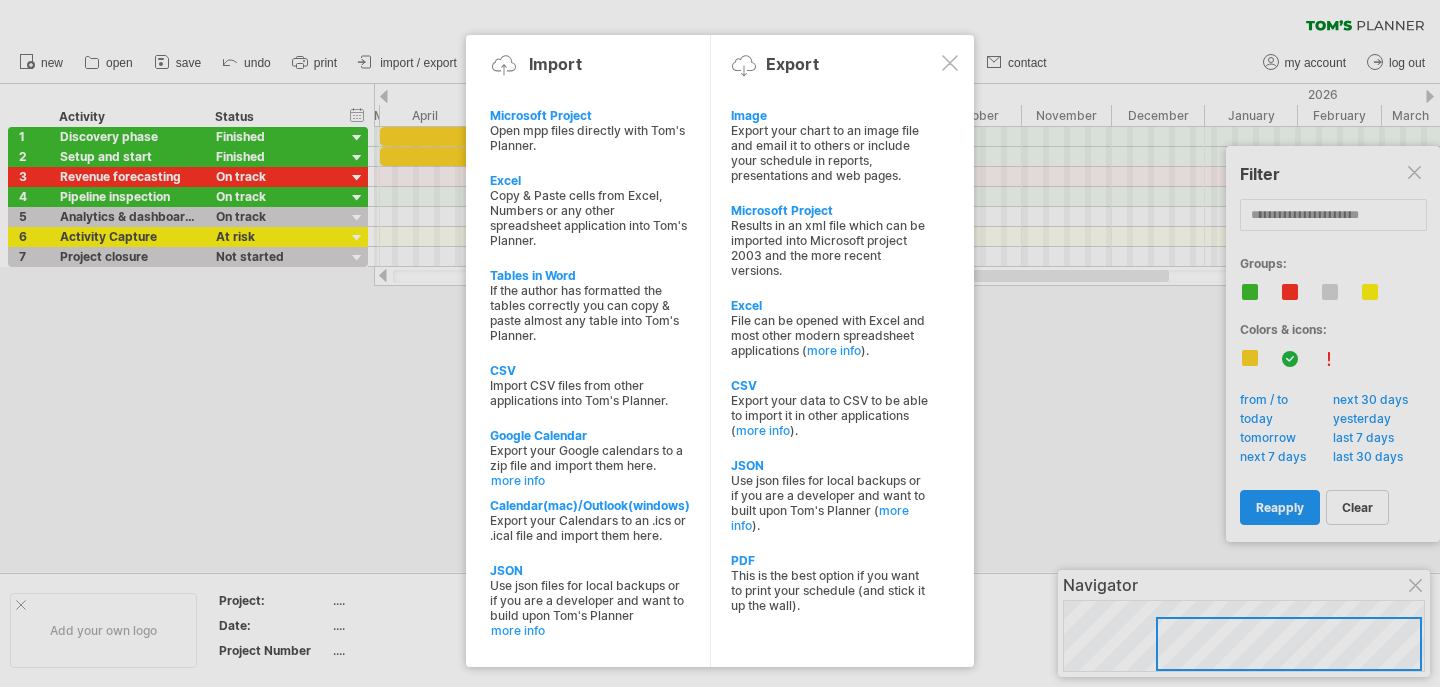 click at bounding box center [720, 343] 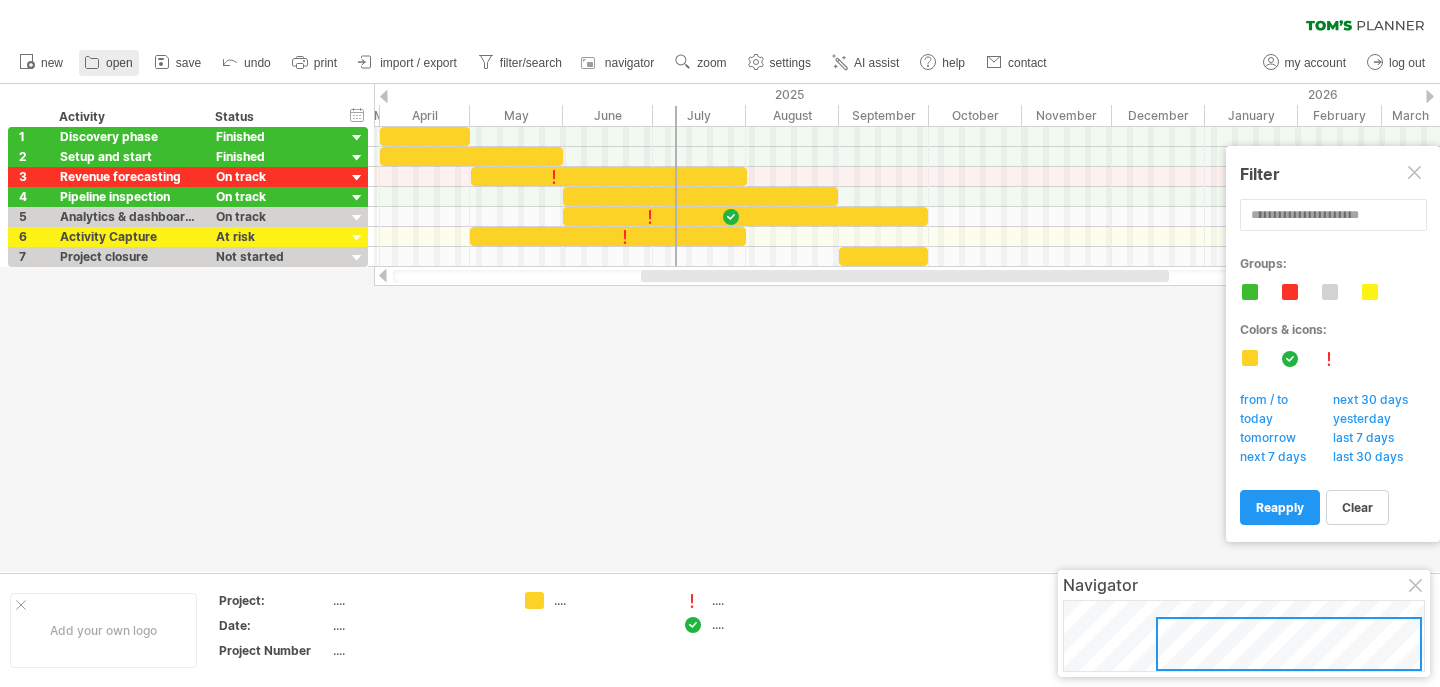 click on "open" at bounding box center [119, 63] 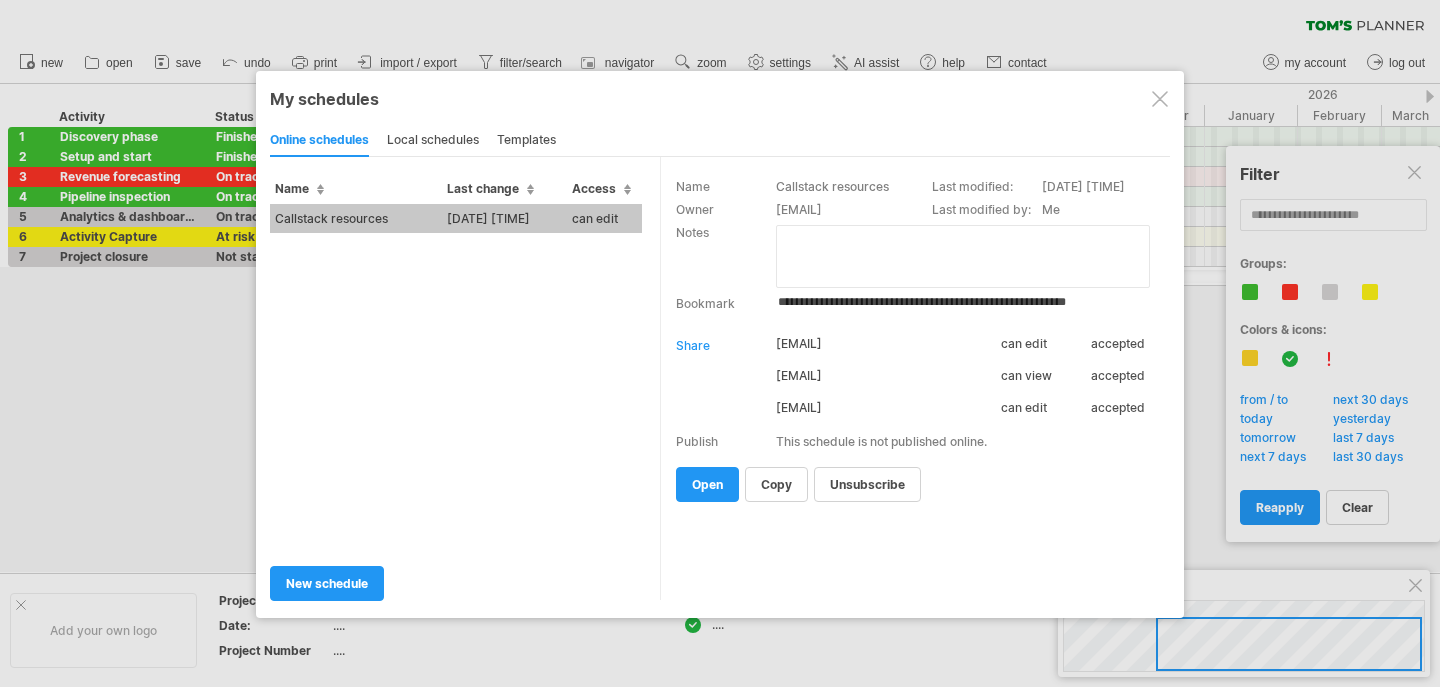 click at bounding box center (1160, 99) 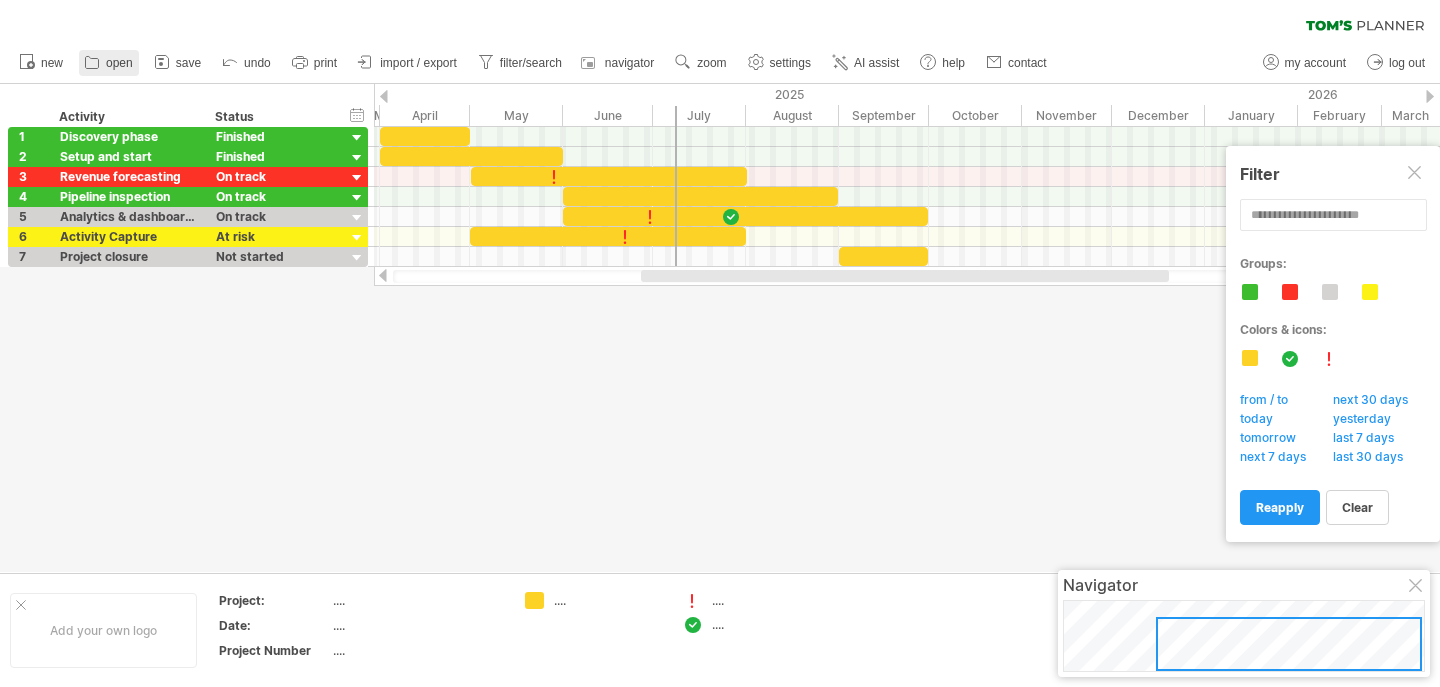 click on "open" at bounding box center [119, 63] 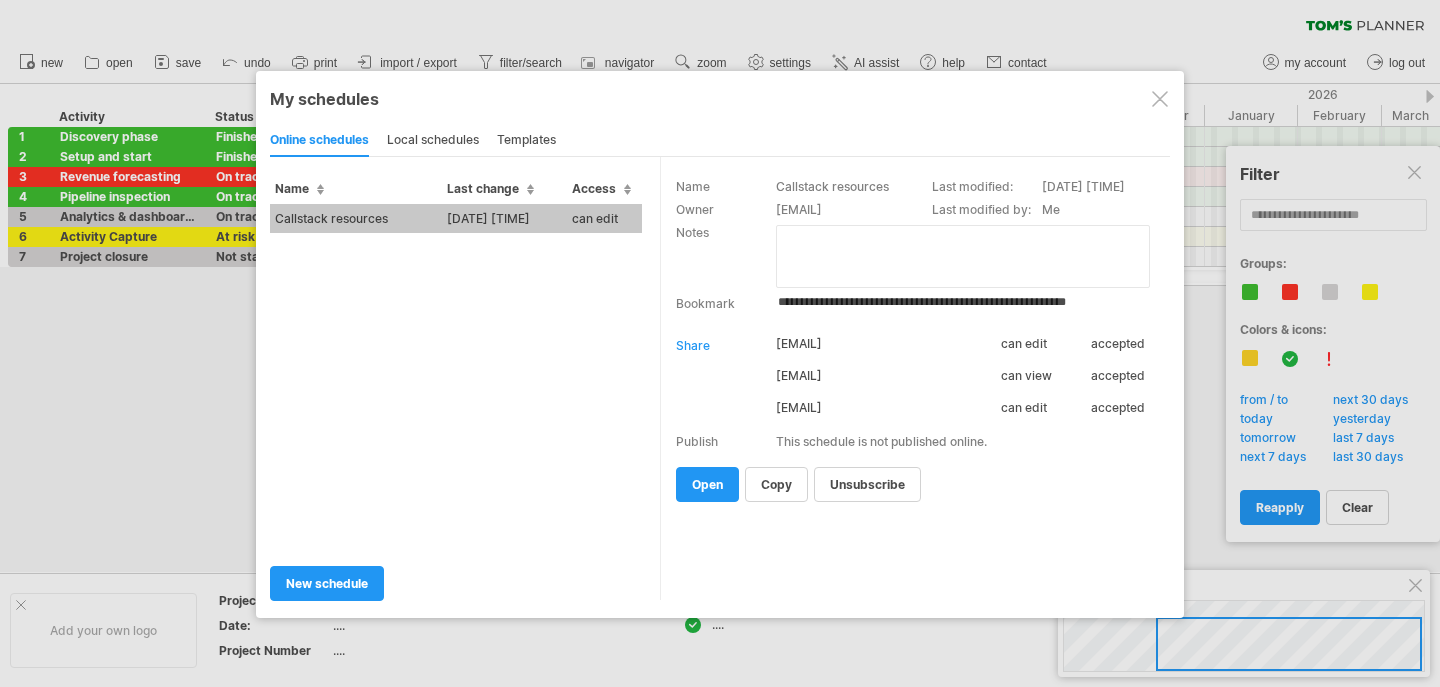 click on "local schedules" at bounding box center (433, 141) 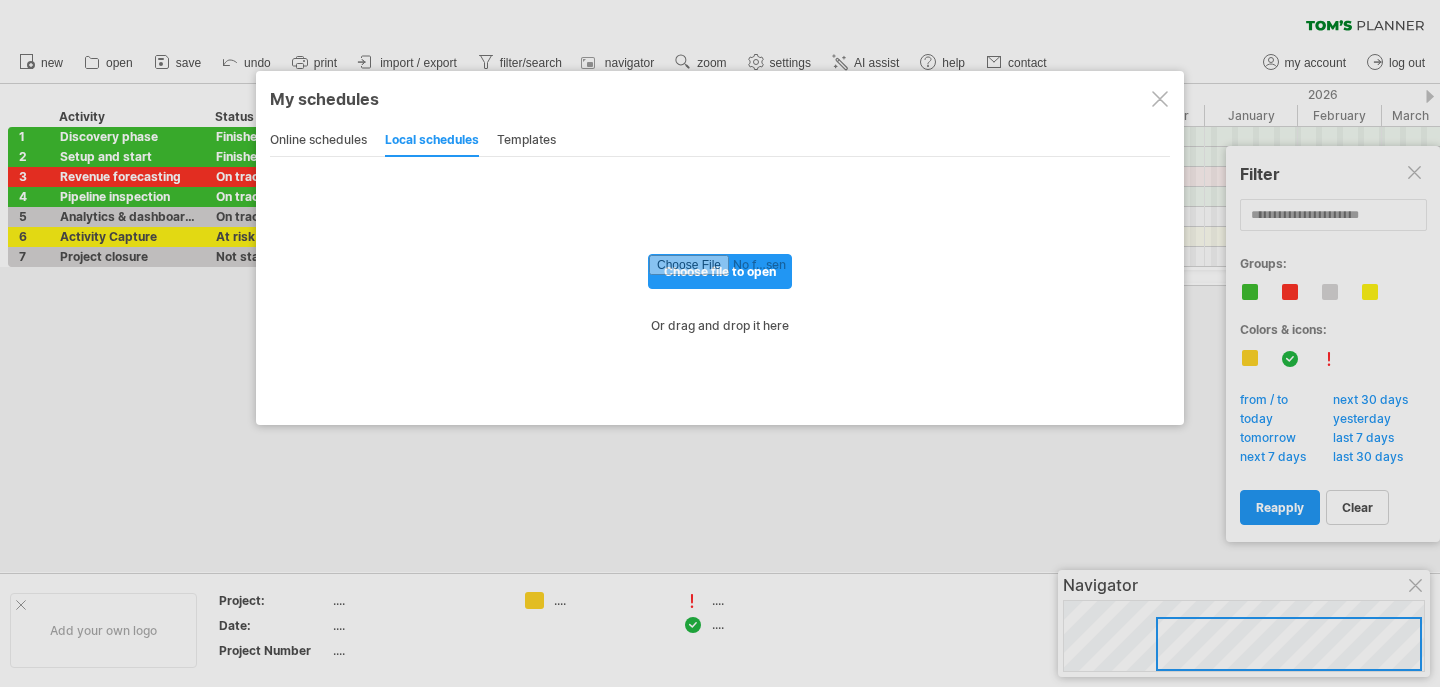 click on "online schedules" at bounding box center (318, 141) 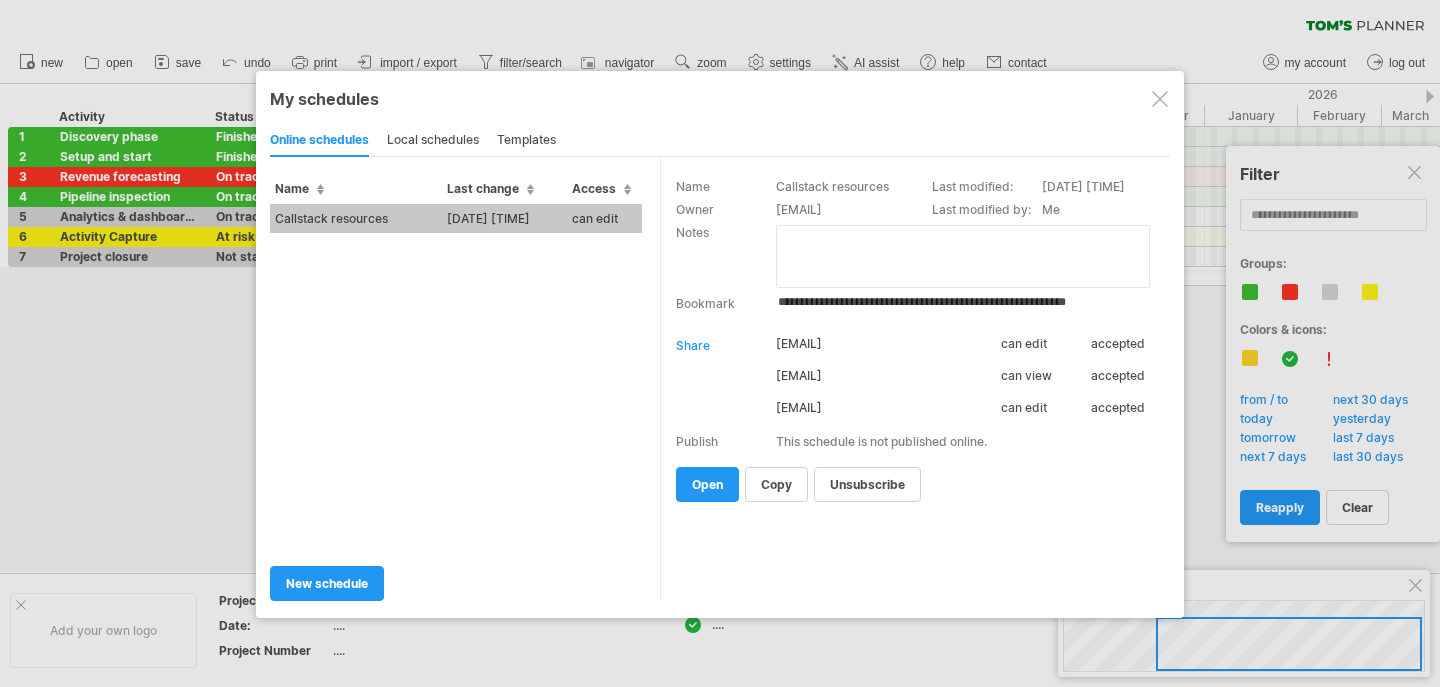 click at bounding box center (720, 343) 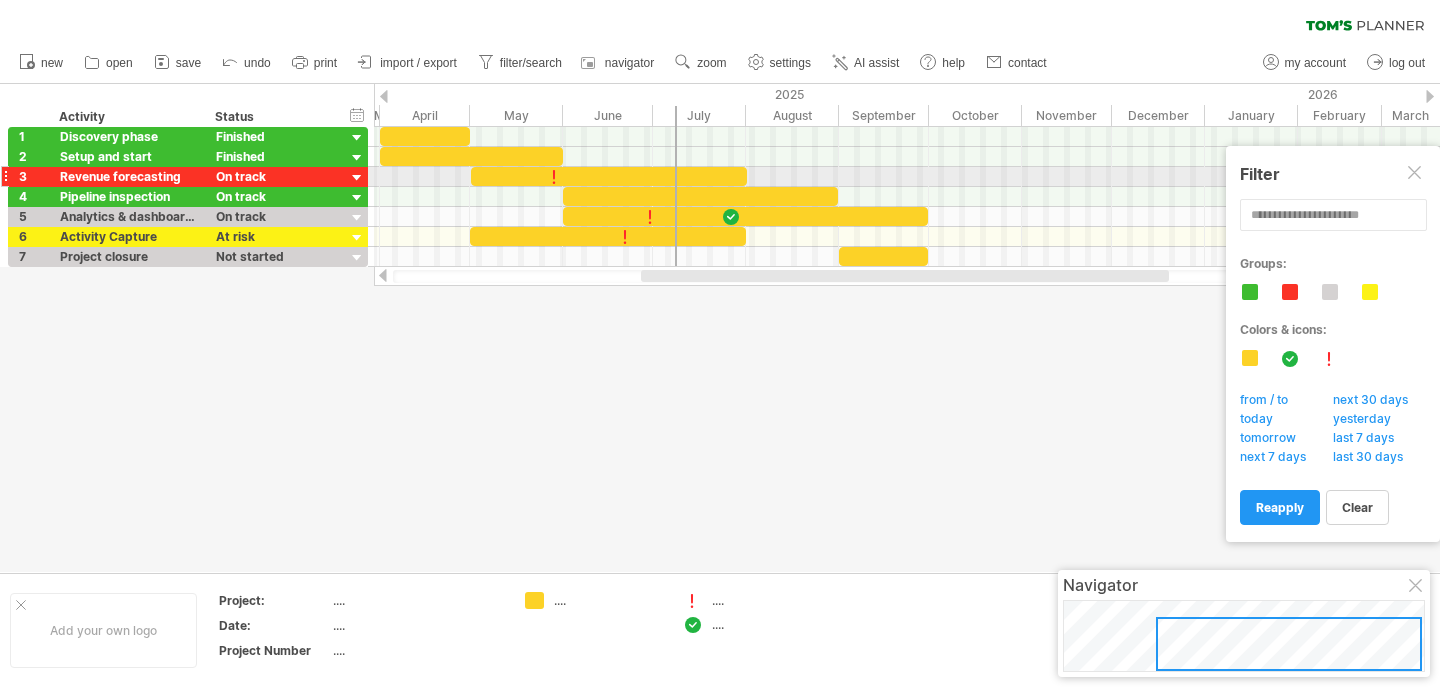 click at bounding box center (1416, 174) 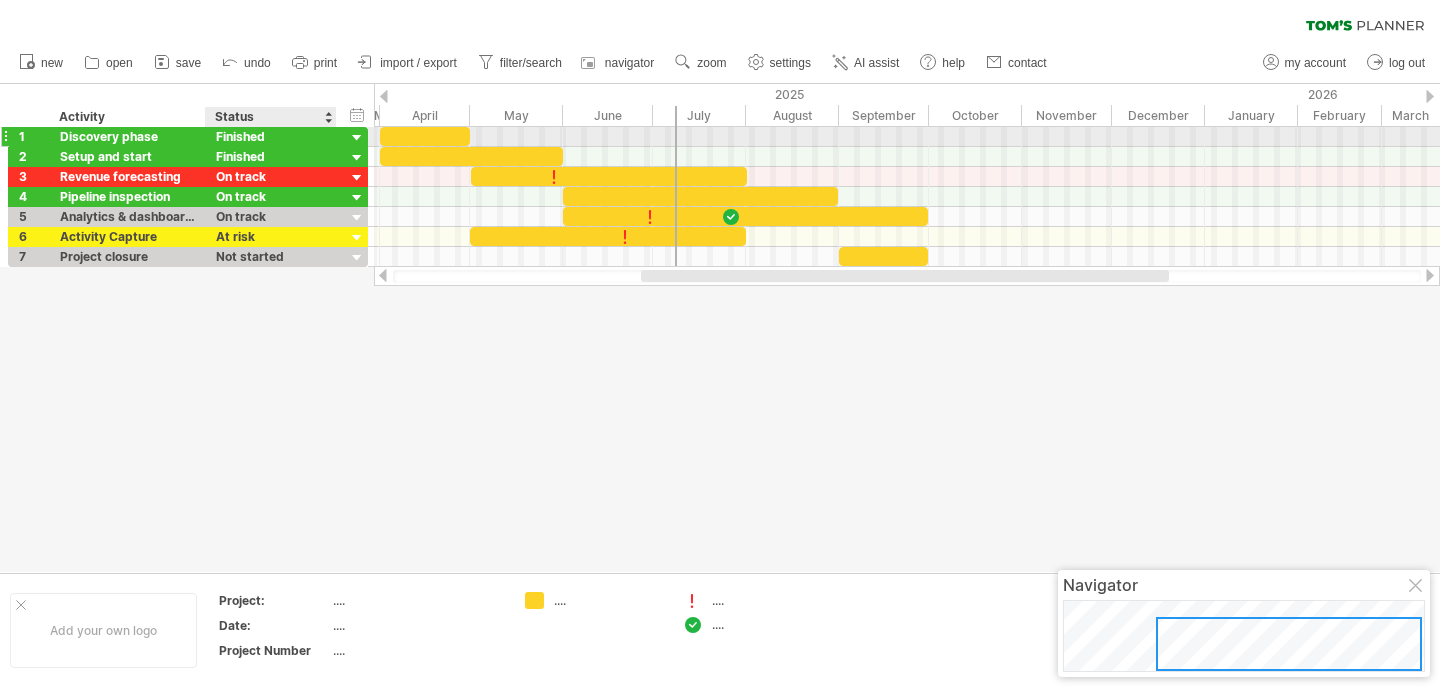 click at bounding box center [357, 138] 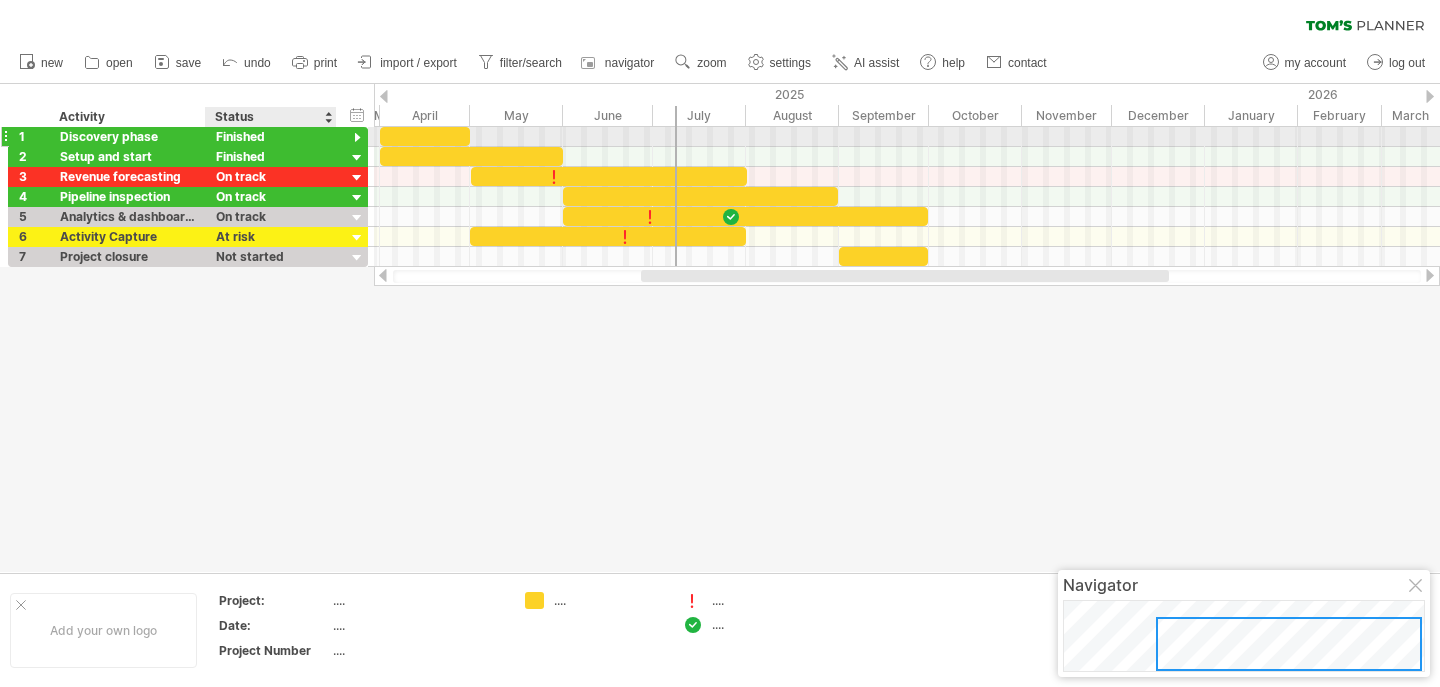 click at bounding box center [357, 138] 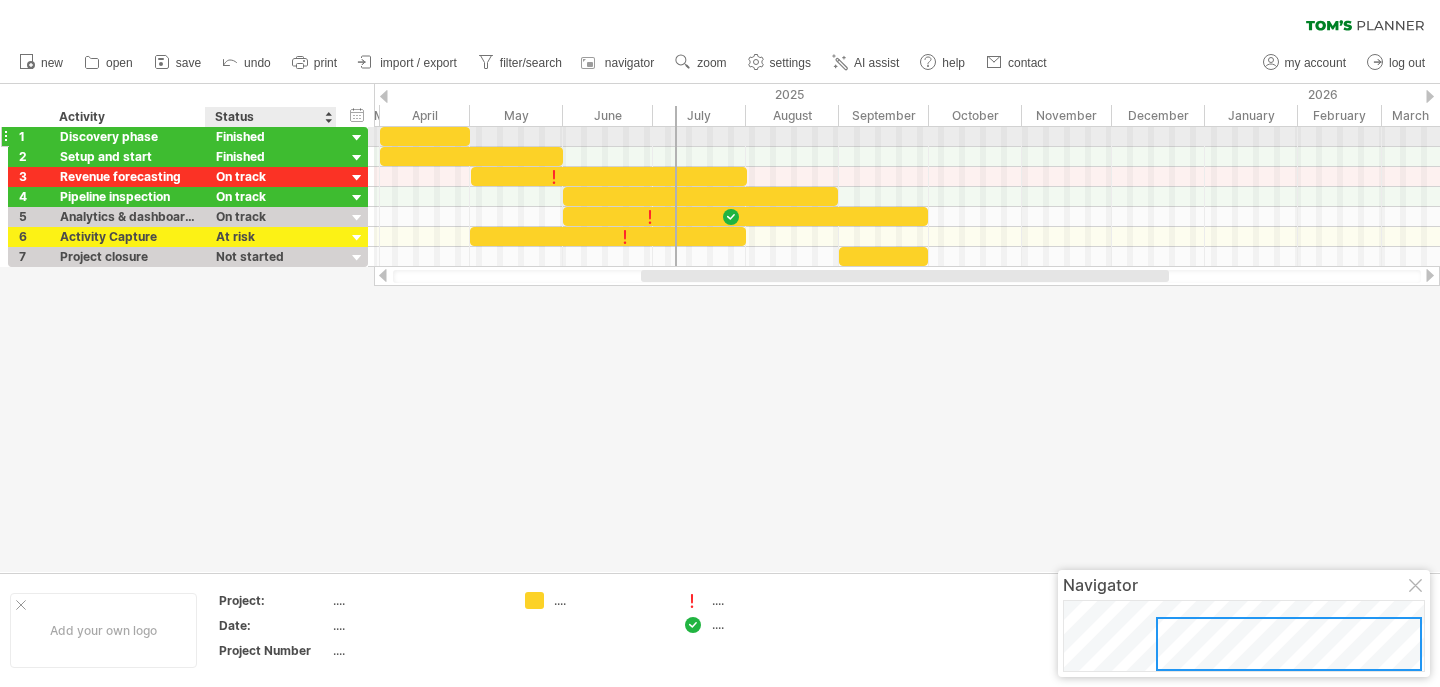 click at bounding box center [357, 138] 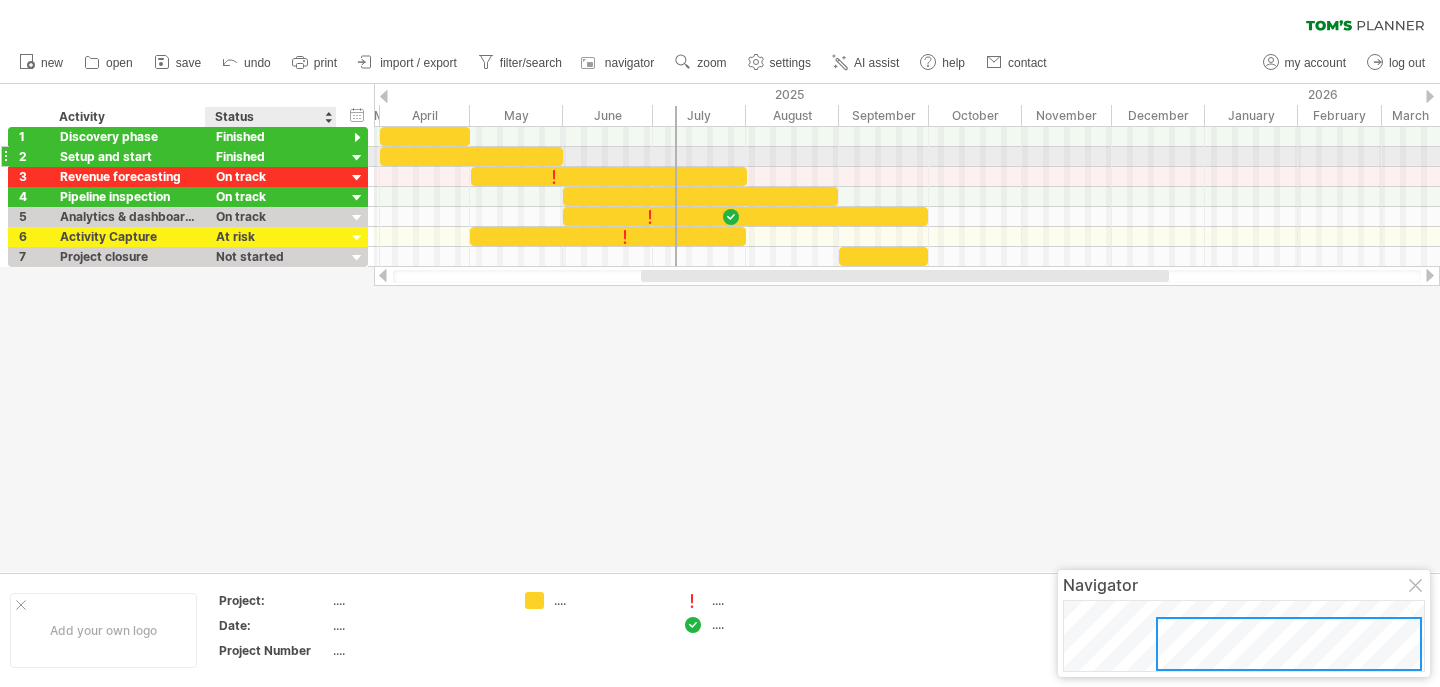 click at bounding box center (357, 158) 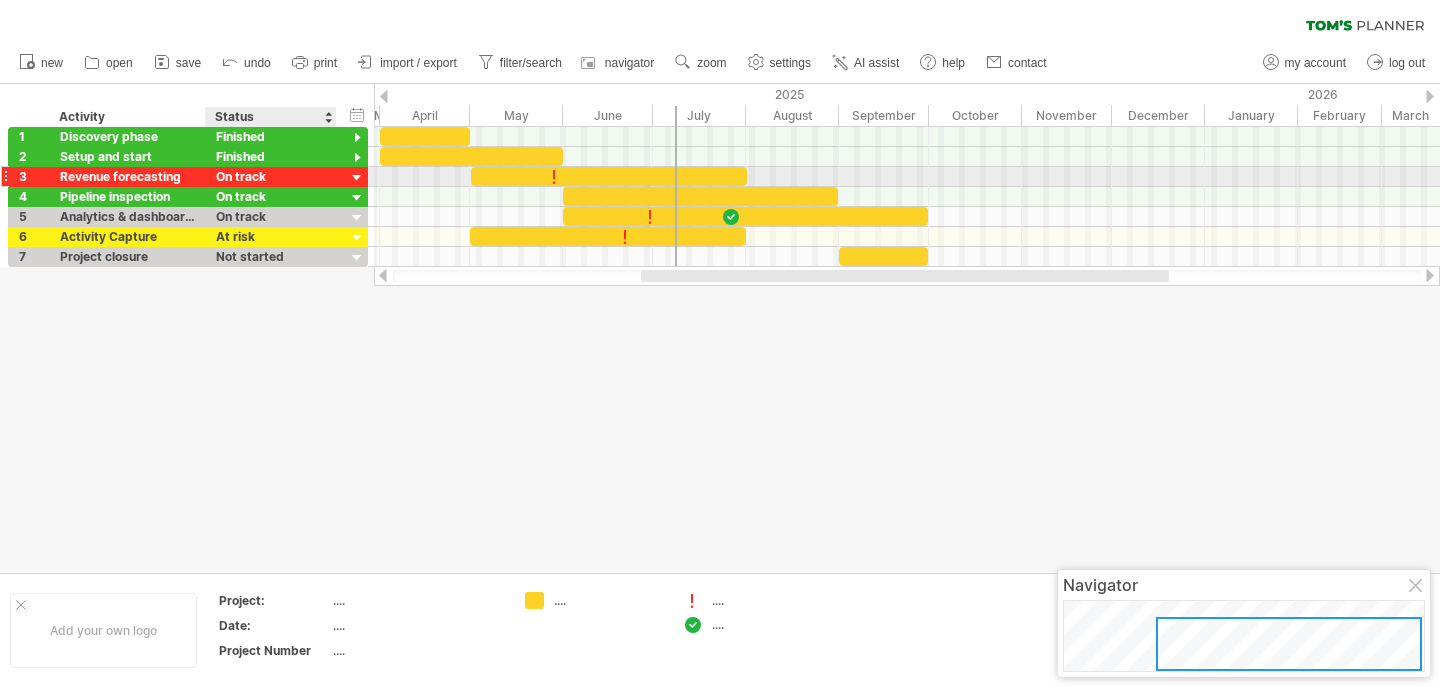 click at bounding box center [357, 178] 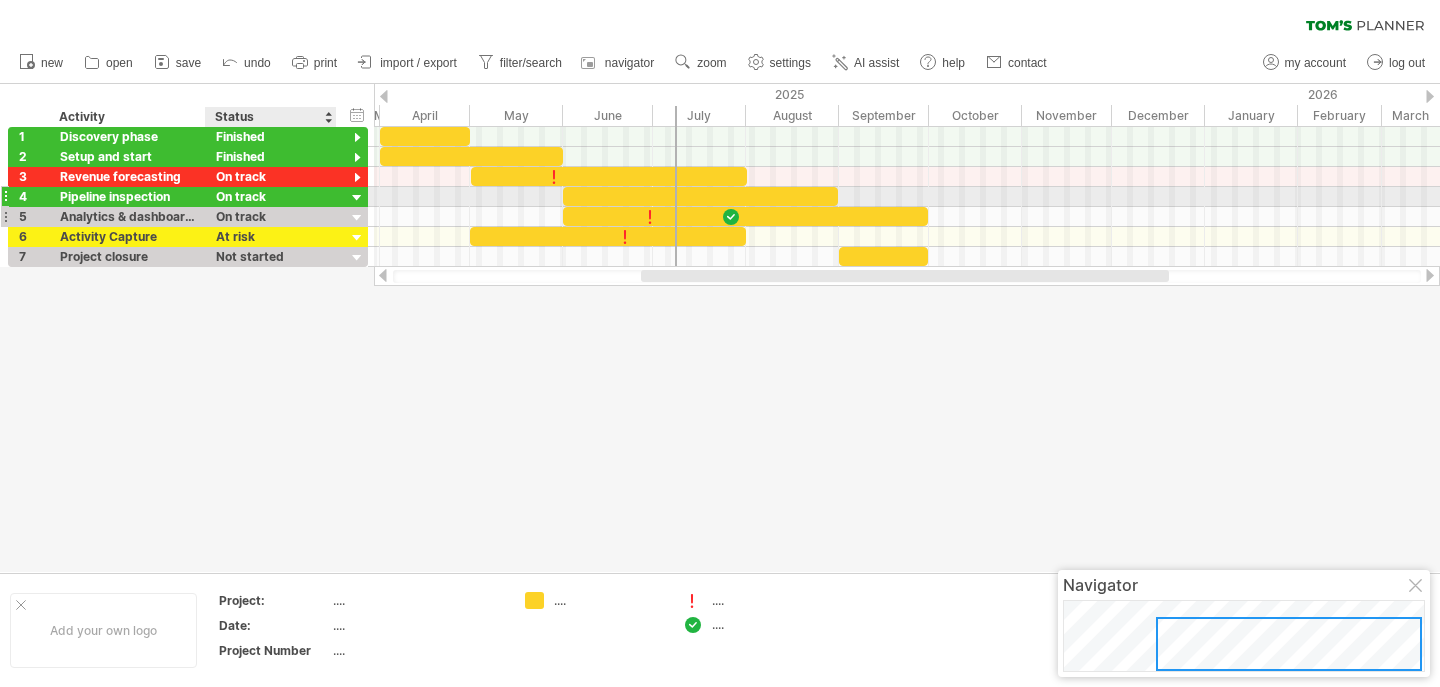 click at bounding box center (357, 218) 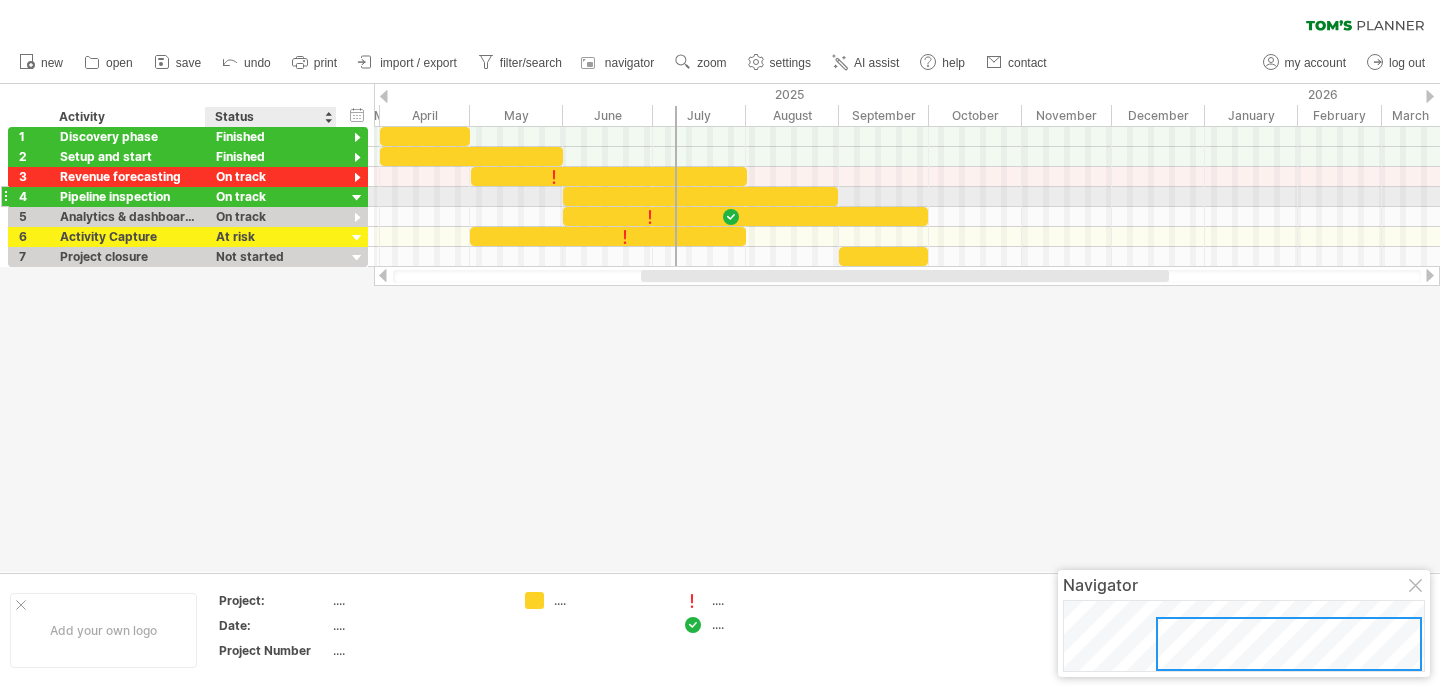 click at bounding box center (357, 198) 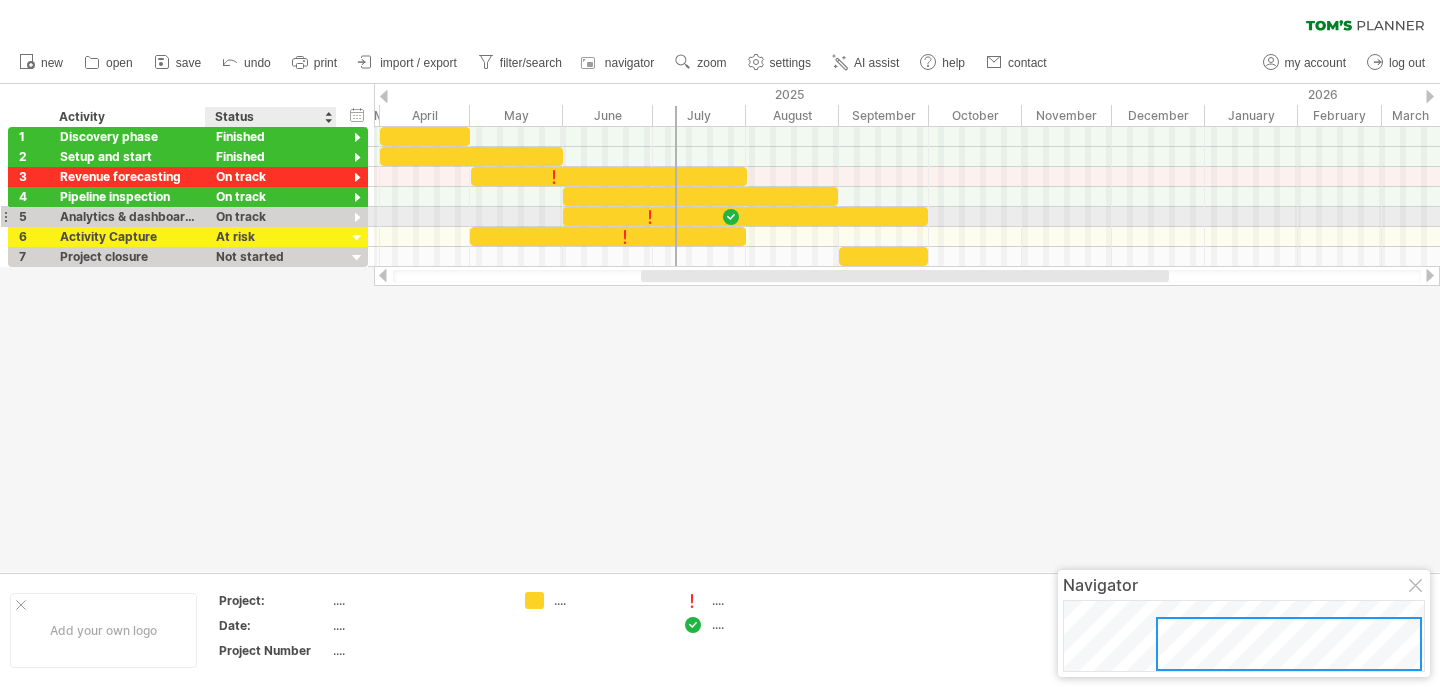 click at bounding box center (357, 218) 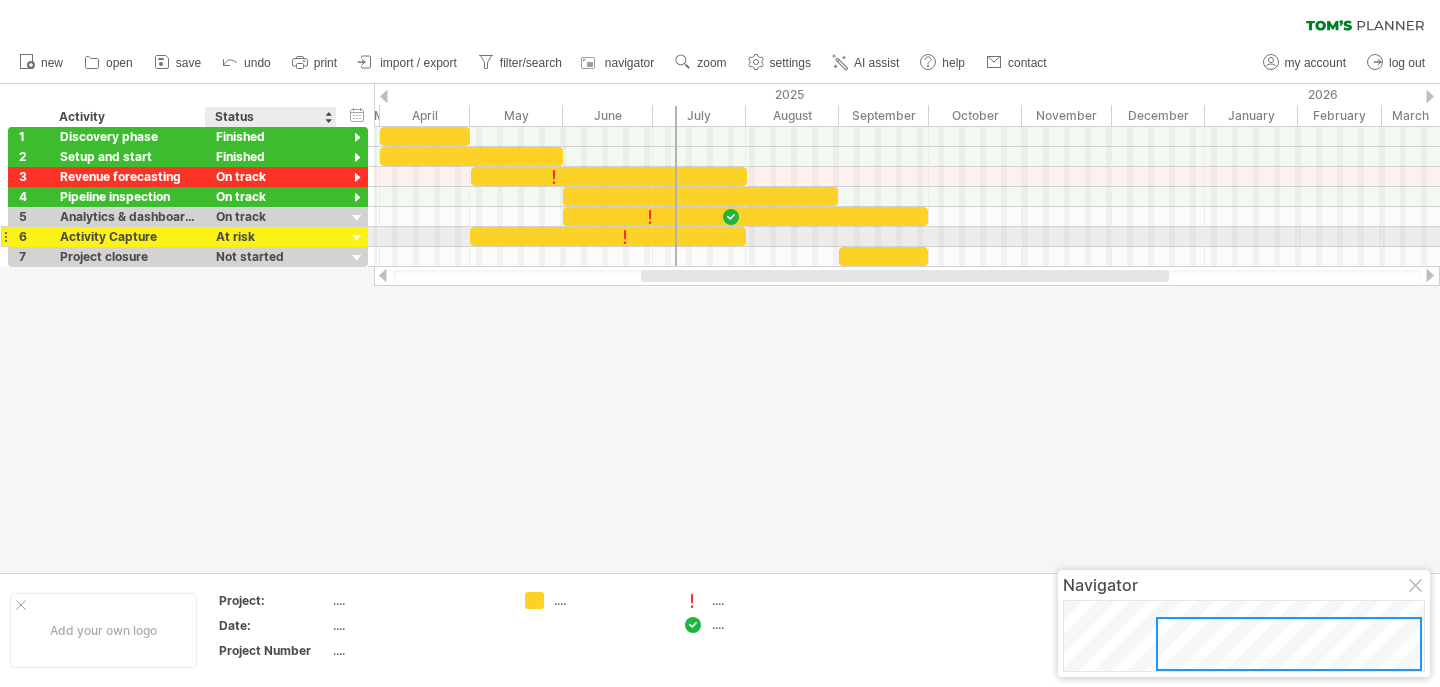 click at bounding box center (357, 238) 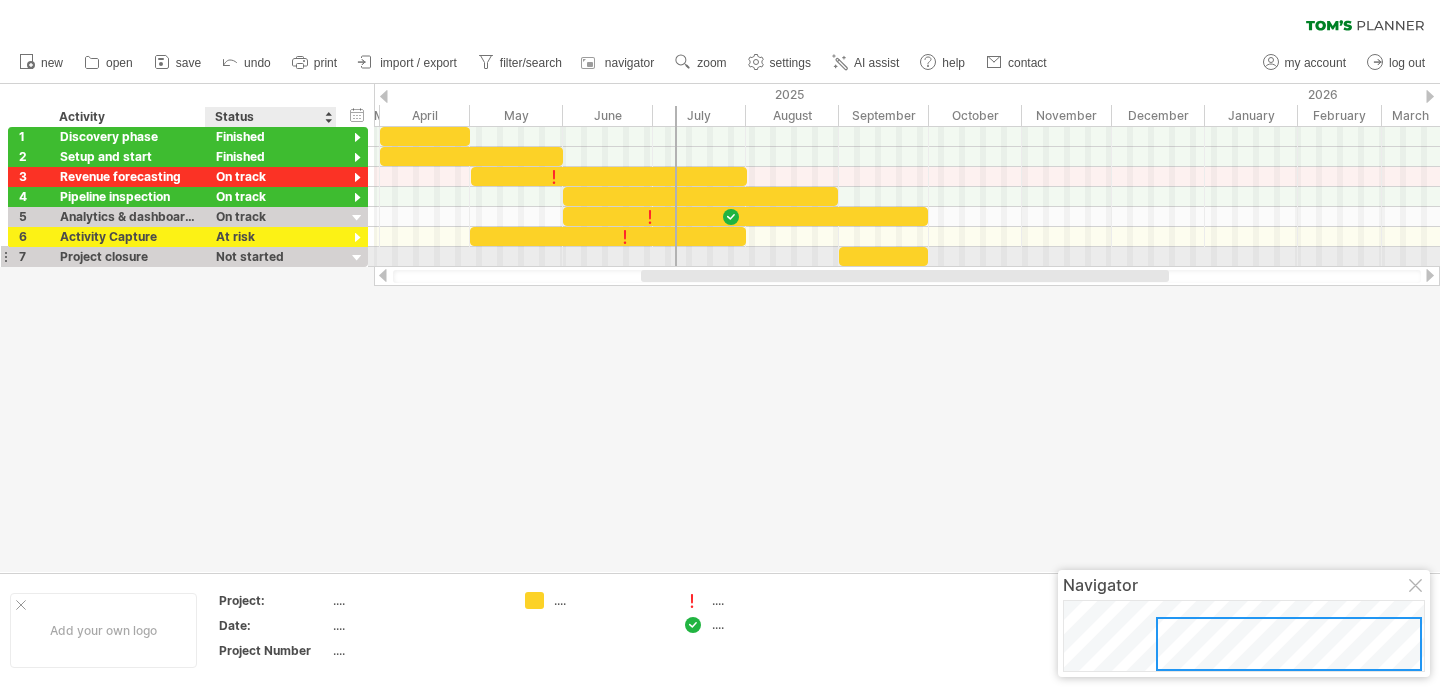 click at bounding box center (357, 258) 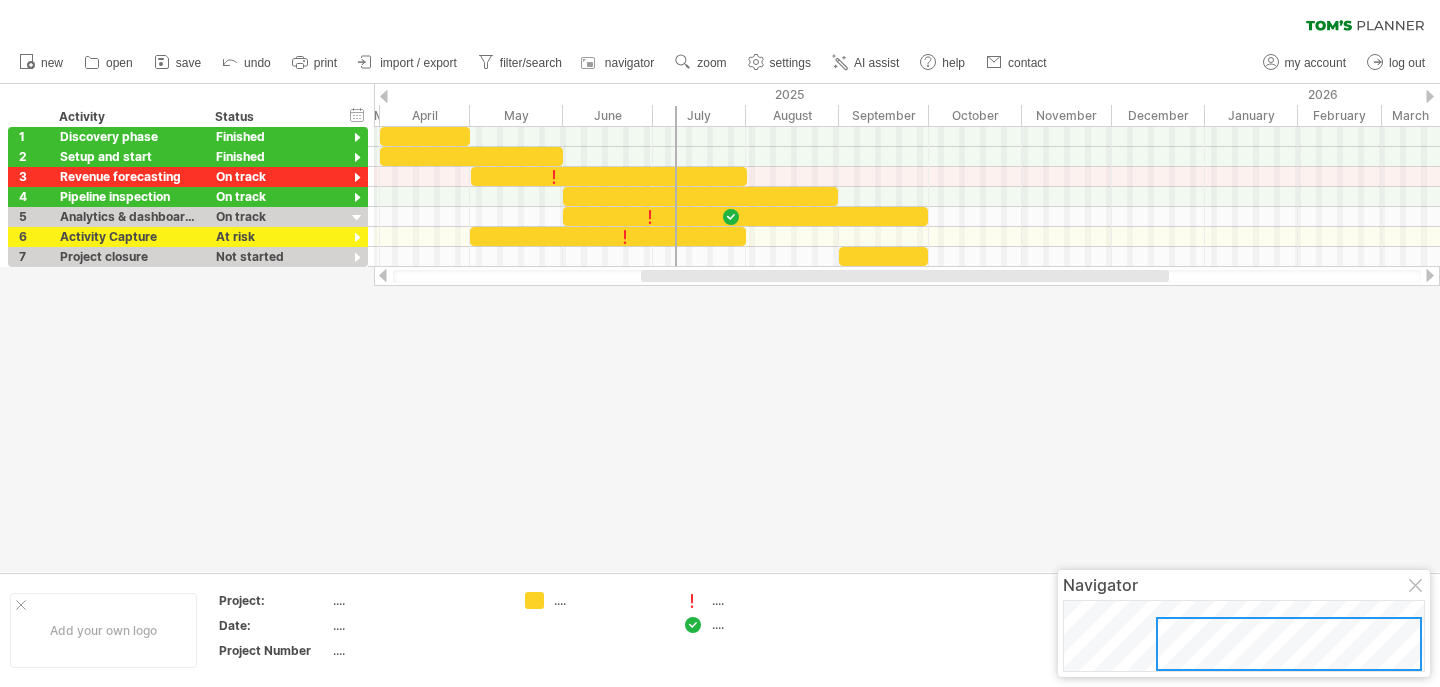 click at bounding box center (383, 275) 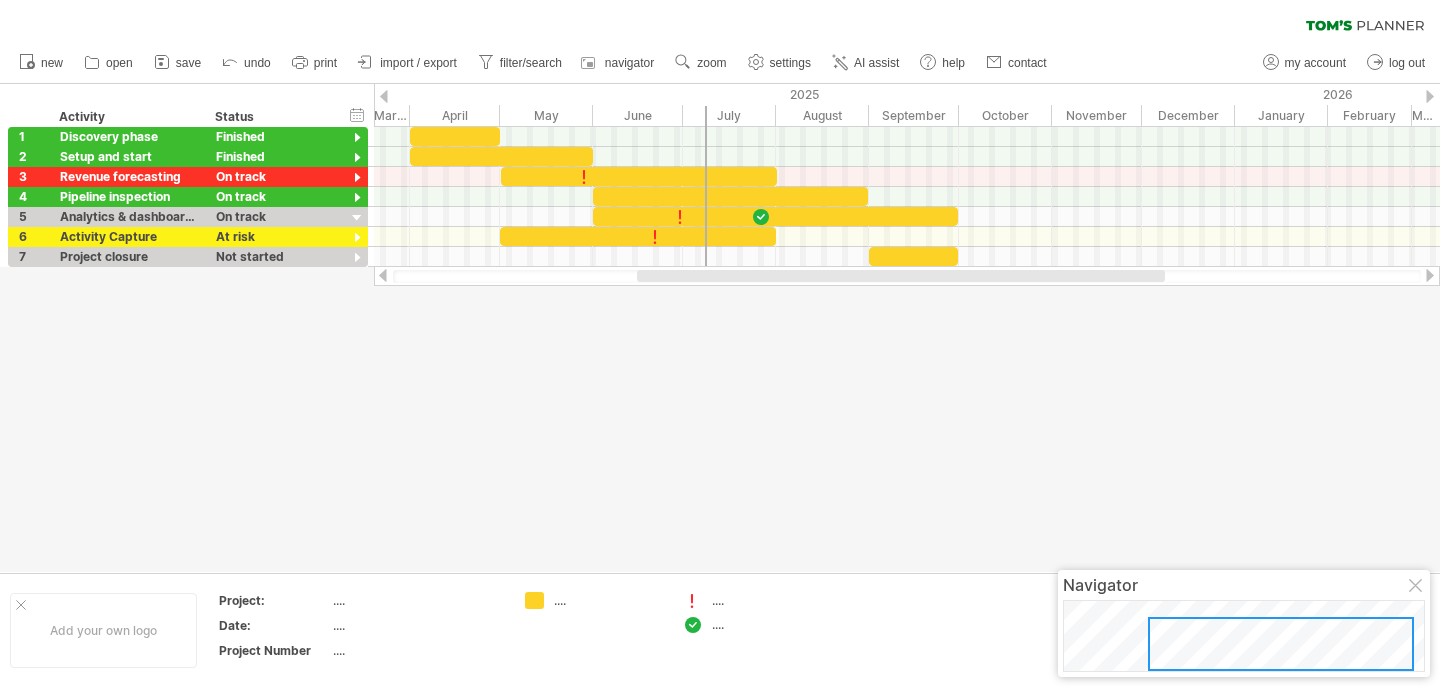 click at bounding box center [1430, 275] 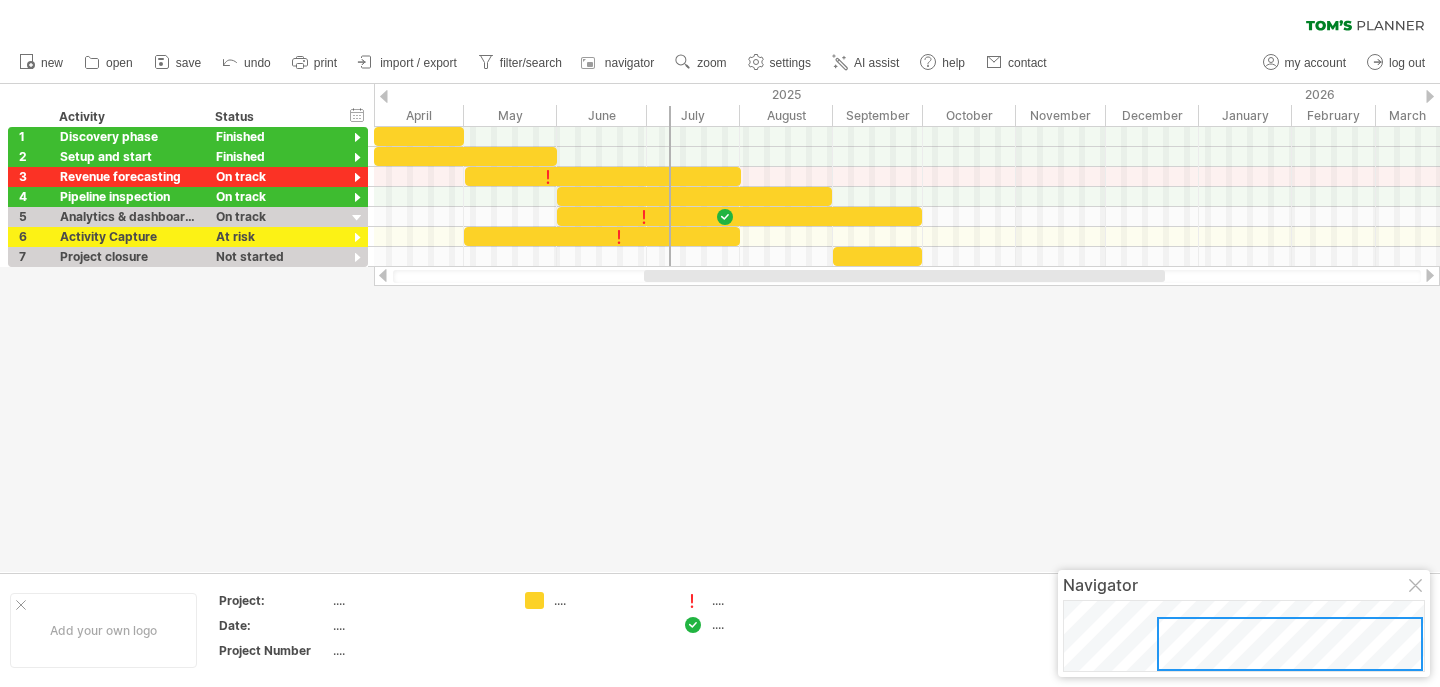 click at bounding box center [904, 276] 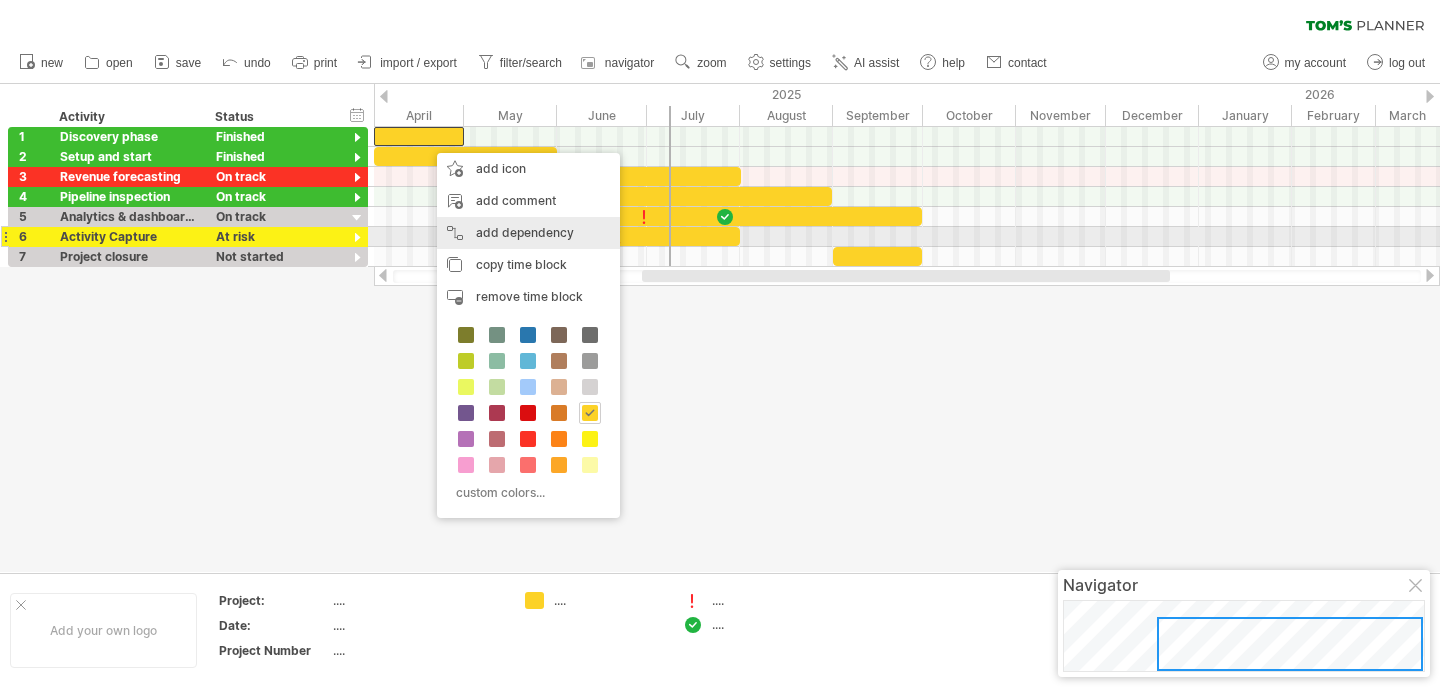 click on "add dependency You can use dependencies when you require tasks to be done in a specific order. For example if you are building a house, the task "Build Walls" needs to be completed before the task "Build roof" can start:" at bounding box center (528, 233) 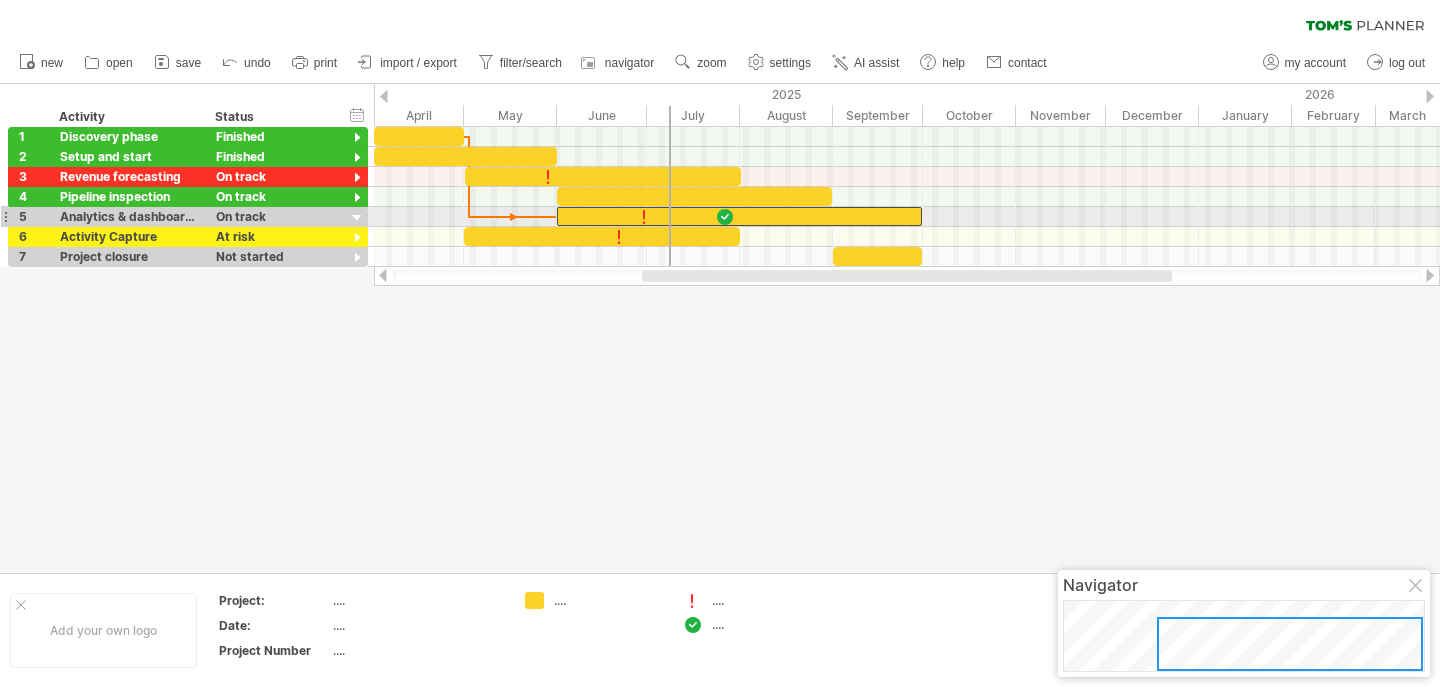 click at bounding box center (557, 216) 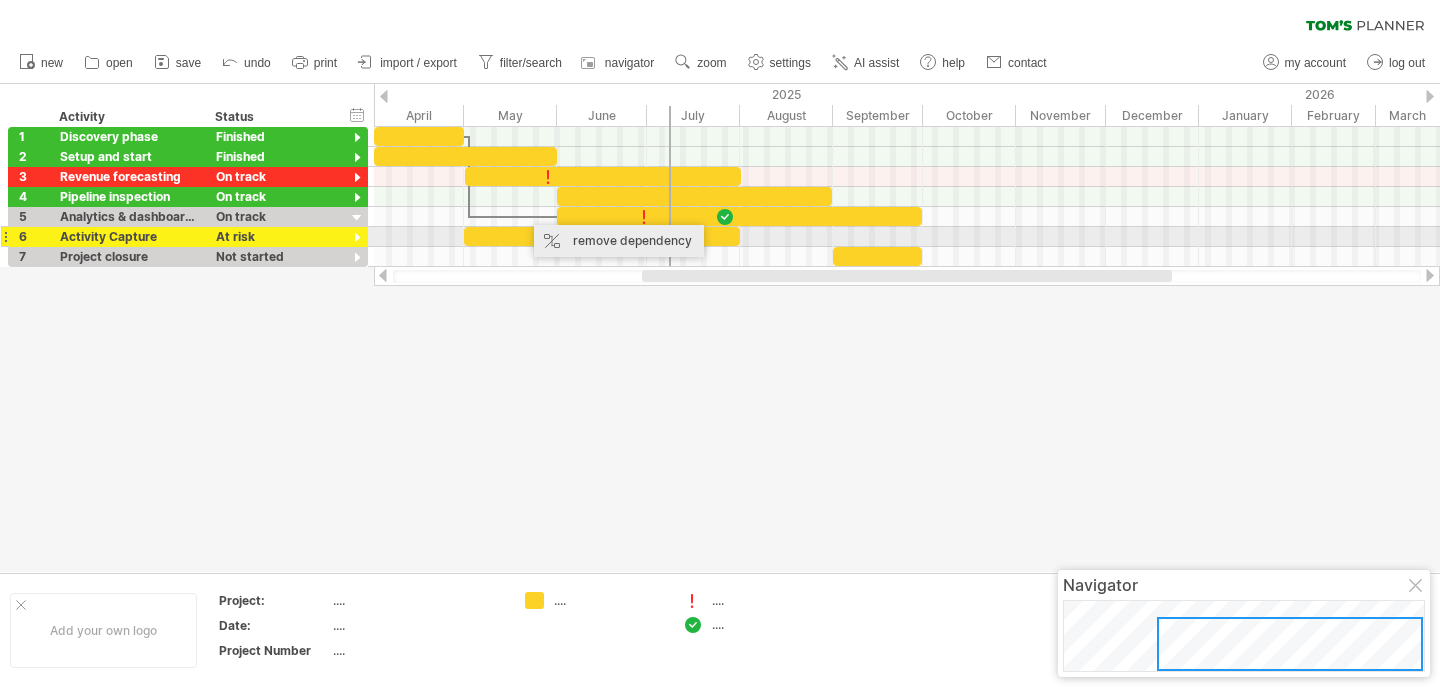 click on "remove dependency" at bounding box center [619, 241] 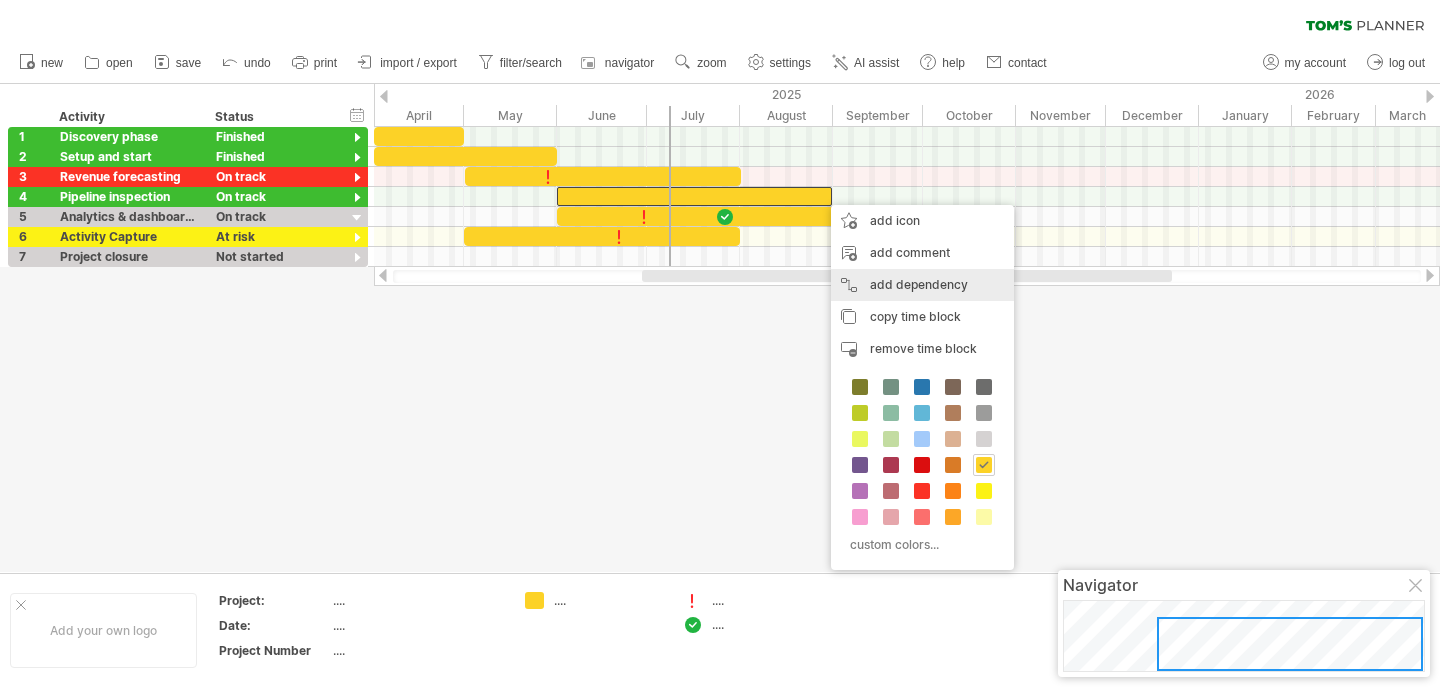 click on "add dependency You can use dependencies when you require tasks to be done in a specific order. For example if you are building a house, the task "Build Walls" needs to be completed before the task "Build roof" can start:" at bounding box center [922, 285] 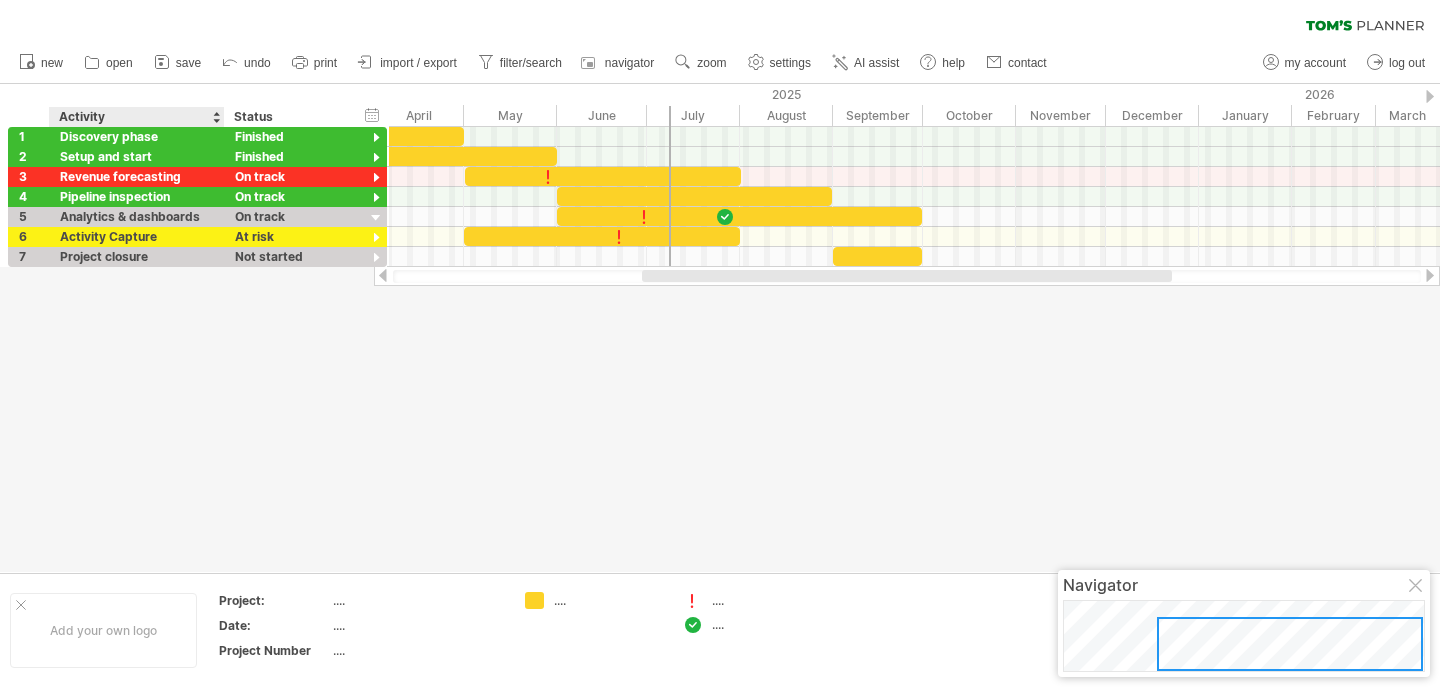 drag, startPoint x: 202, startPoint y: 117, endPoint x: 220, endPoint y: 116, distance: 18.027756 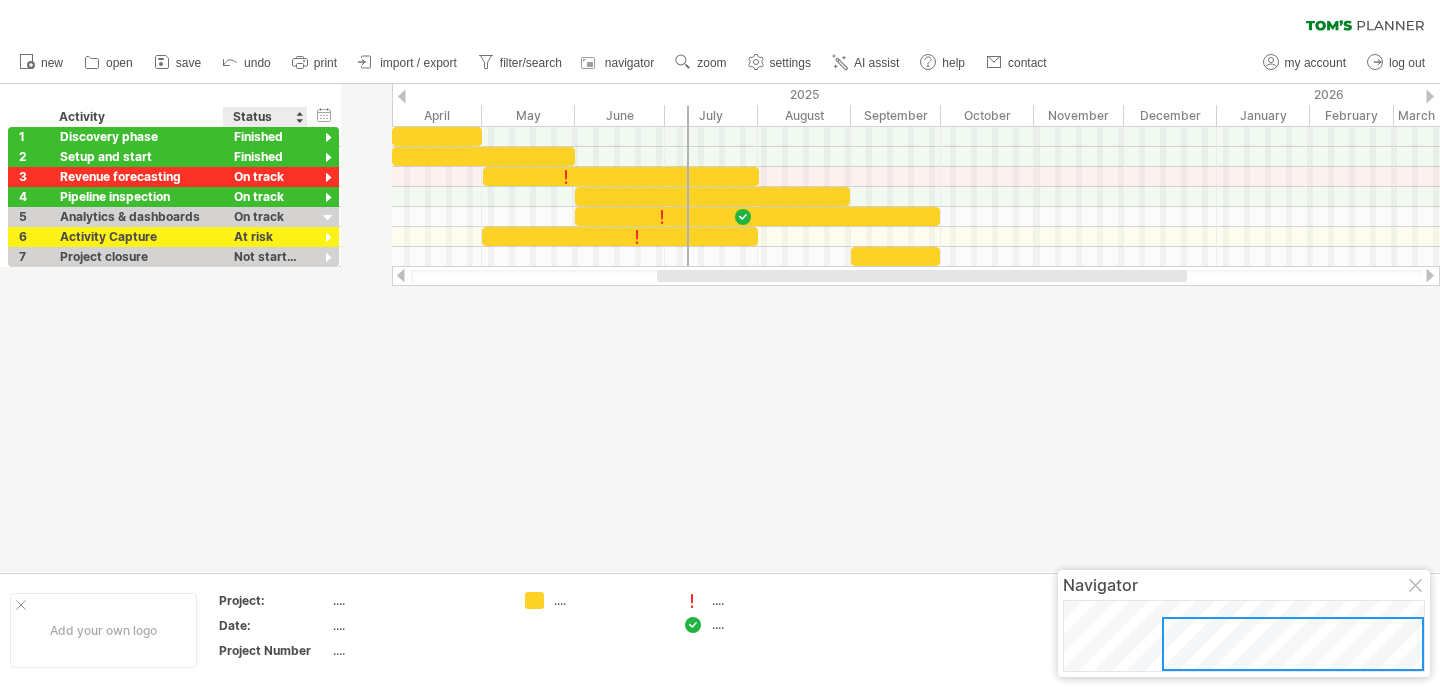 drag, startPoint x: 351, startPoint y: 112, endPoint x: 304, endPoint y: 112, distance: 47 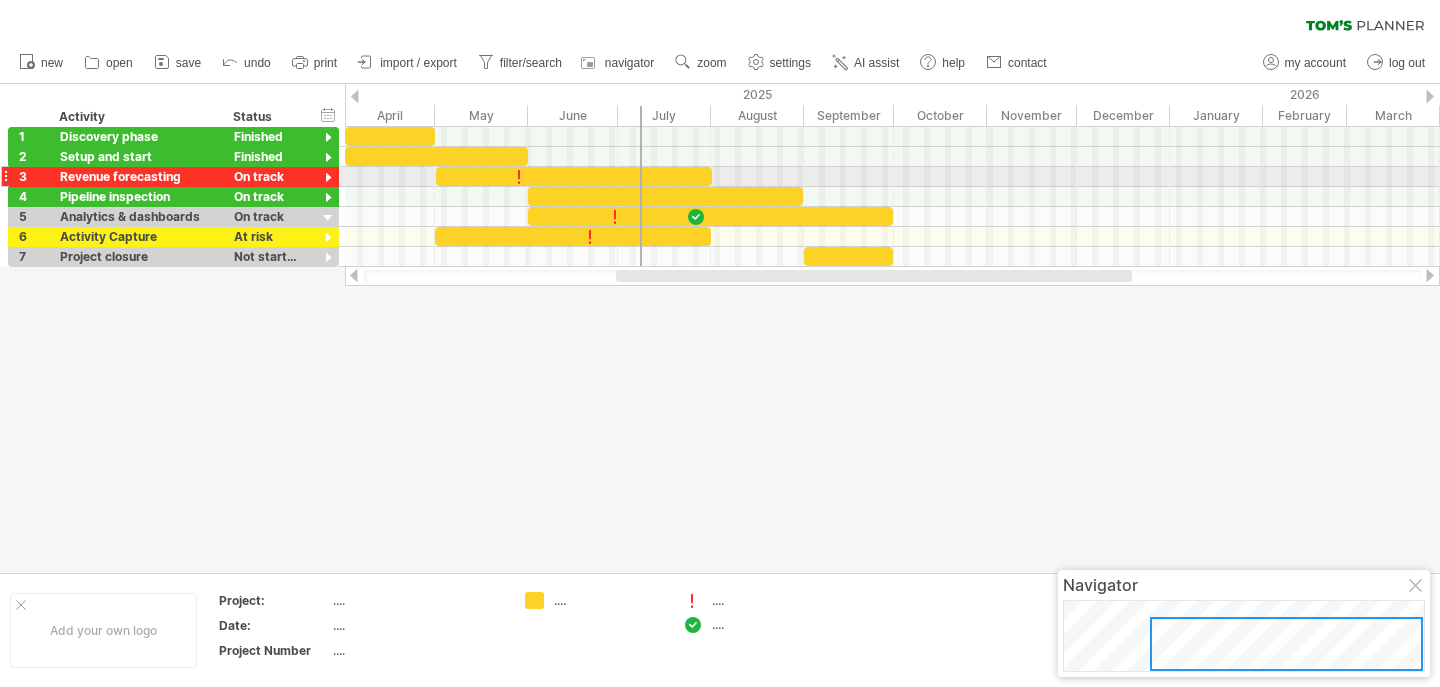 click at bounding box center (574, 176) 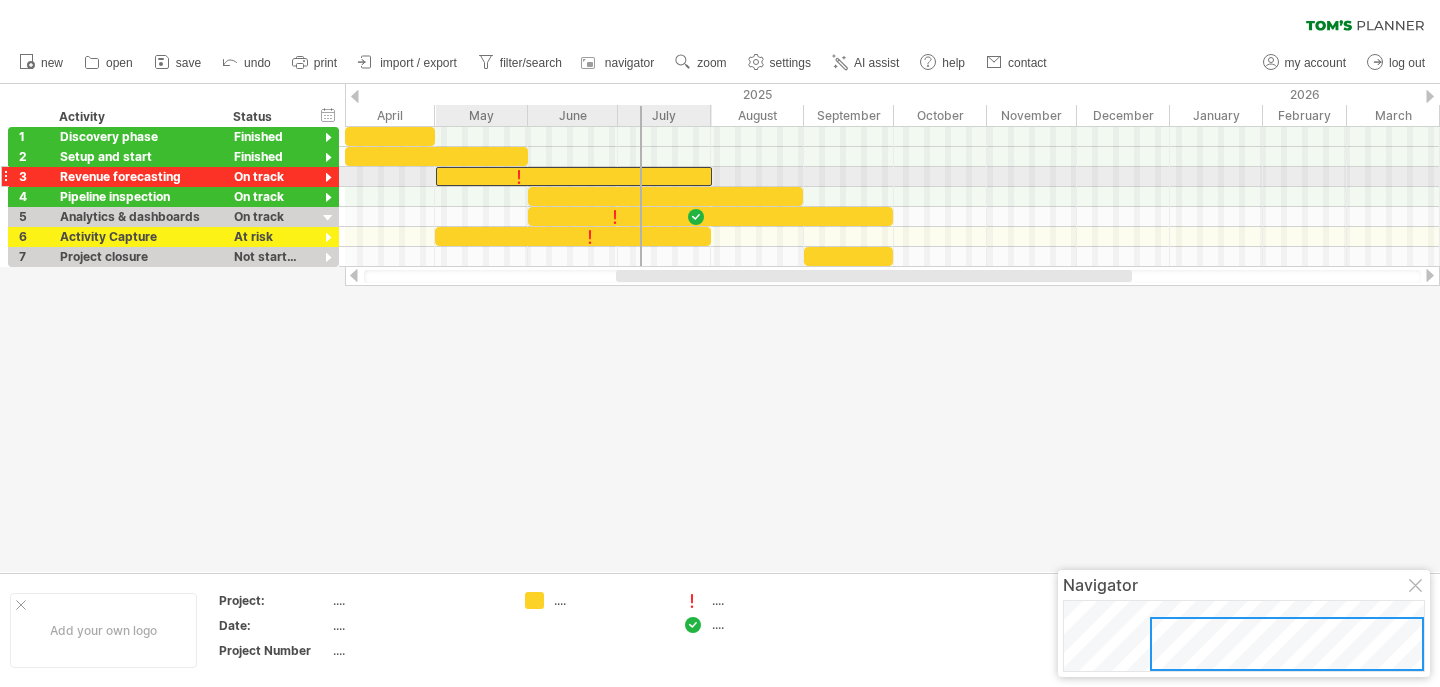 click at bounding box center [574, 176] 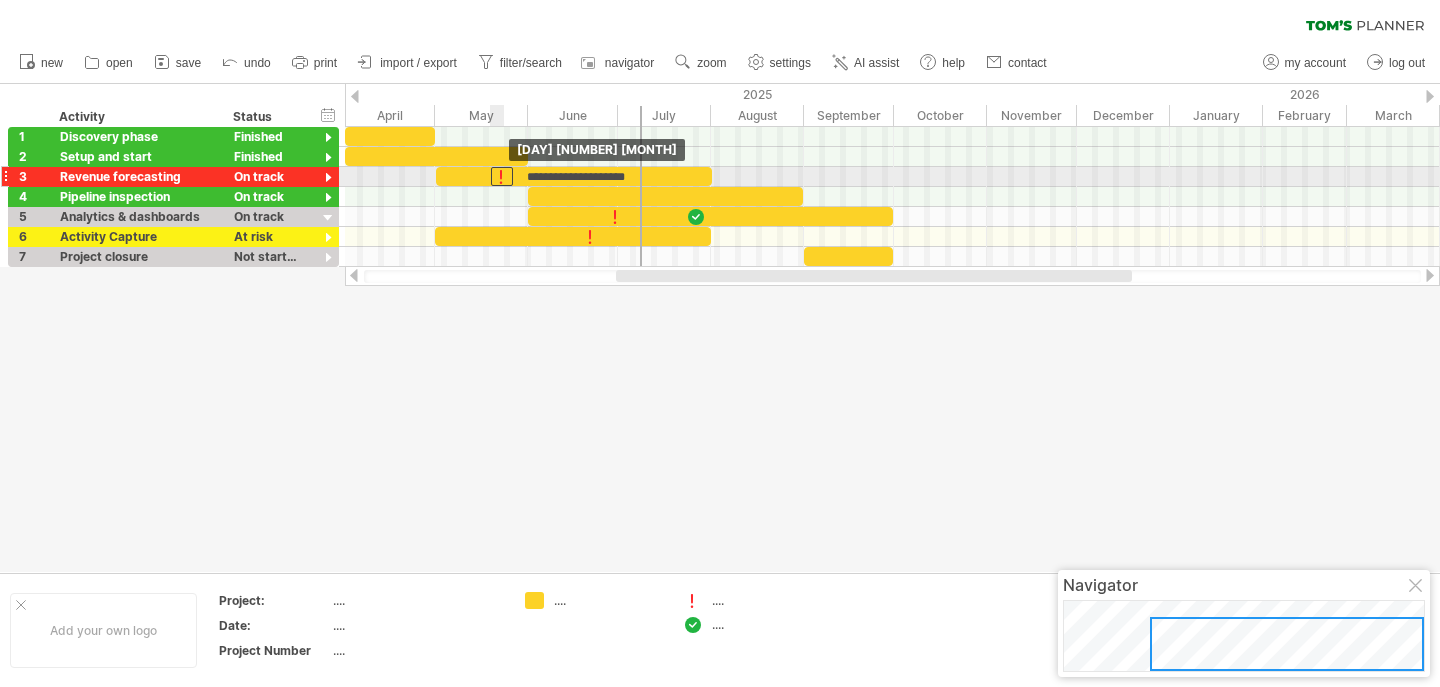 drag, startPoint x: 517, startPoint y: 179, endPoint x: 499, endPoint y: 181, distance: 18.110771 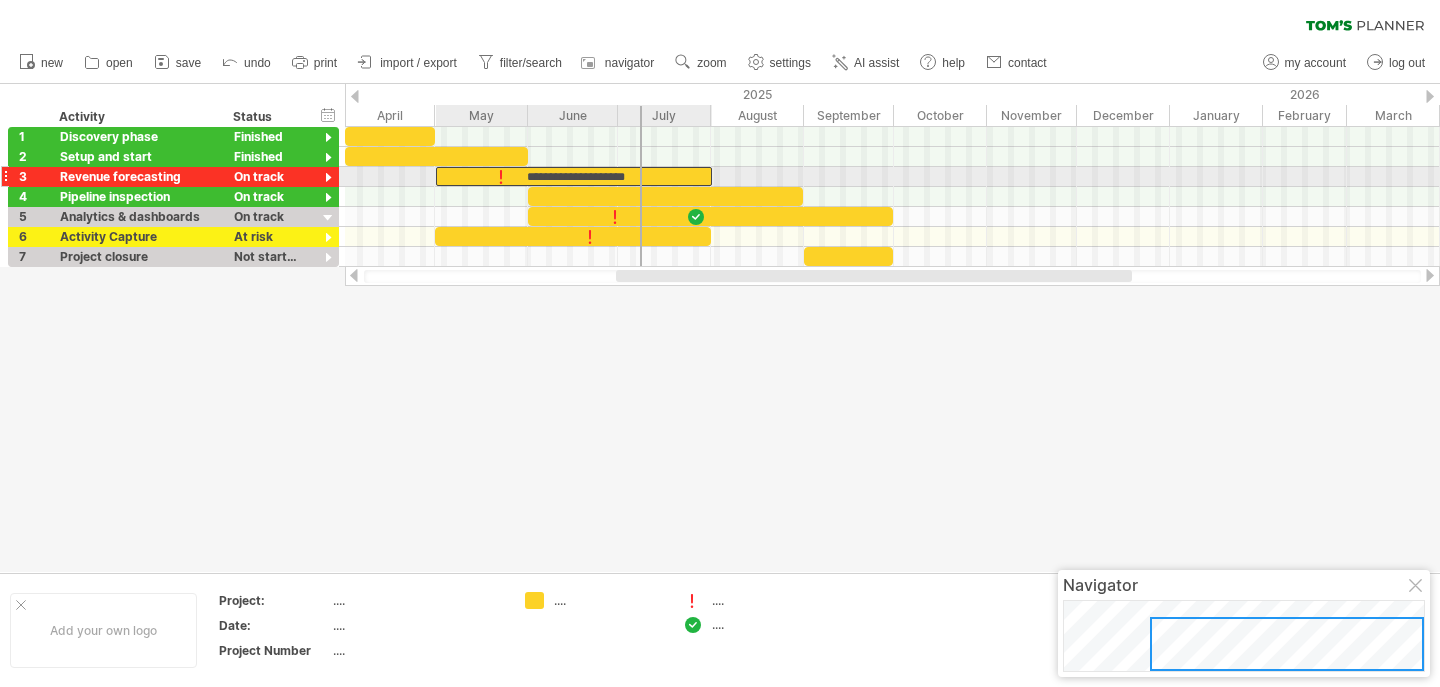 click on "**********" at bounding box center (574, 176) 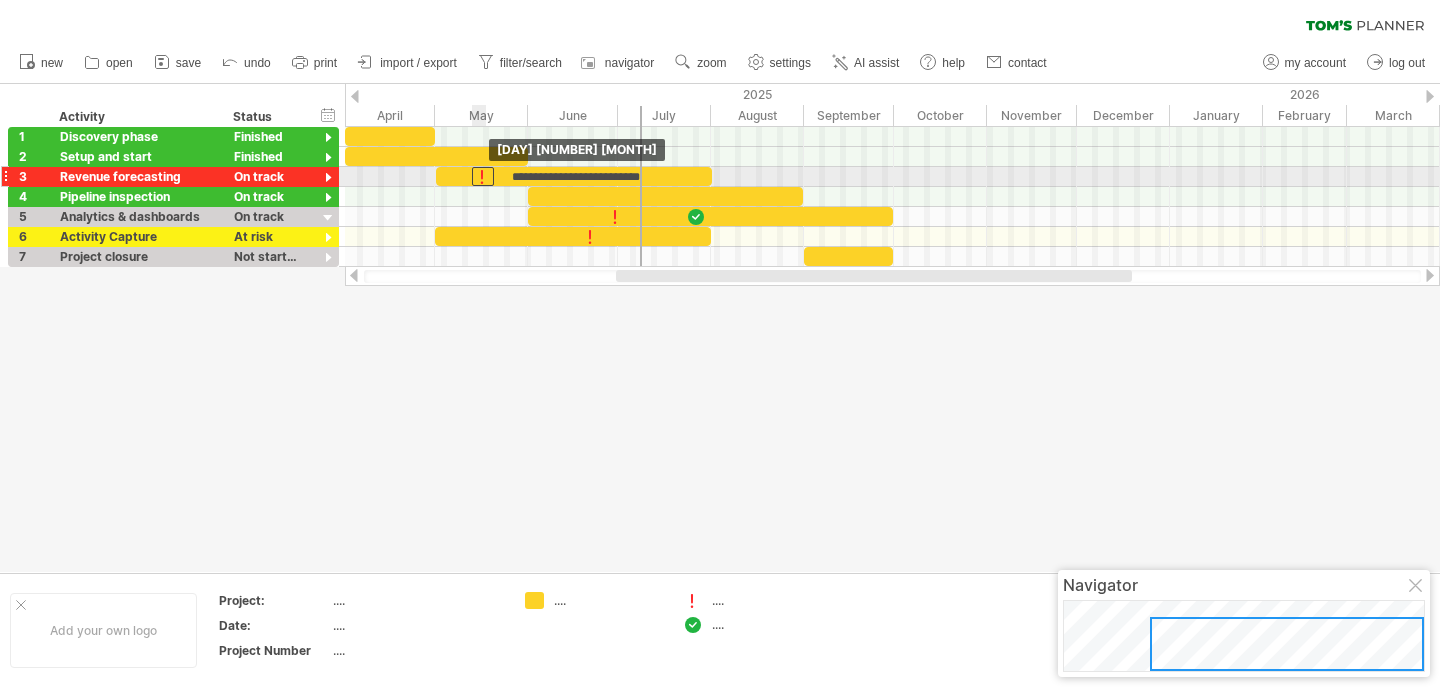 drag, startPoint x: 498, startPoint y: 181, endPoint x: 478, endPoint y: 181, distance: 20 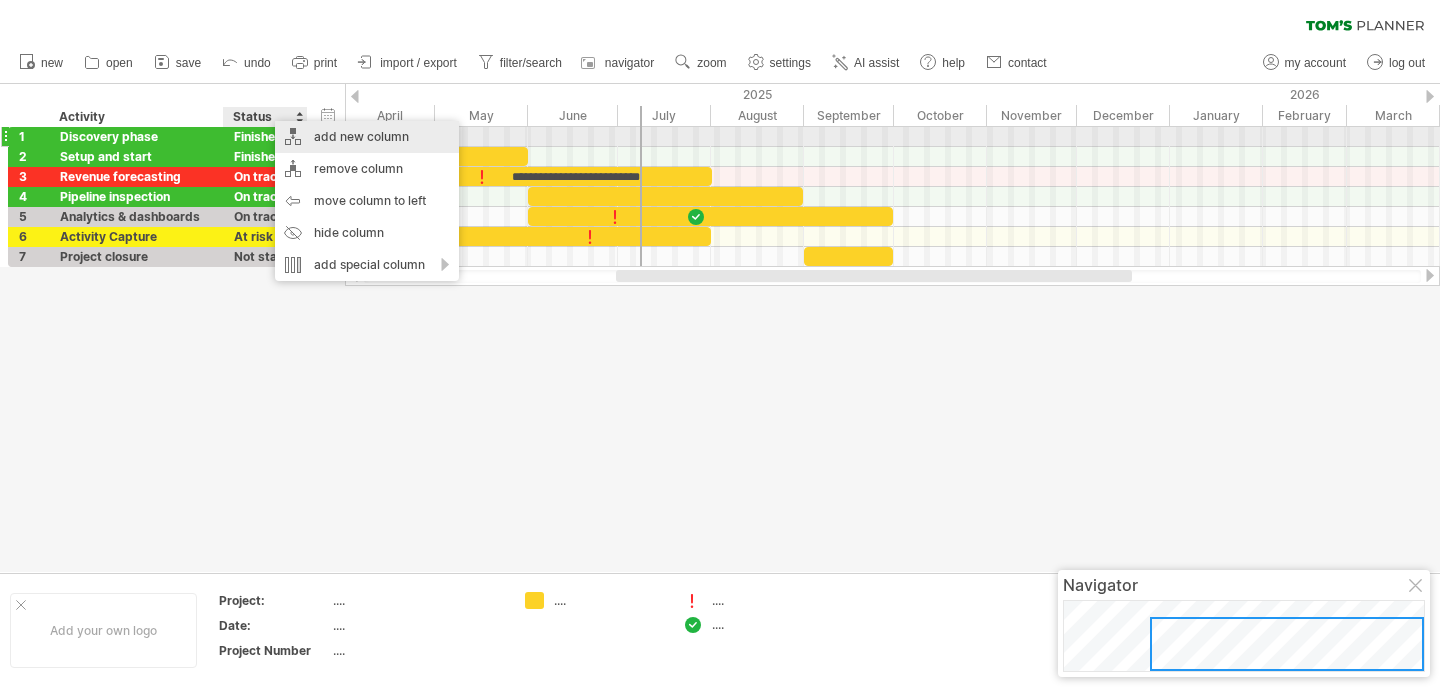click on "add new column" at bounding box center (367, 137) 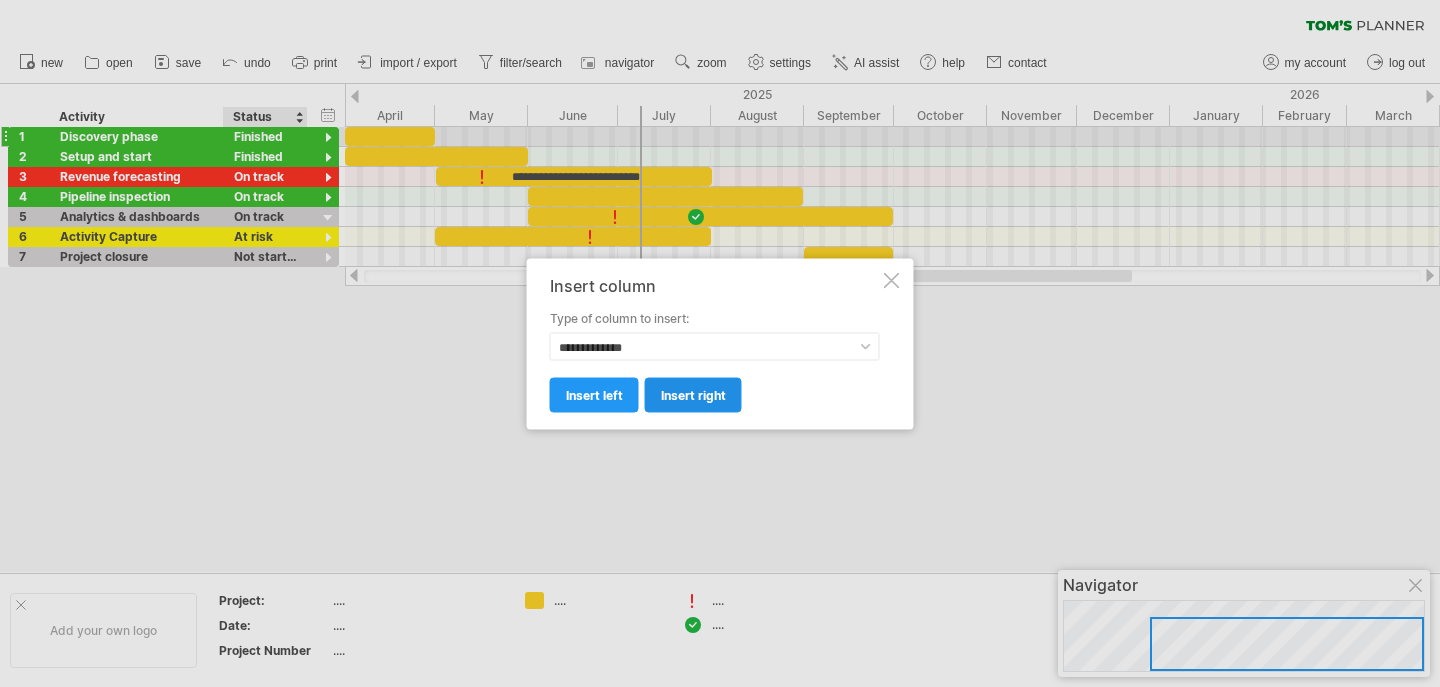 click on "insert right" at bounding box center (693, 394) 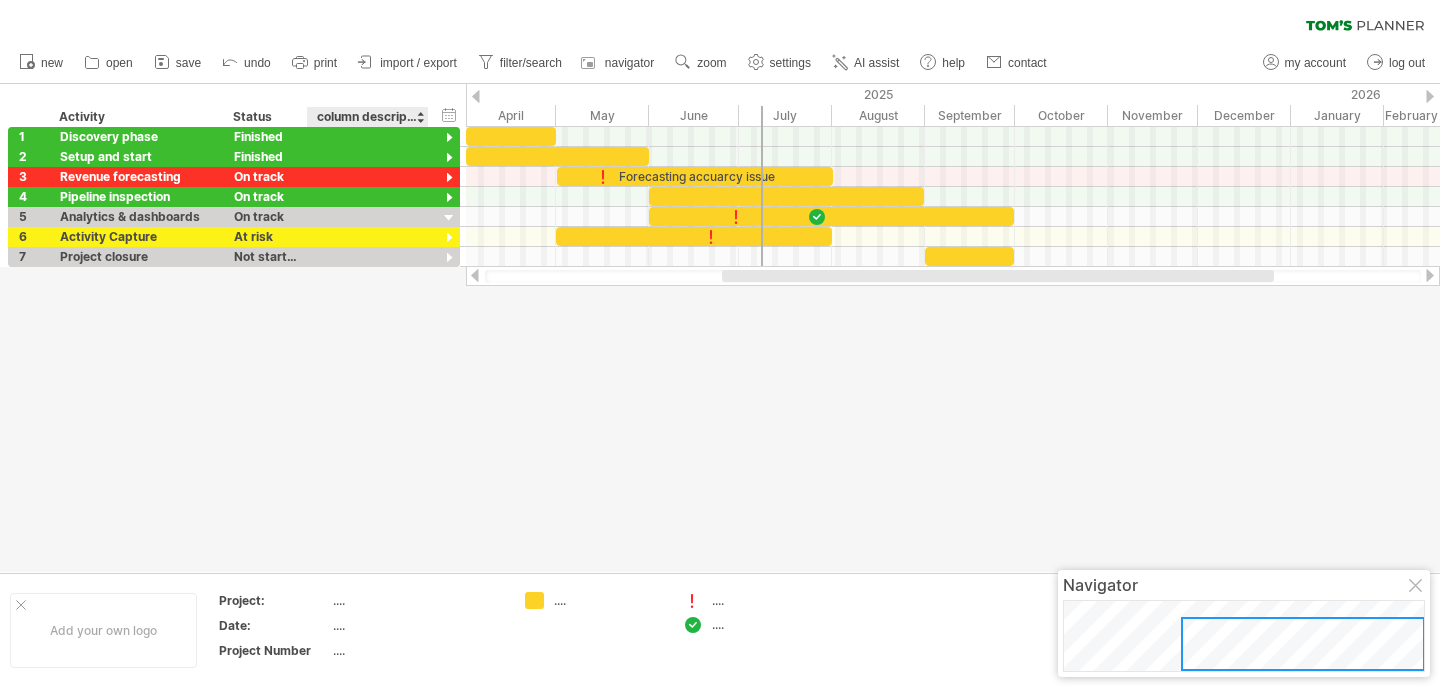 click on "column description" at bounding box center [367, 117] 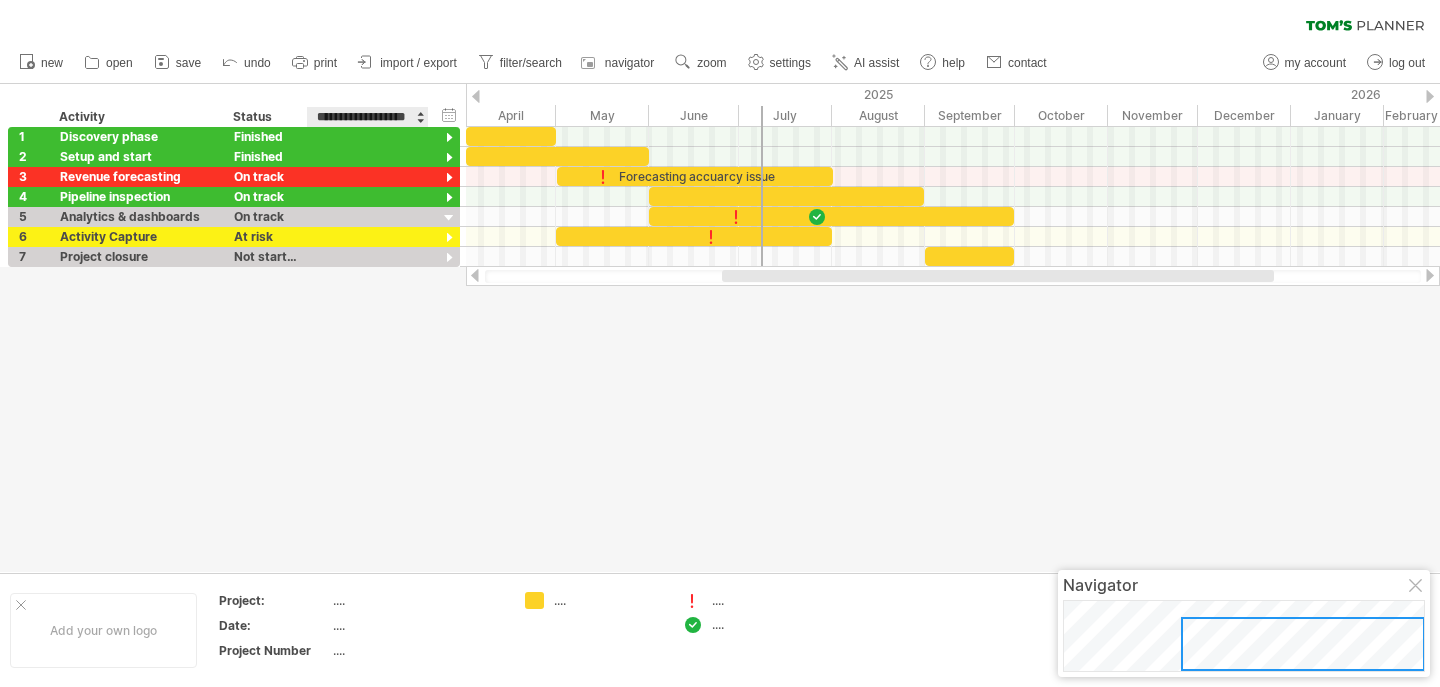 scroll, scrollTop: 0, scrollLeft: 0, axis: both 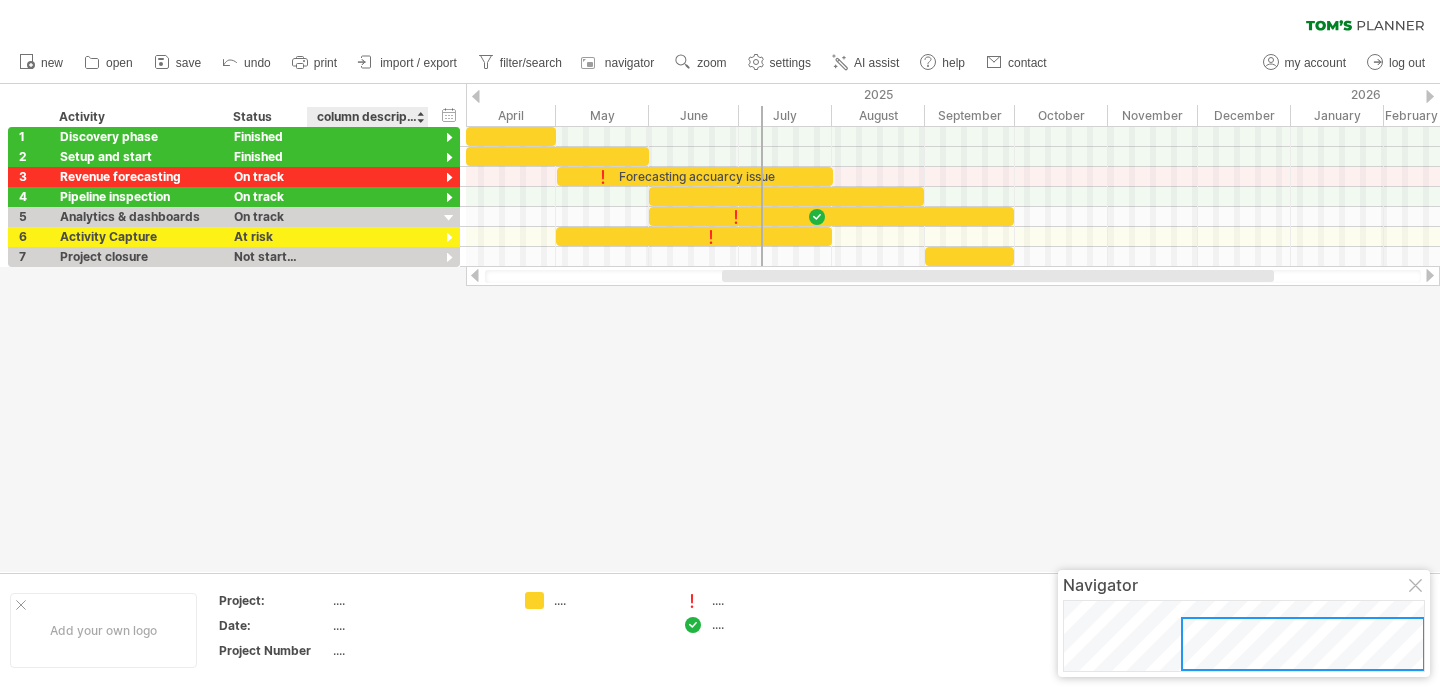 click on "column description" at bounding box center (367, 117) 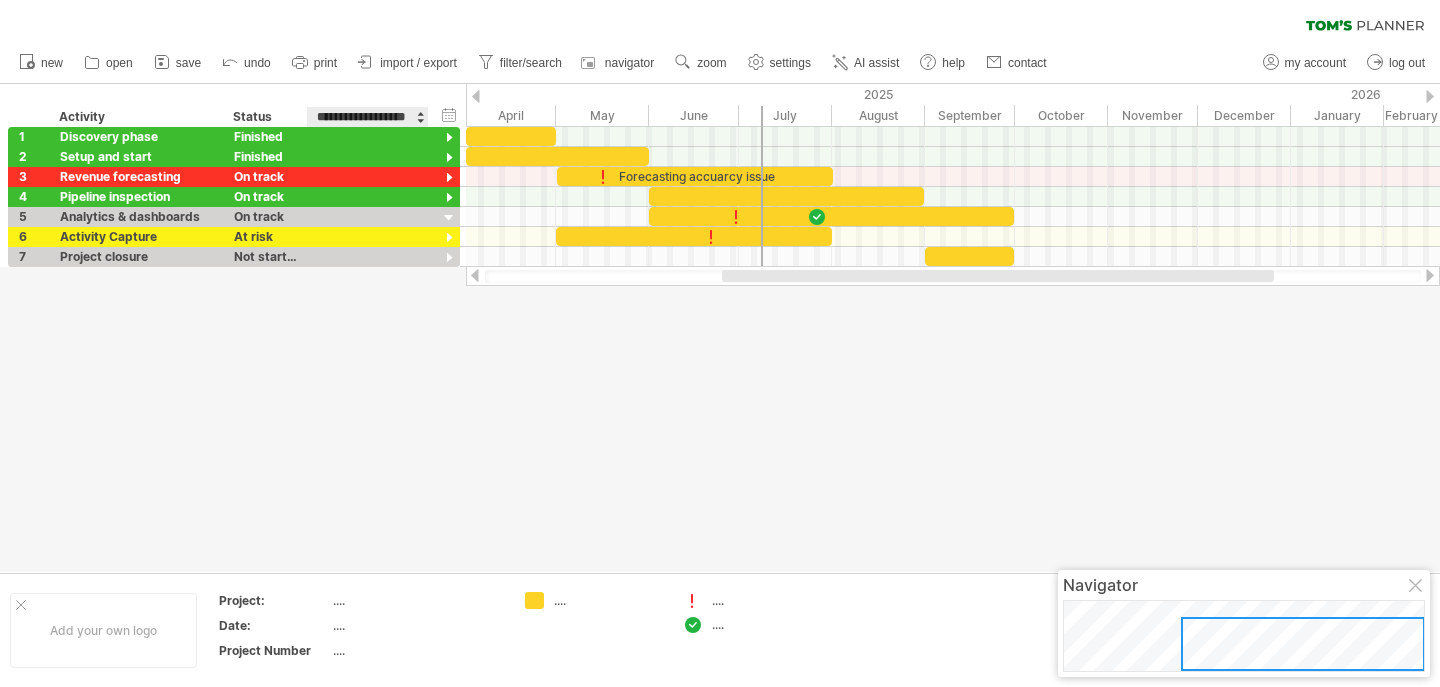 click on "**********" at bounding box center (367, 117) 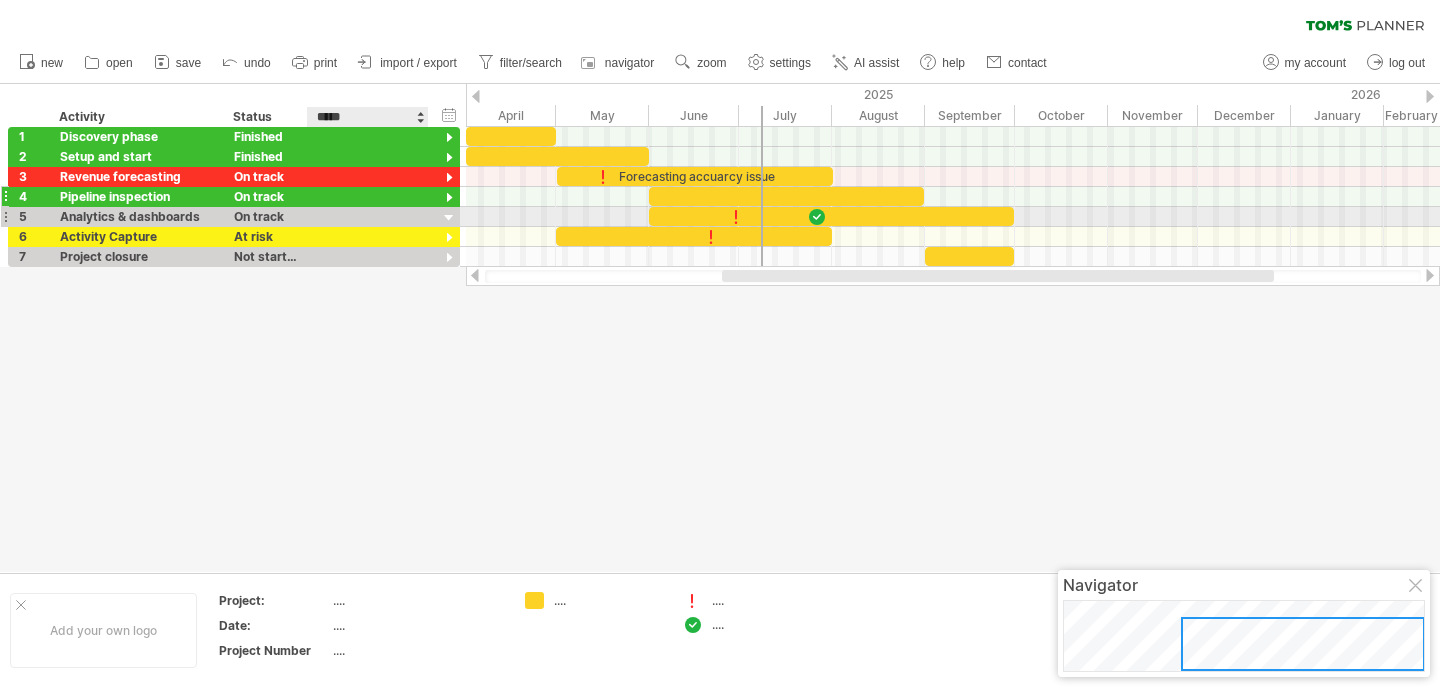 click at bounding box center (136, 196) 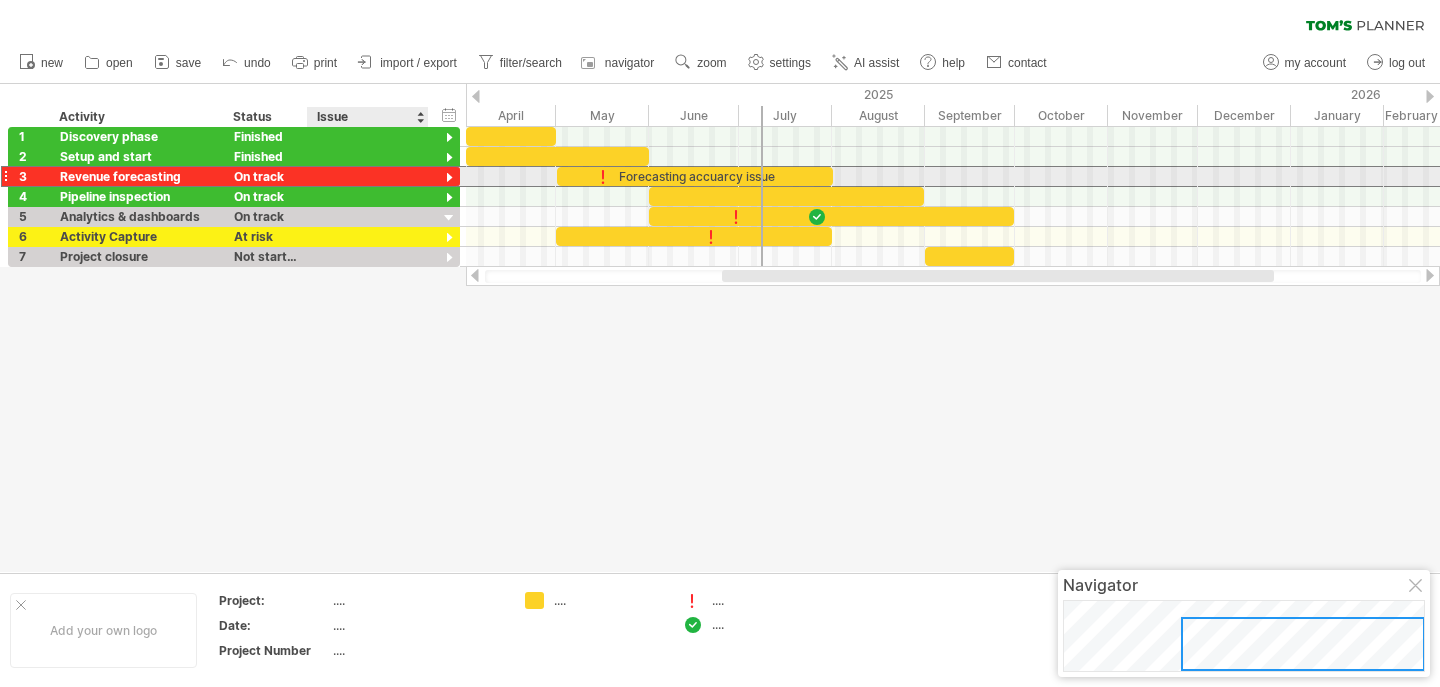 click at bounding box center (136, 176) 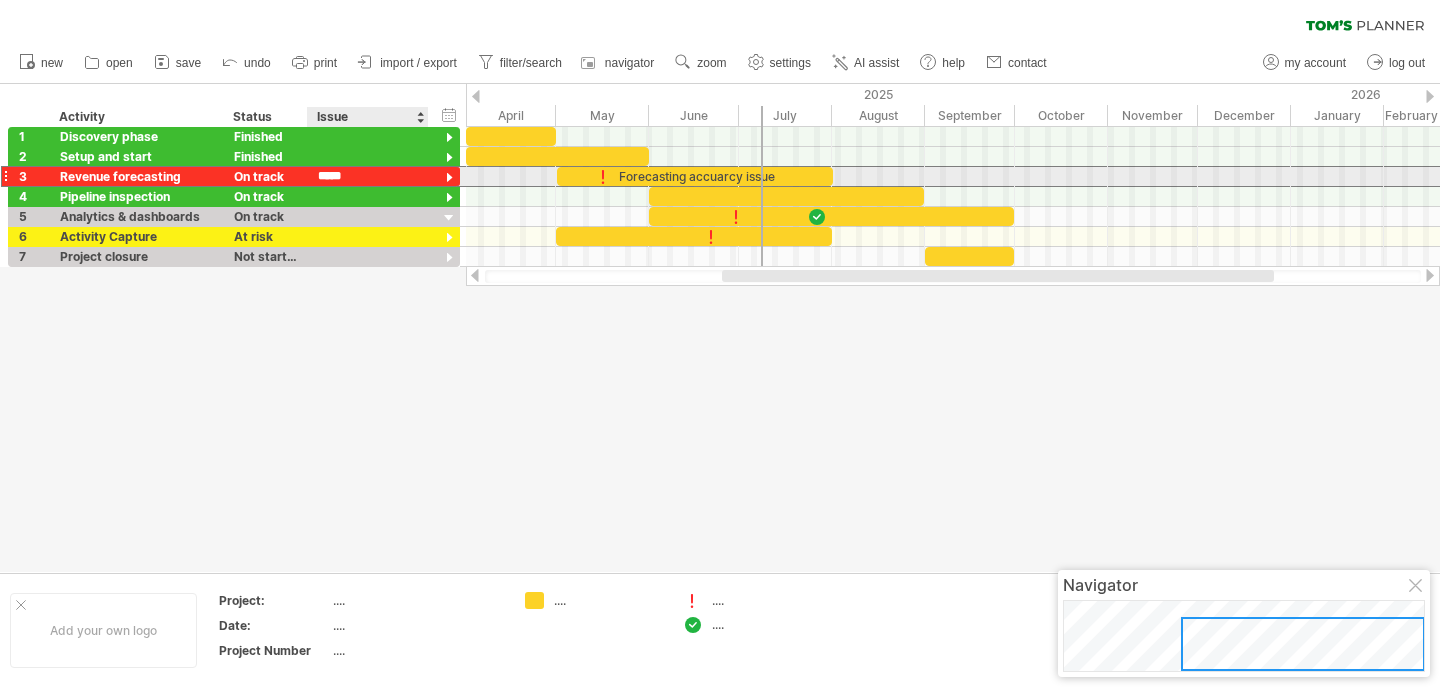 type on "******" 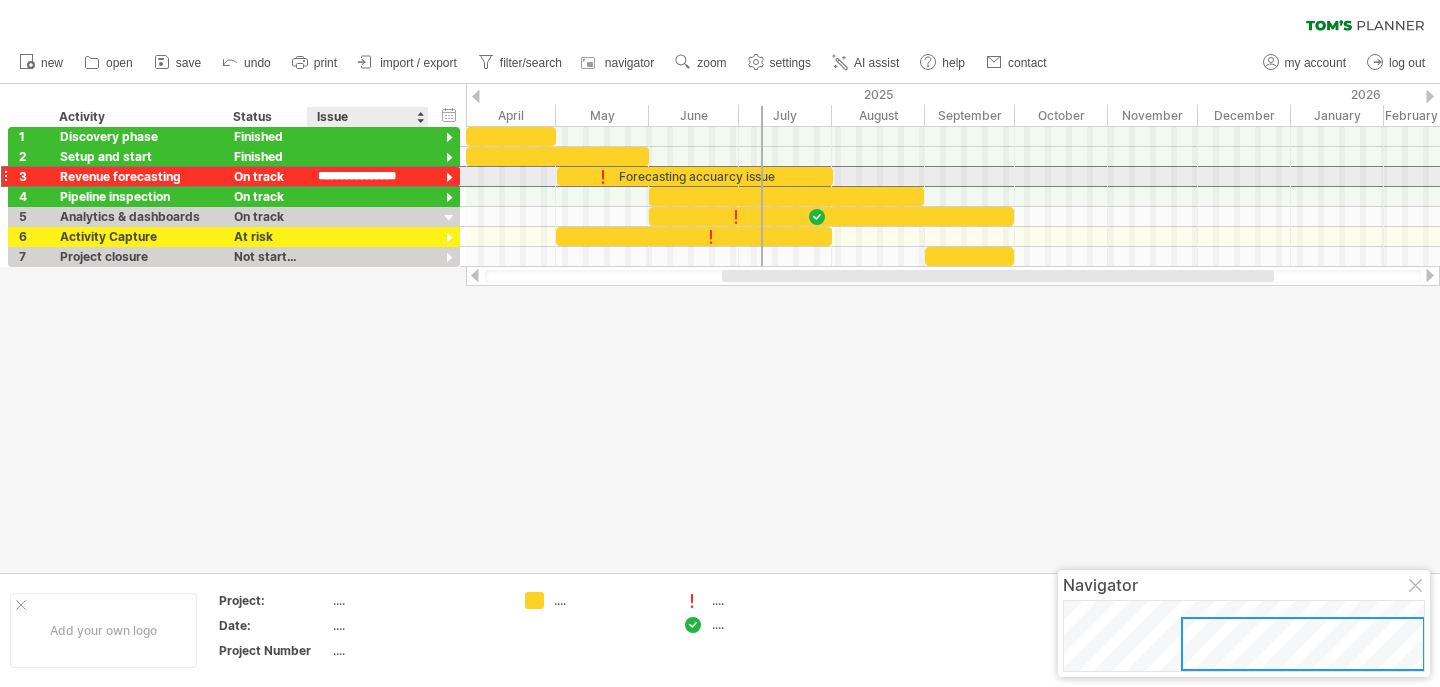 scroll, scrollTop: 0, scrollLeft: 8, axis: horizontal 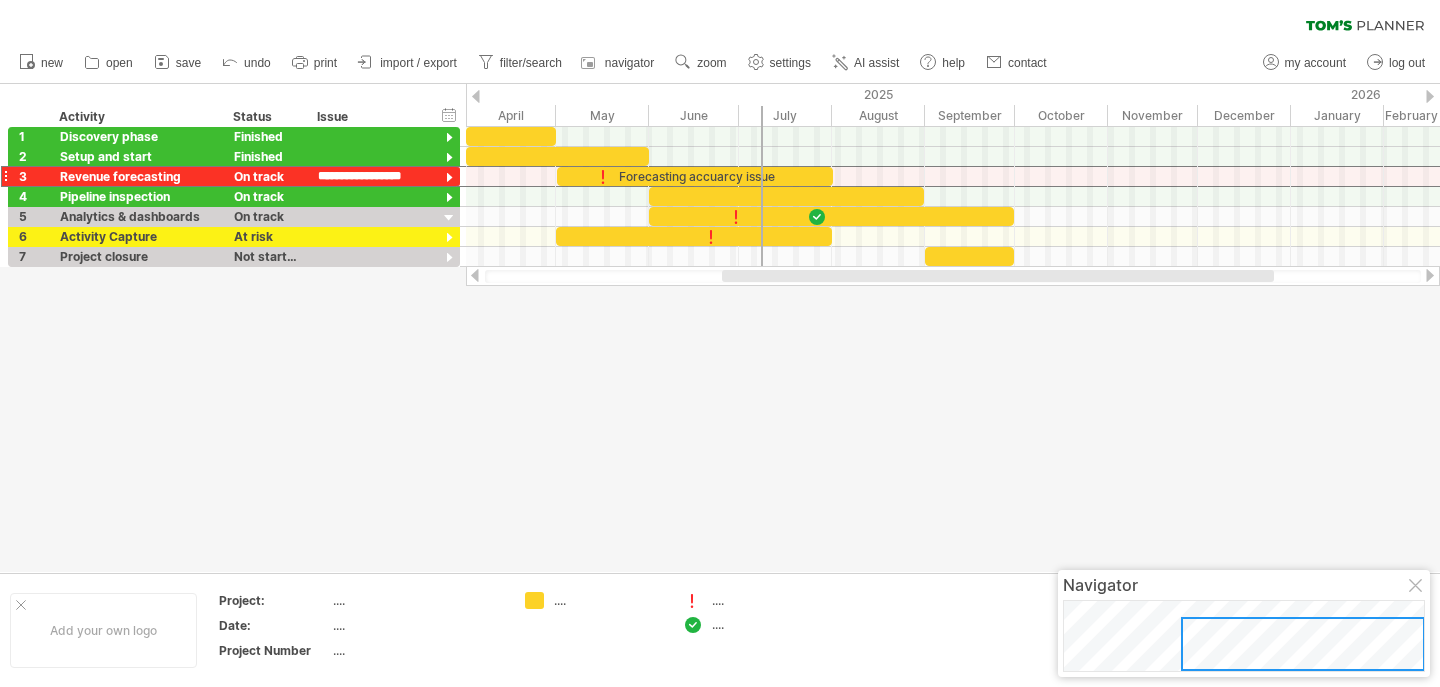 click at bounding box center (720, 328) 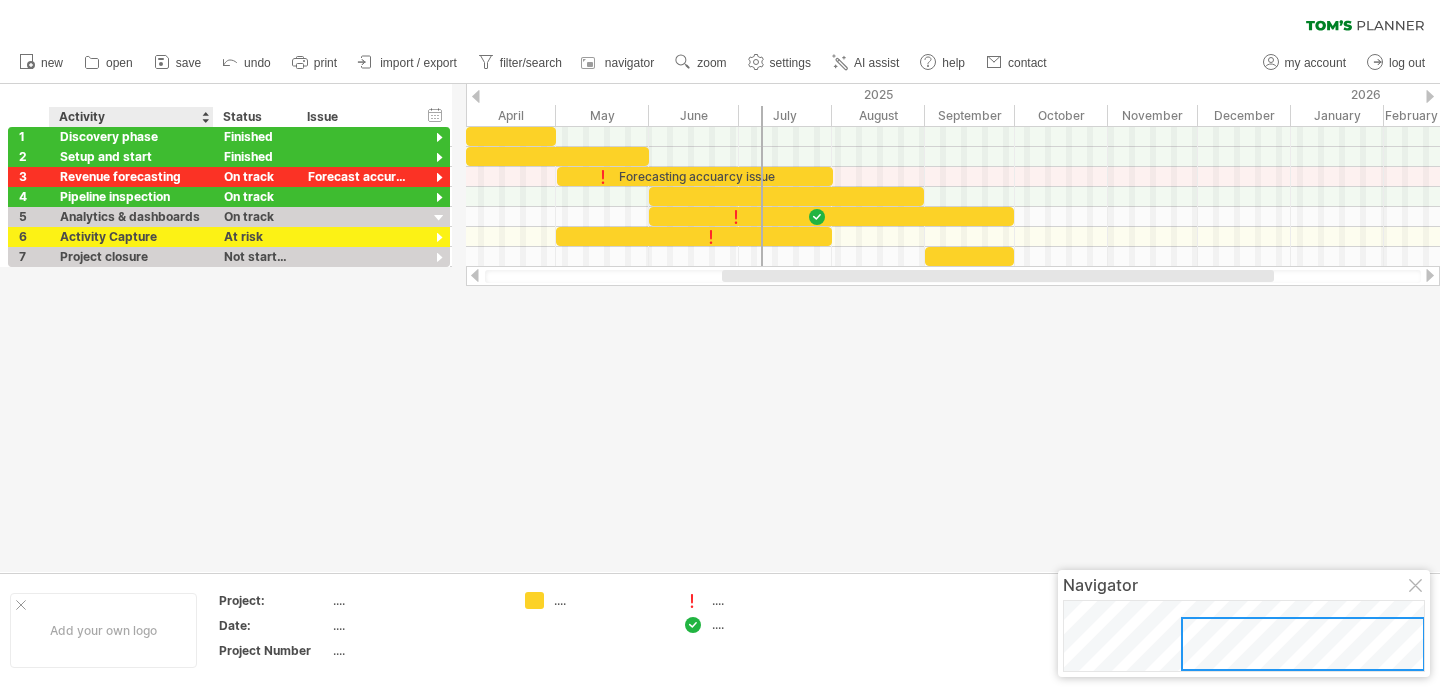 drag, startPoint x: 221, startPoint y: 116, endPoint x: 211, endPoint y: 114, distance: 10.198039 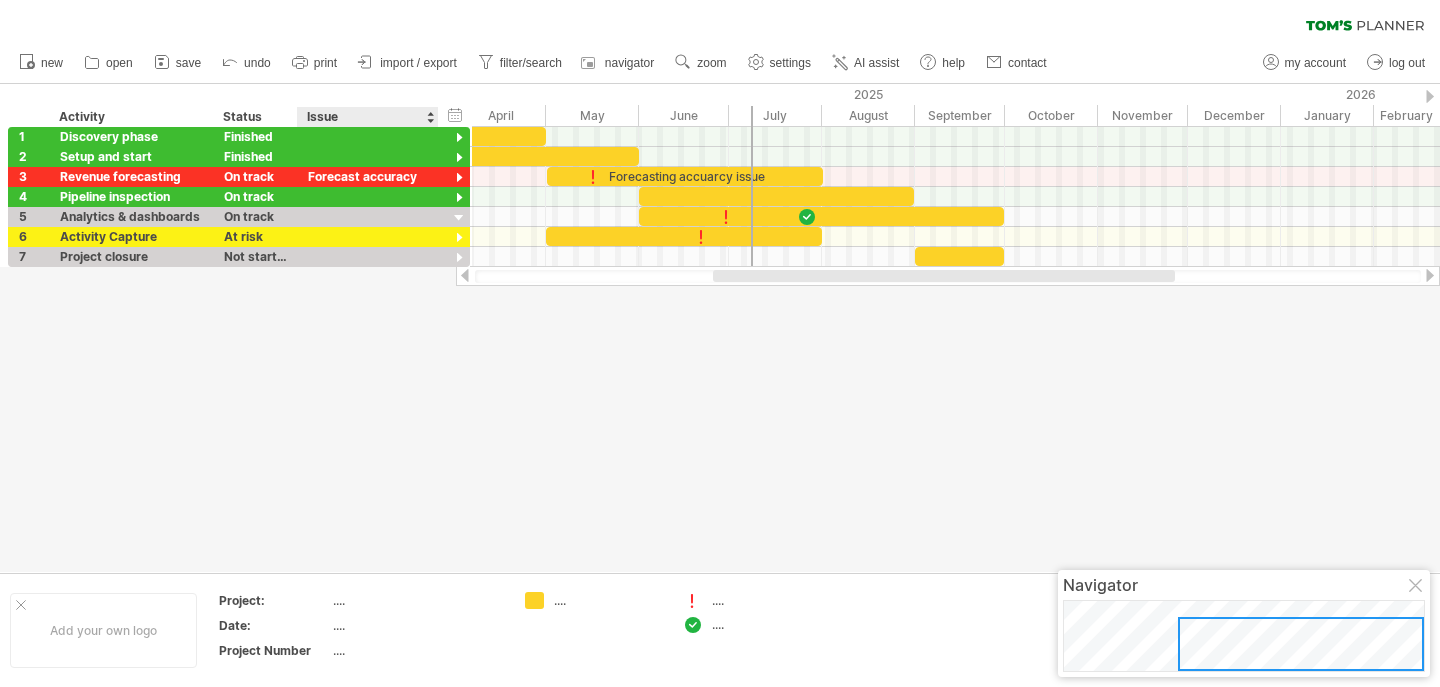 drag, startPoint x: 414, startPoint y: 115, endPoint x: 434, endPoint y: 115, distance: 20 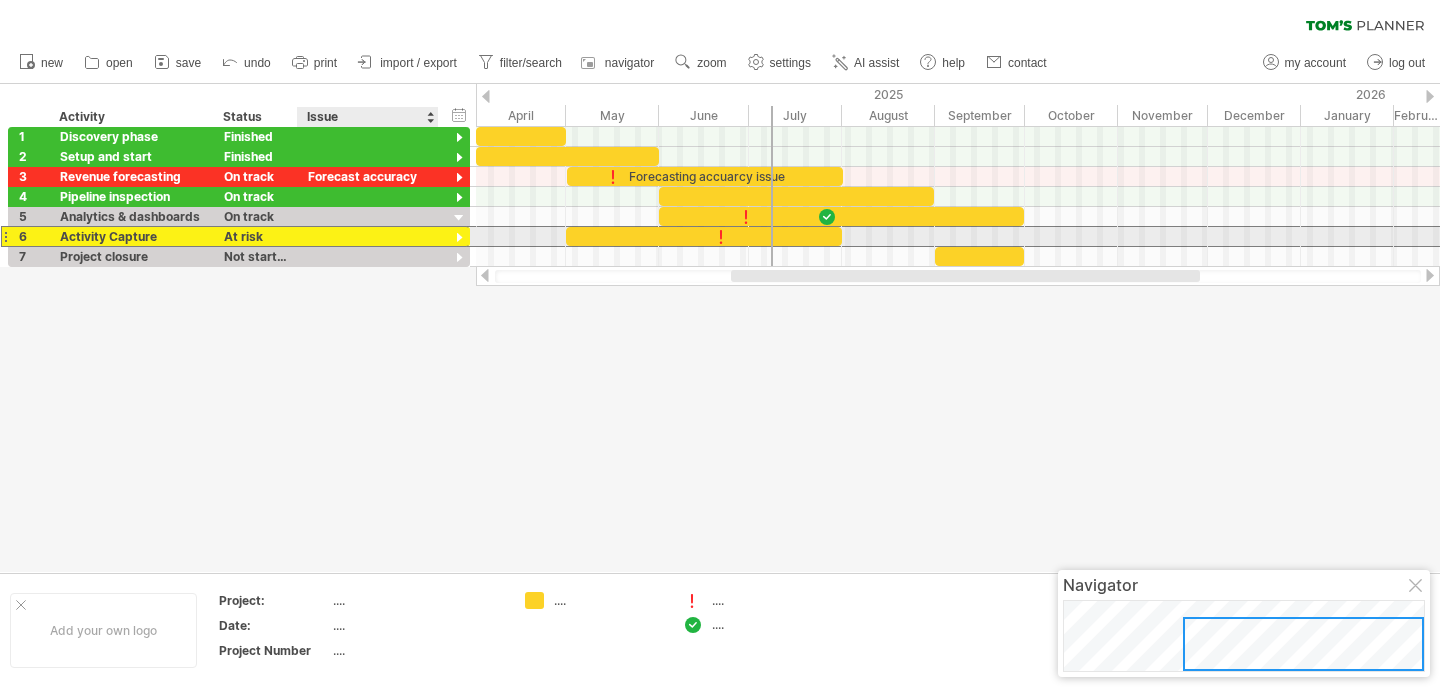 click at bounding box center [131, 236] 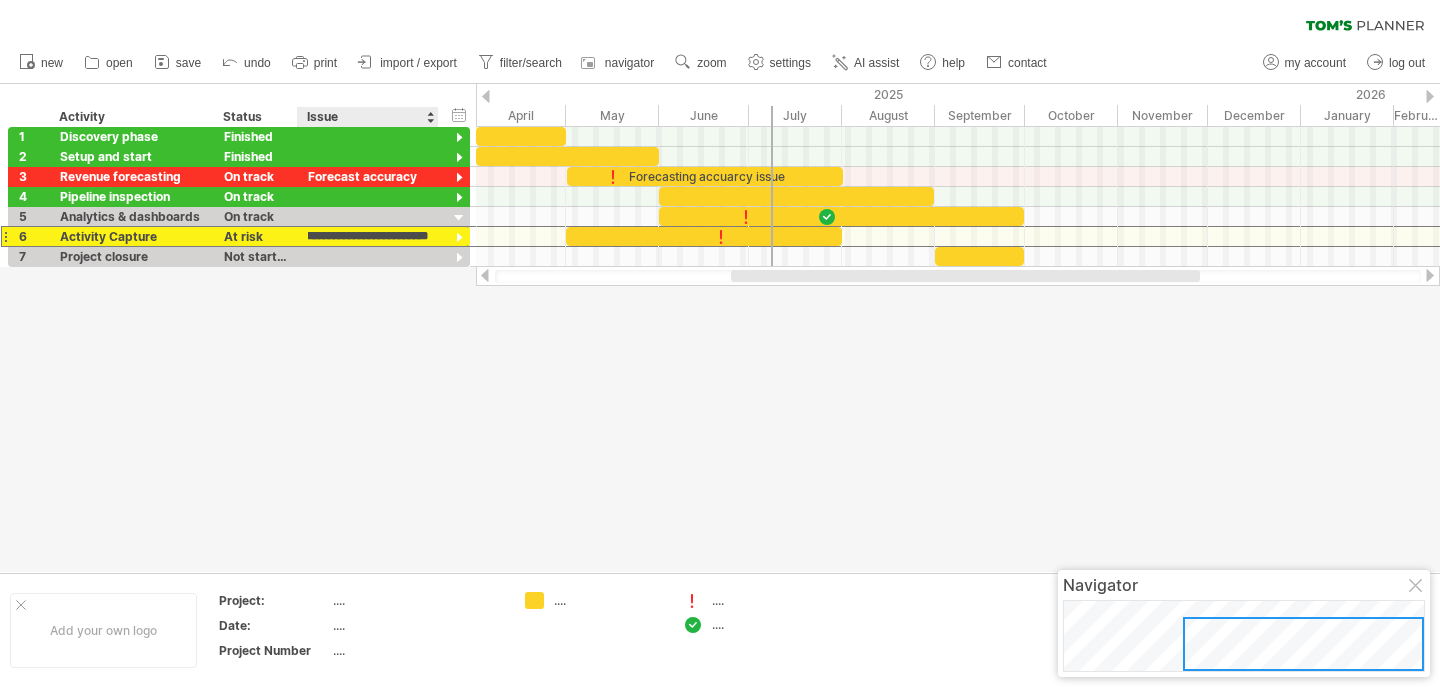 scroll, scrollTop: 0, scrollLeft: 0, axis: both 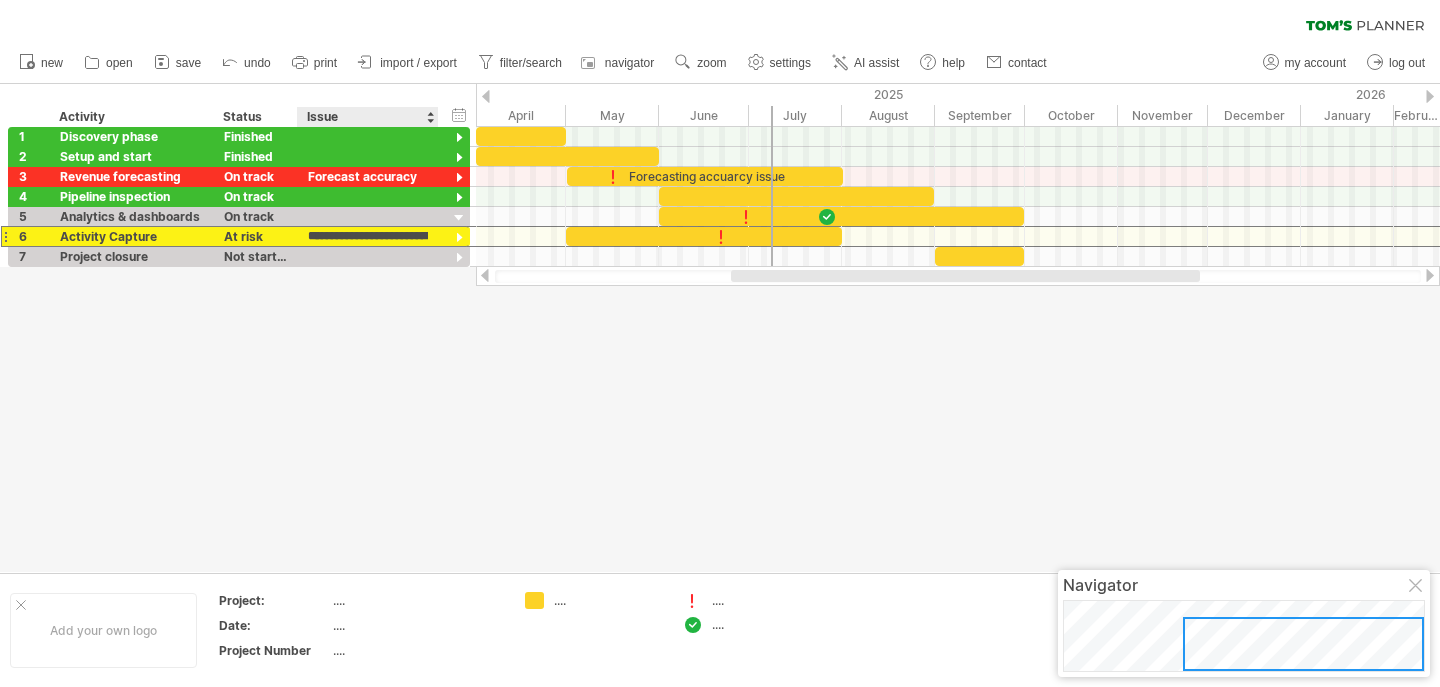 click at bounding box center [720, 328] 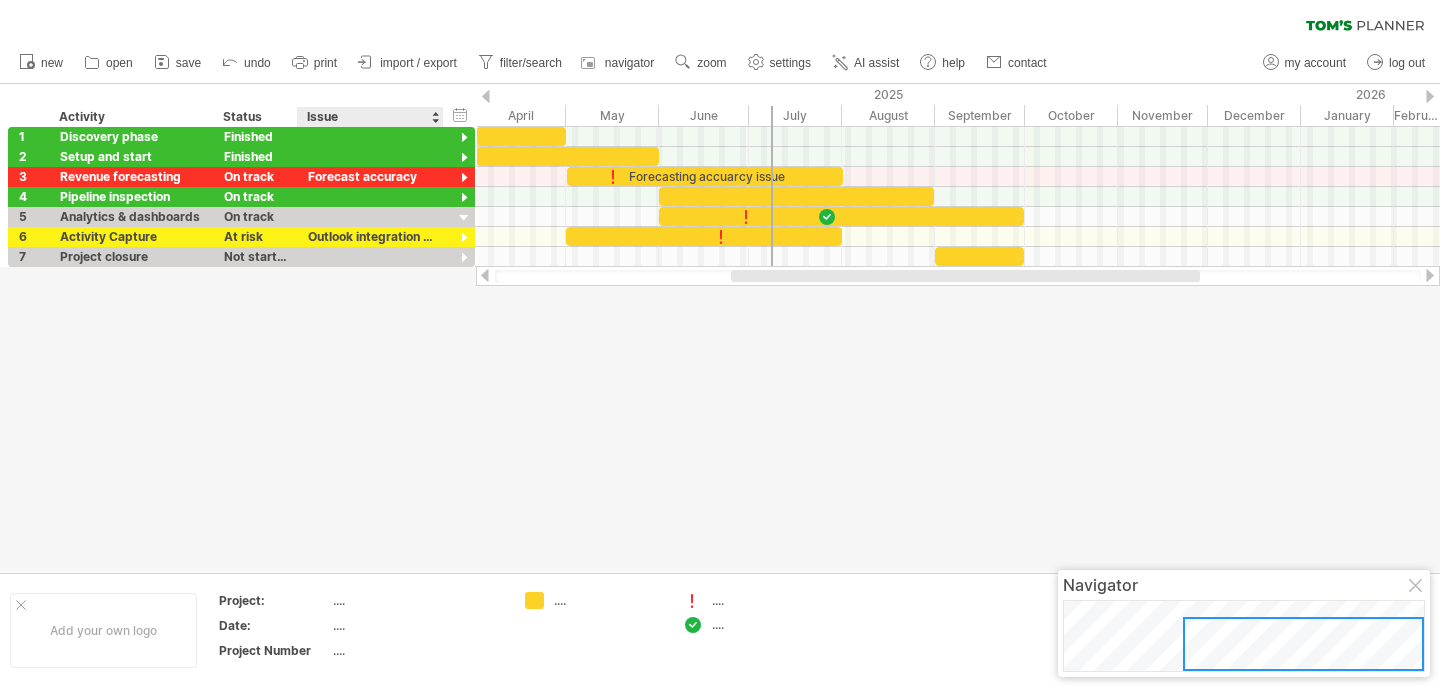 drag, startPoint x: 434, startPoint y: 117, endPoint x: 450, endPoint y: 117, distance: 16 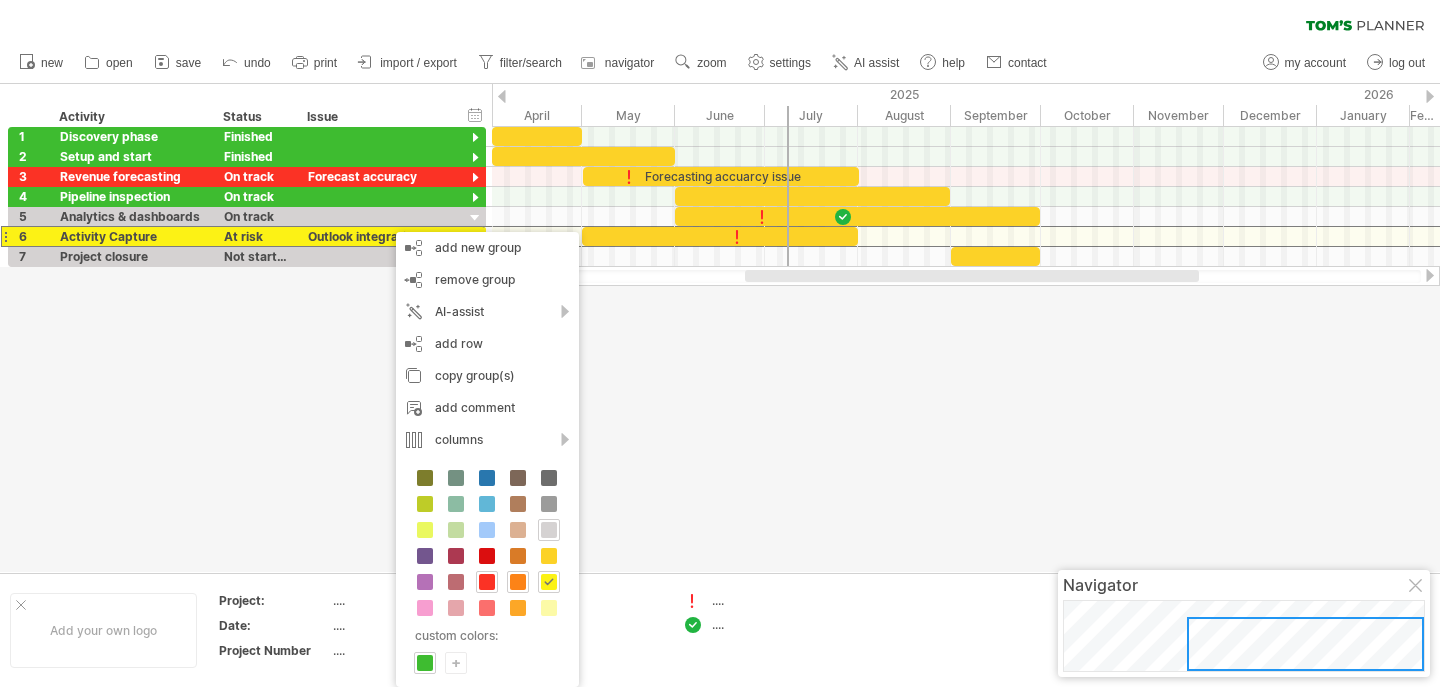 click at bounding box center (720, 328) 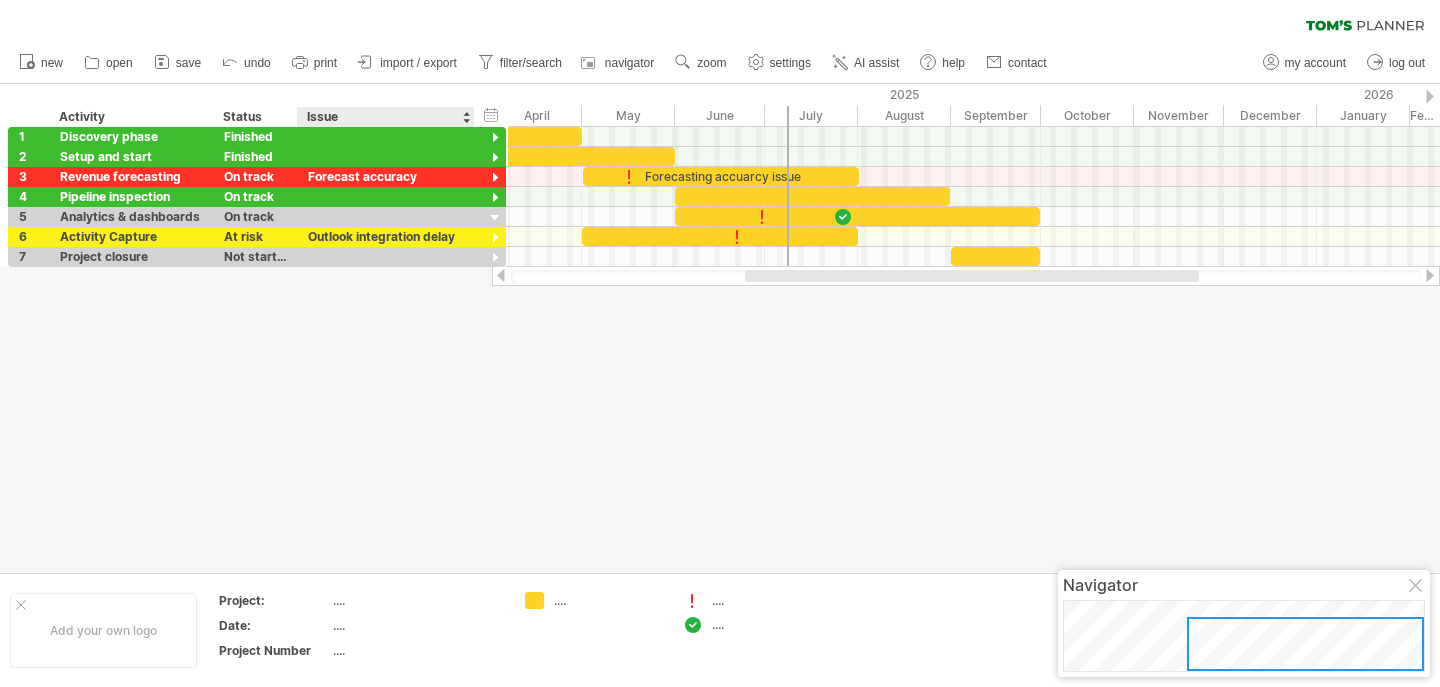 drag, startPoint x: 452, startPoint y: 112, endPoint x: 485, endPoint y: 113, distance: 33.01515 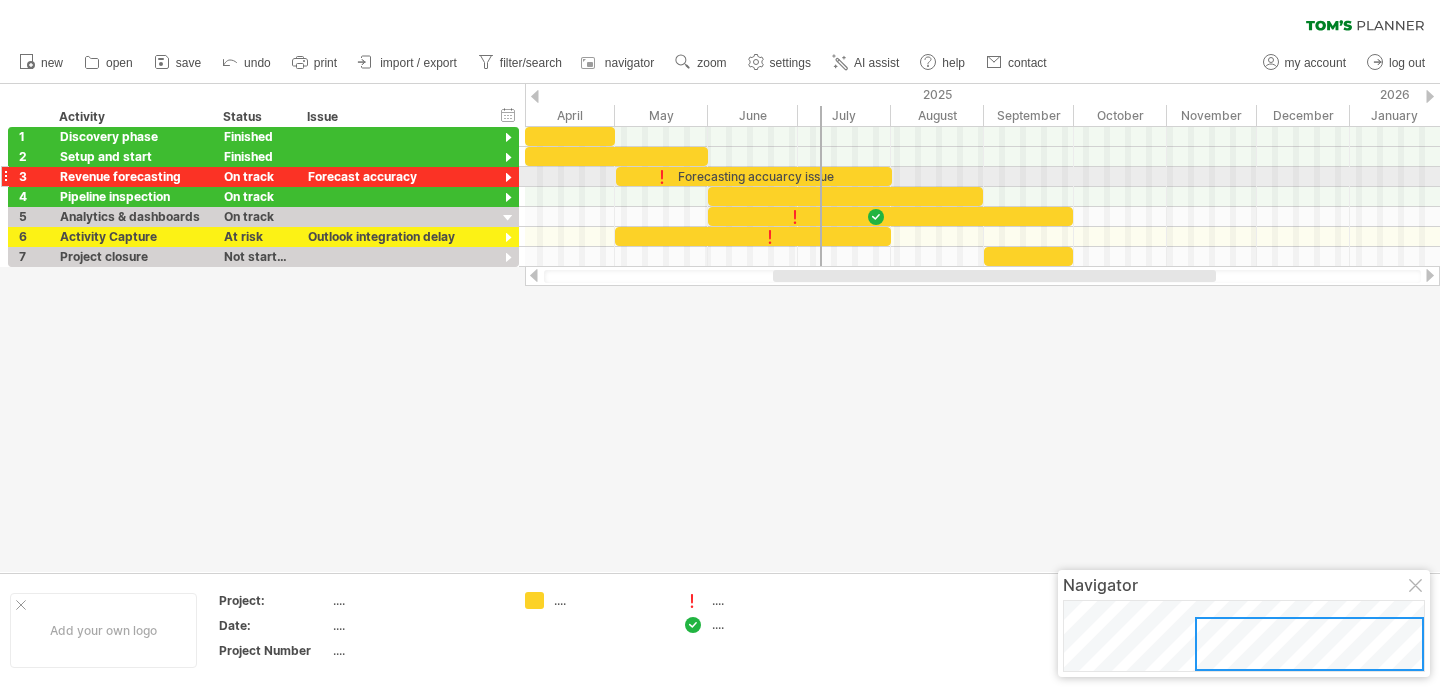 click on "Forecasting accuarcy issue" at bounding box center [754, 176] 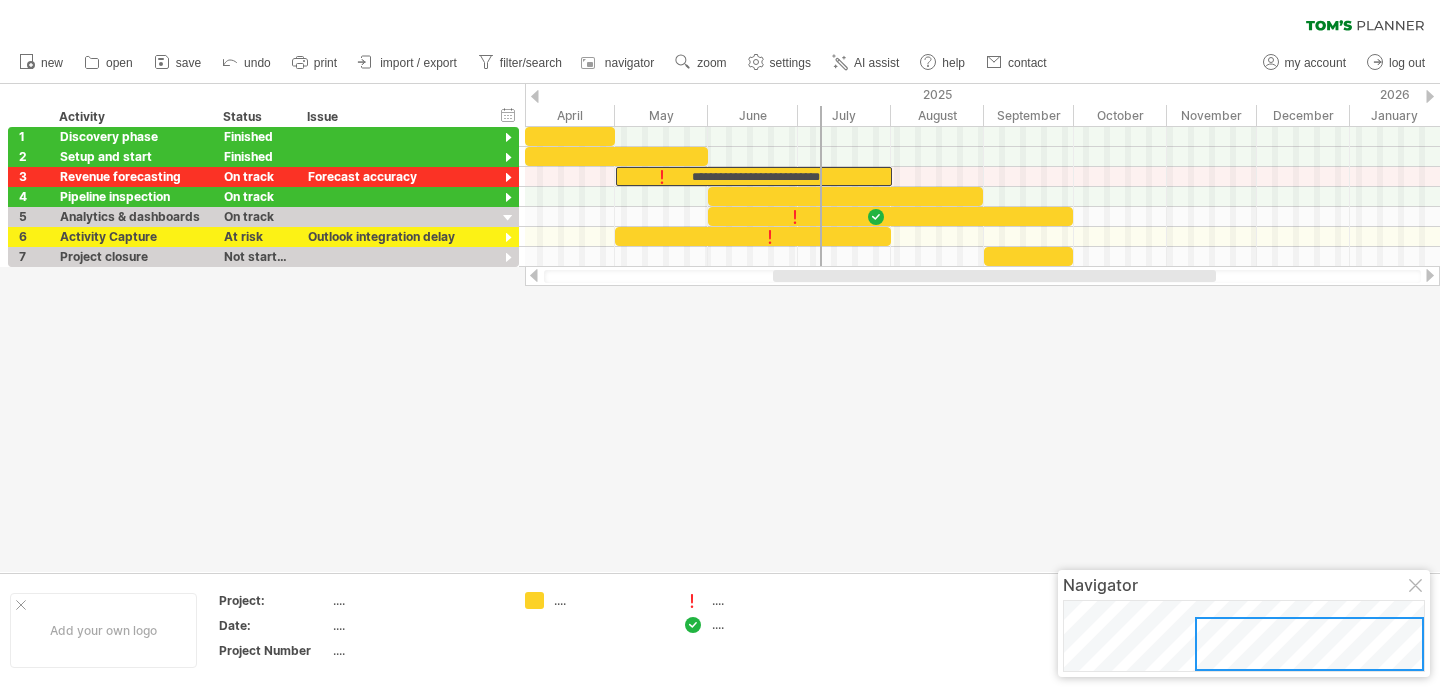 click at bounding box center [720, 328] 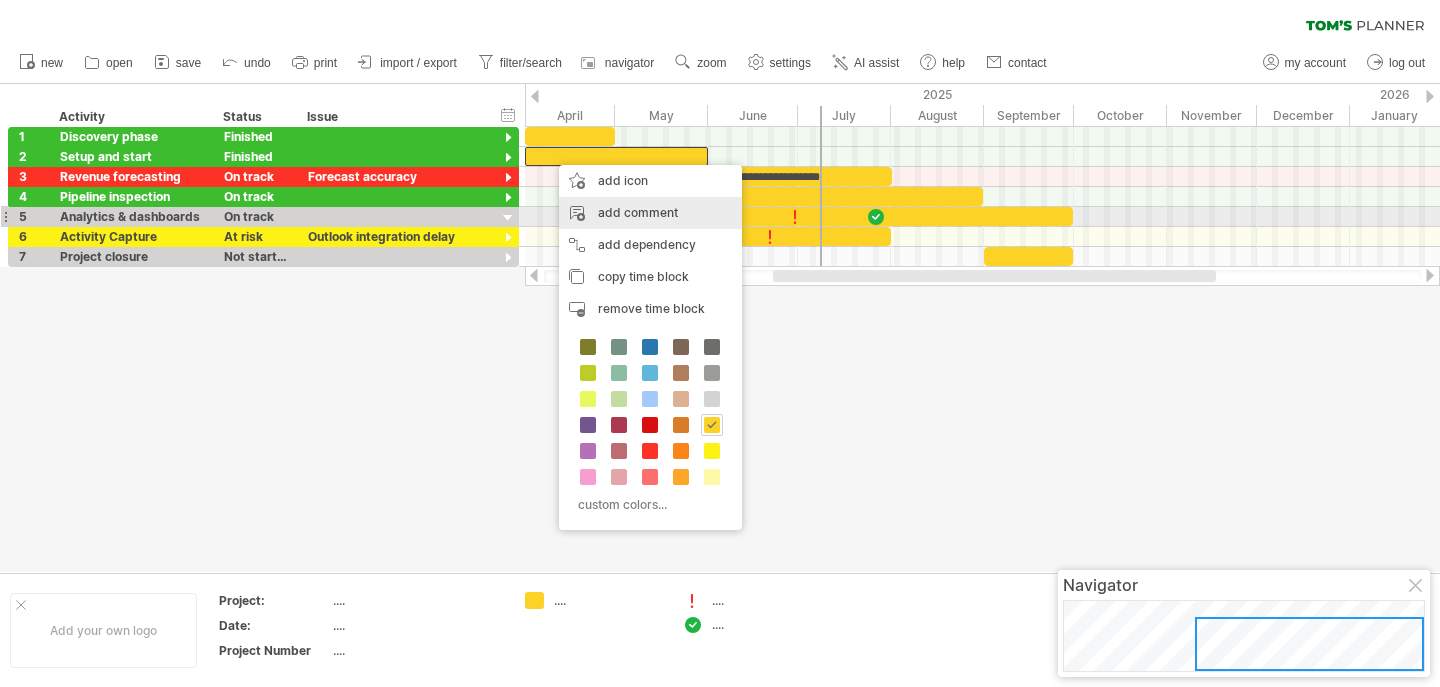 click on "add comment" at bounding box center (650, 213) 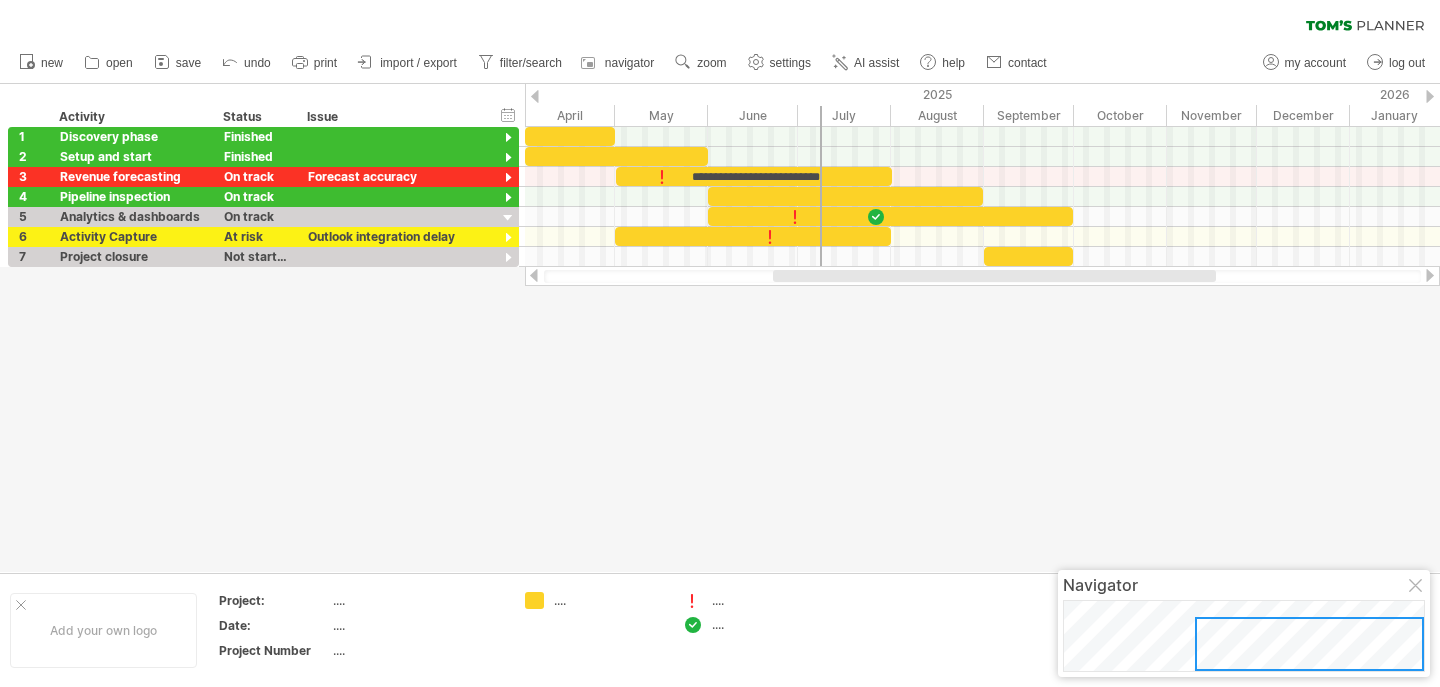 click at bounding box center (720, 328) 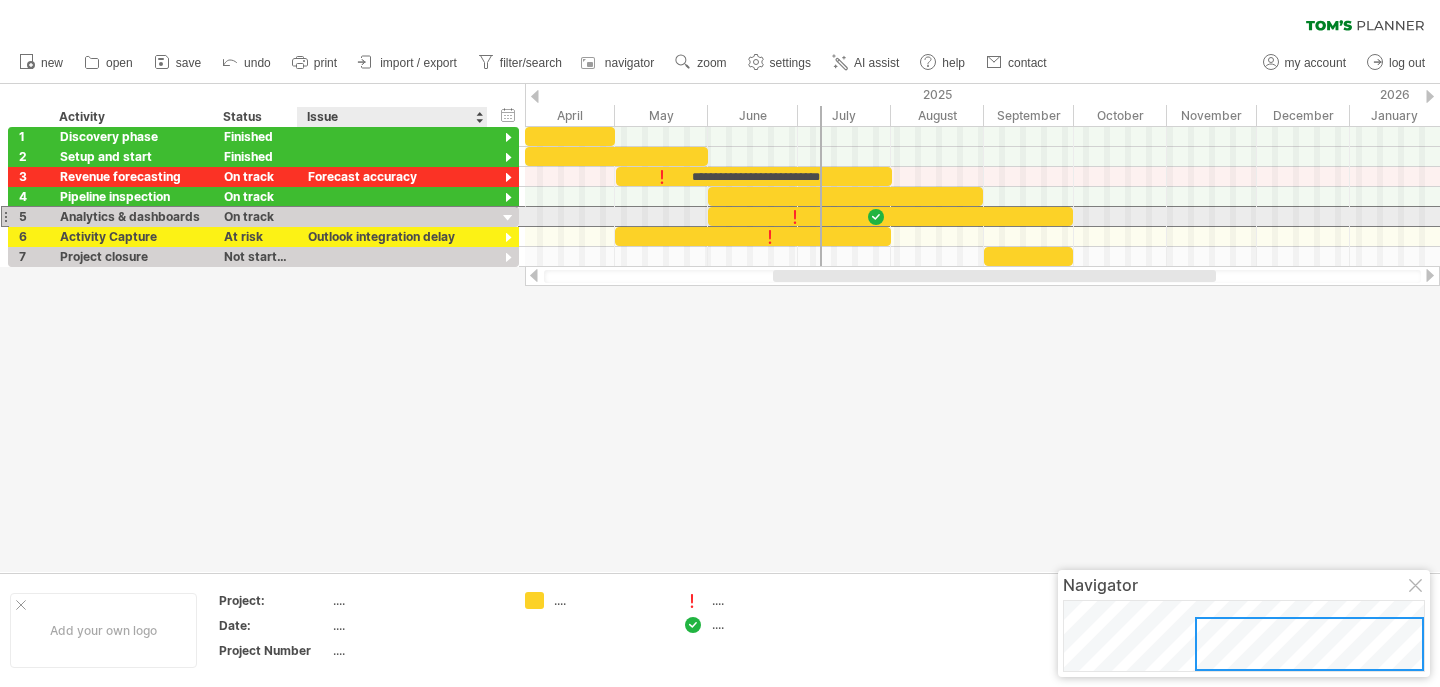 click at bounding box center (131, 216) 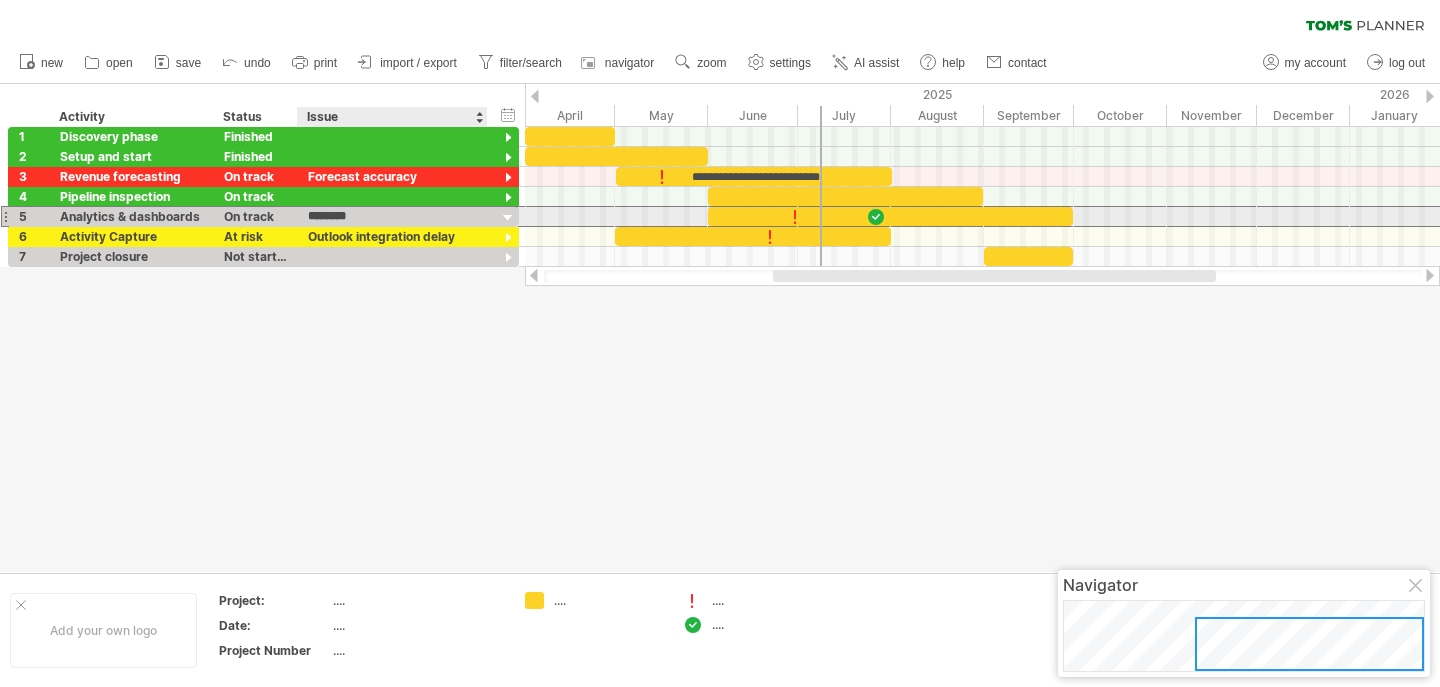 type on "*********" 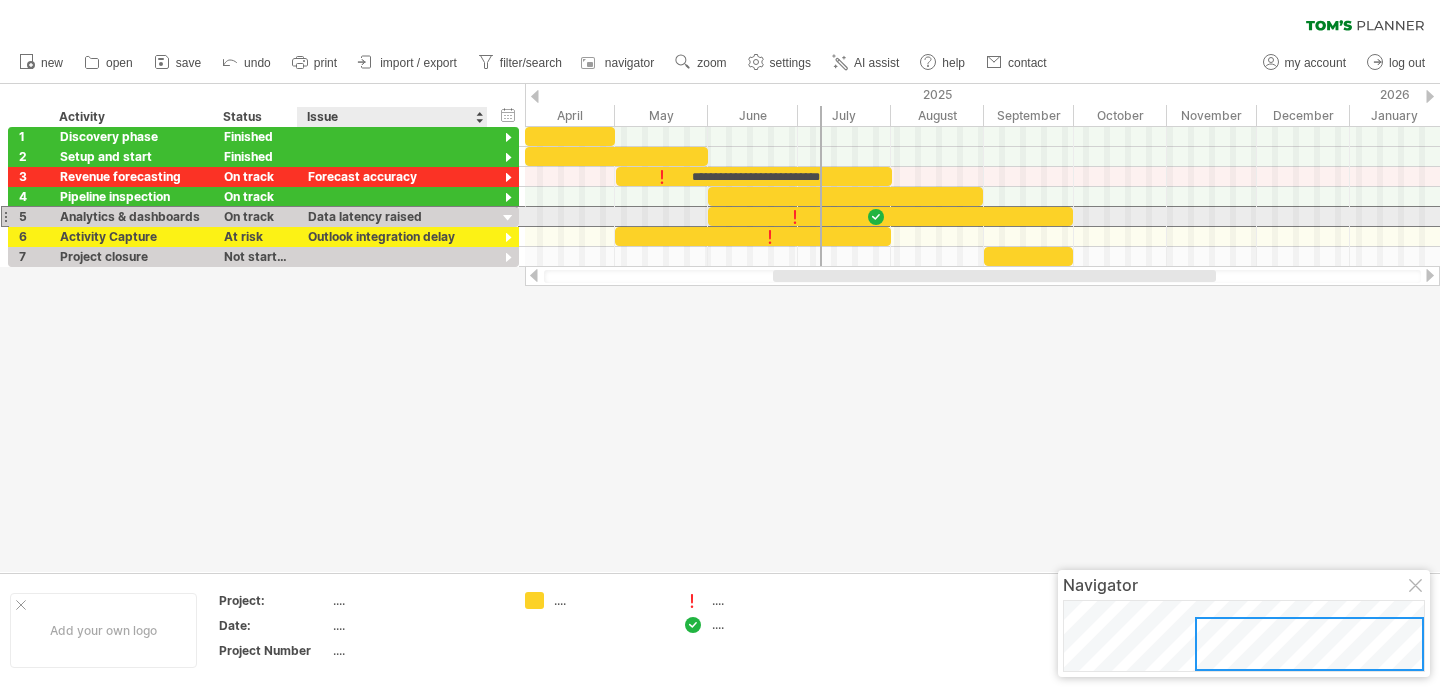 click on "Data latency raised" at bounding box center [131, 216] 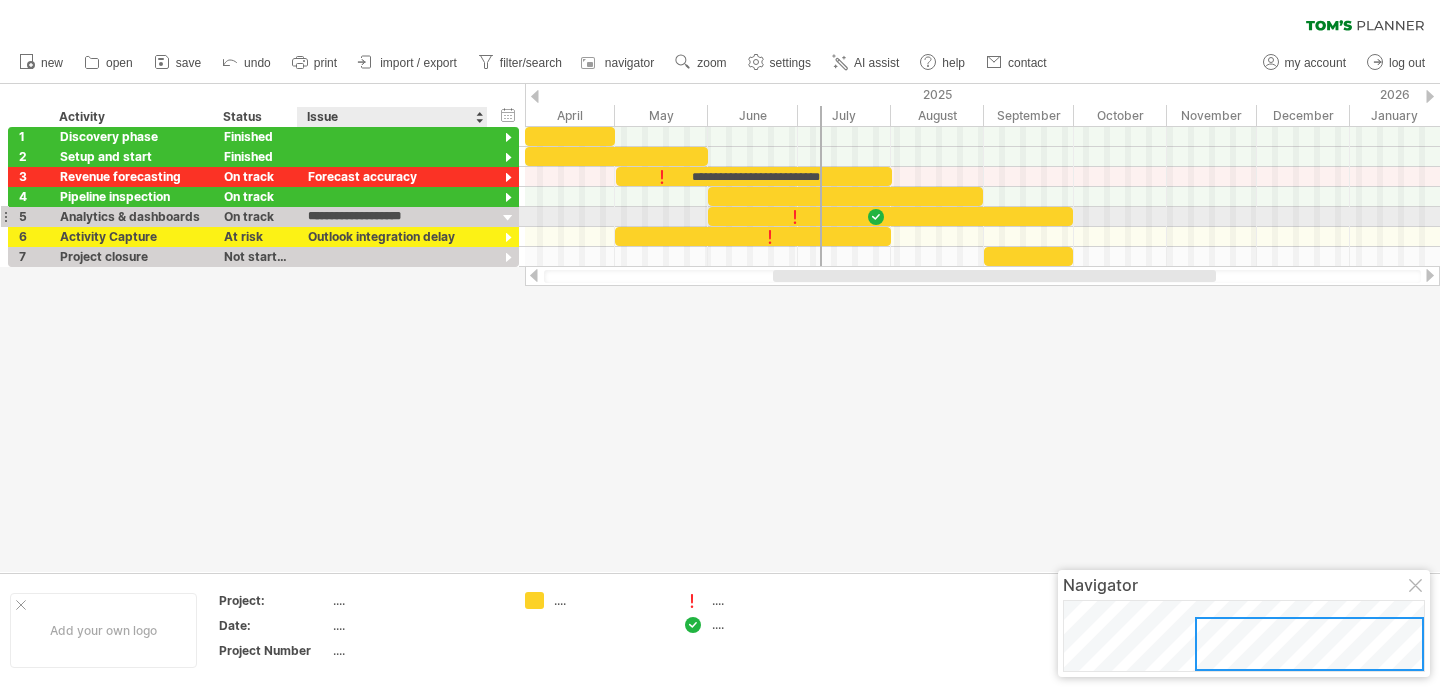 click on "**********" at bounding box center [0, 0] 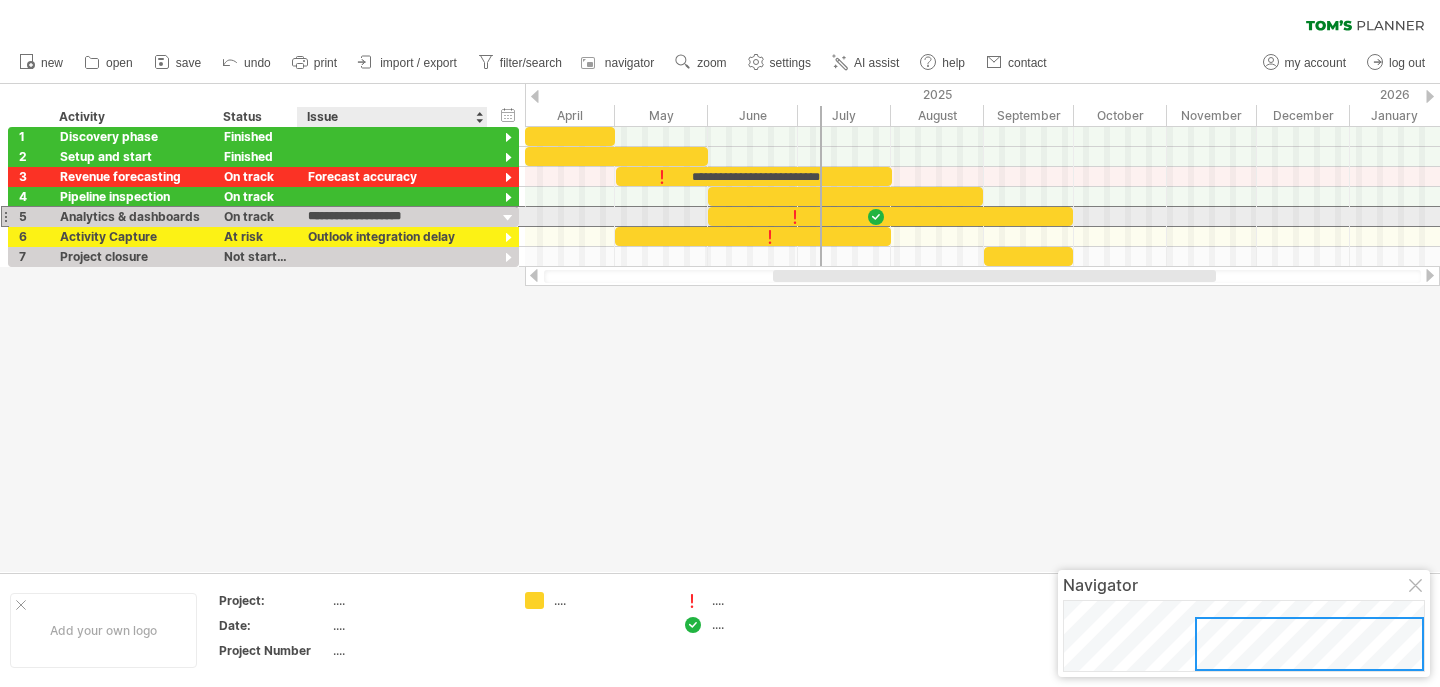click on "**********" at bounding box center [0, 0] 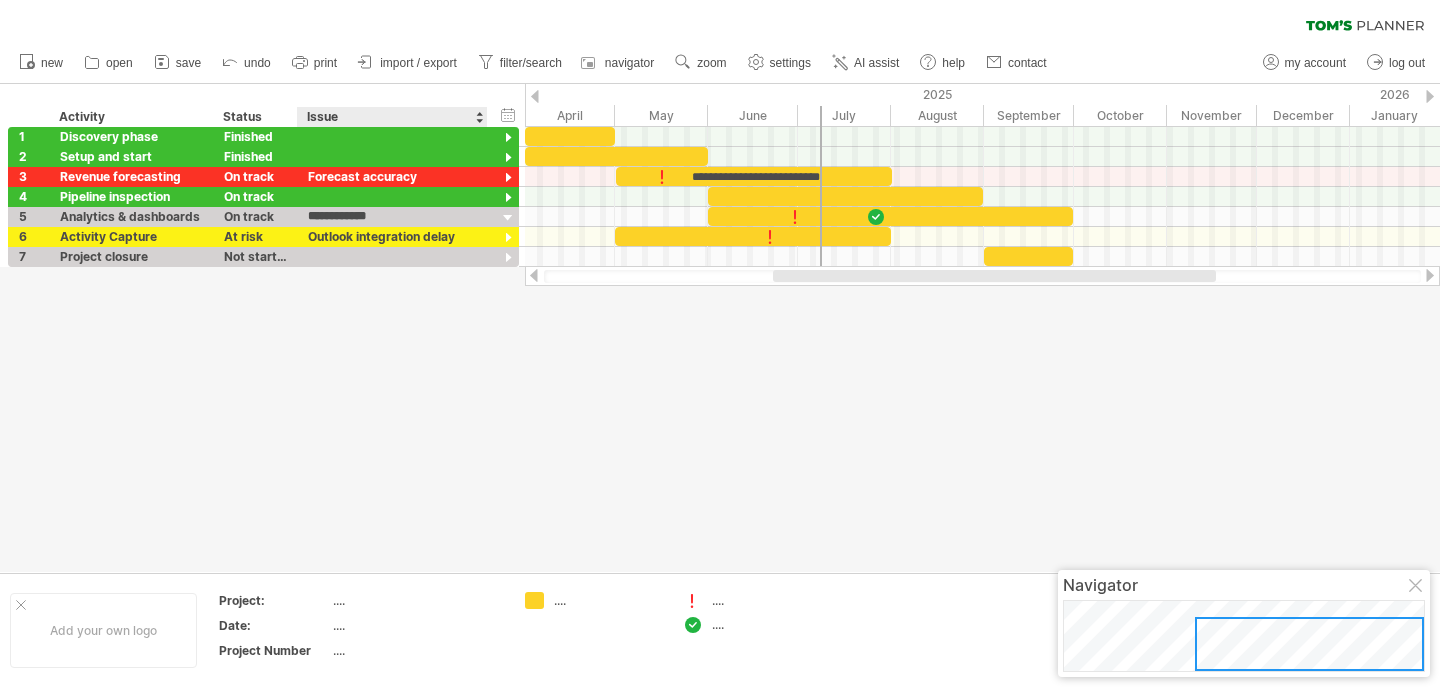 click at bounding box center [720, 328] 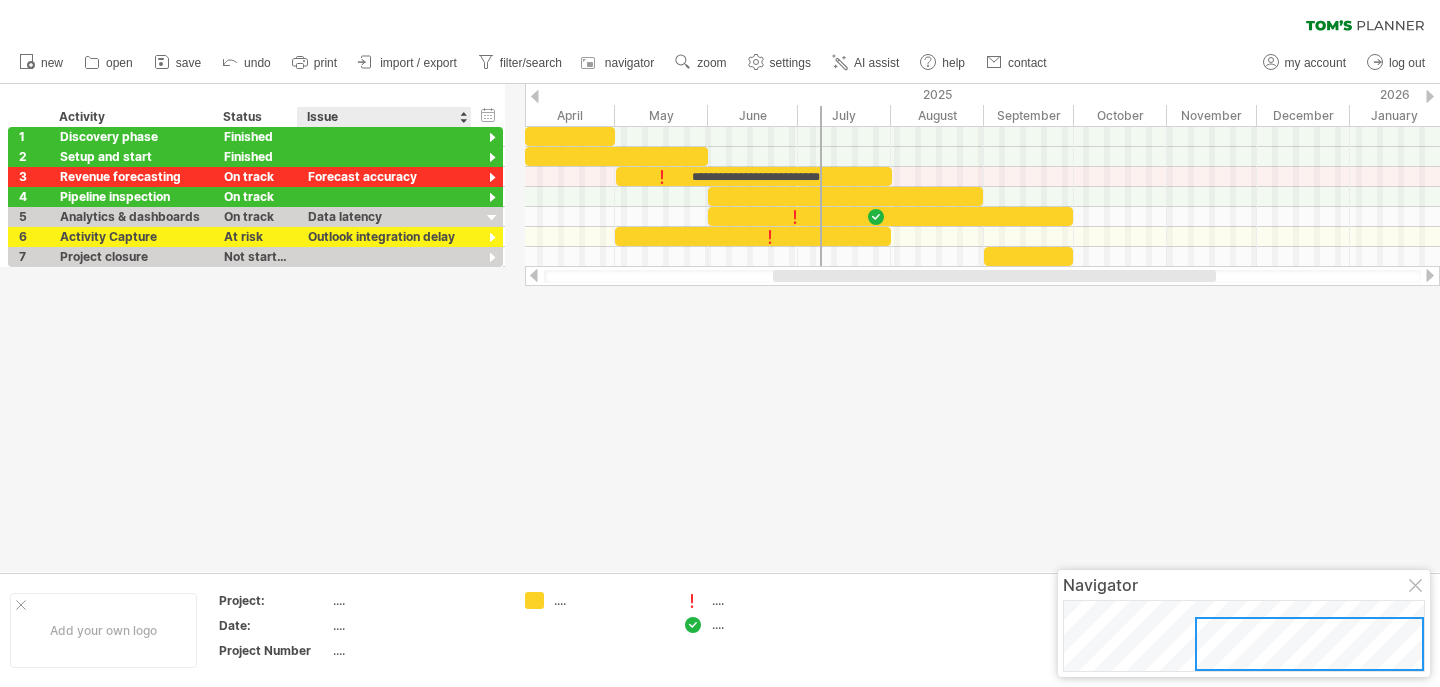 drag, startPoint x: 485, startPoint y: 118, endPoint x: 465, endPoint y: 118, distance: 20 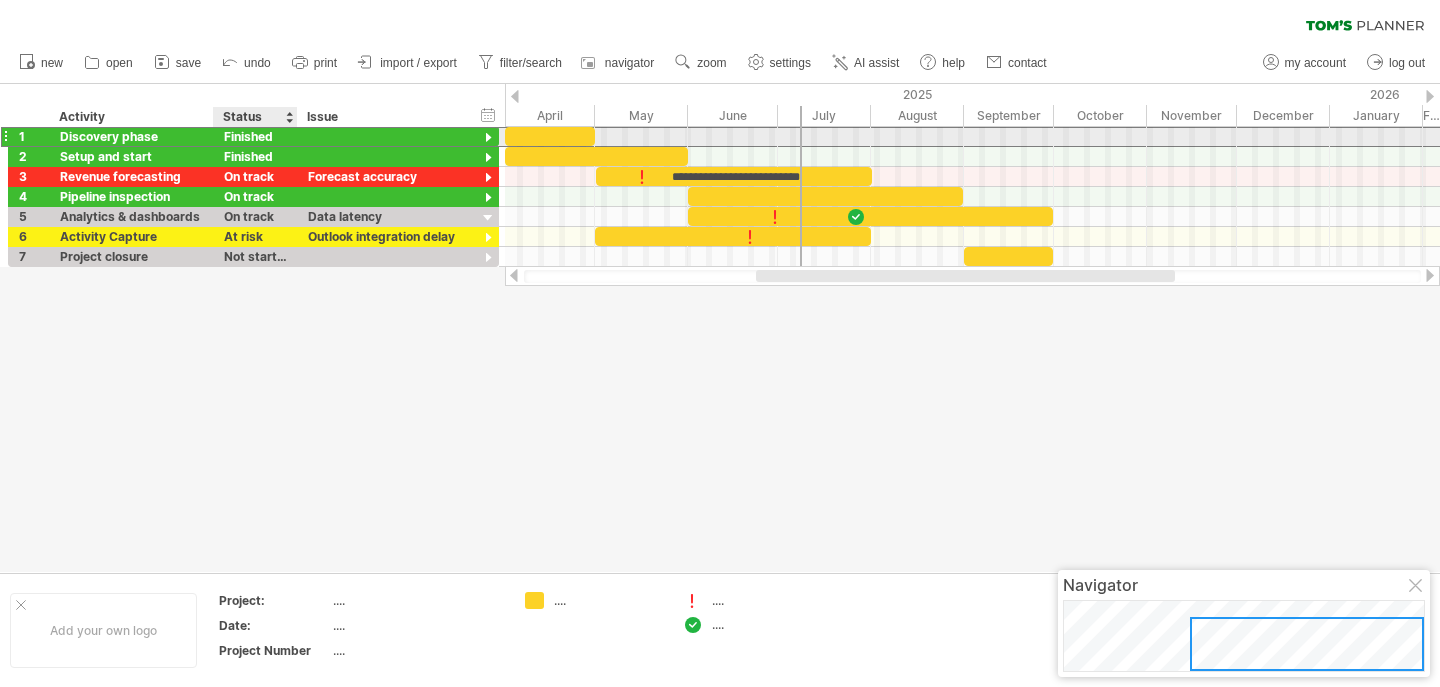 click on "Finished" at bounding box center [131, 136] 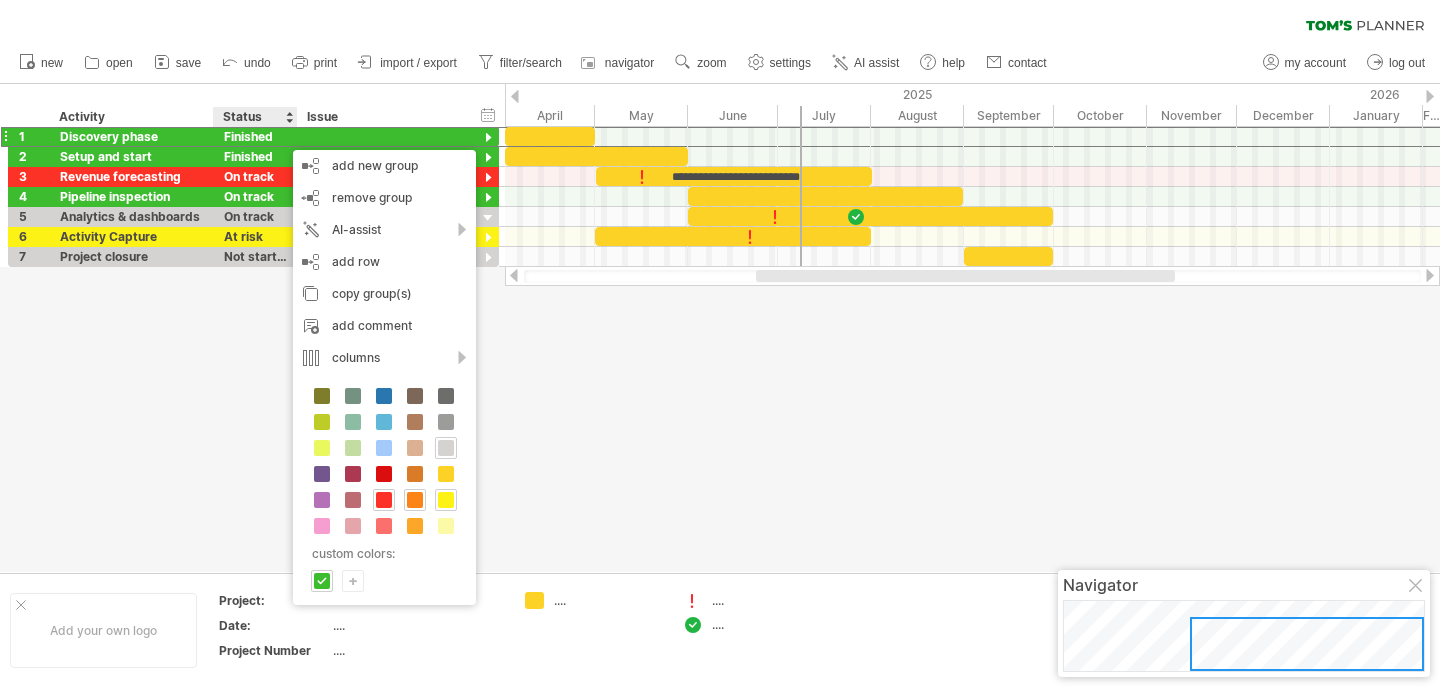 click at bounding box center (720, 328) 